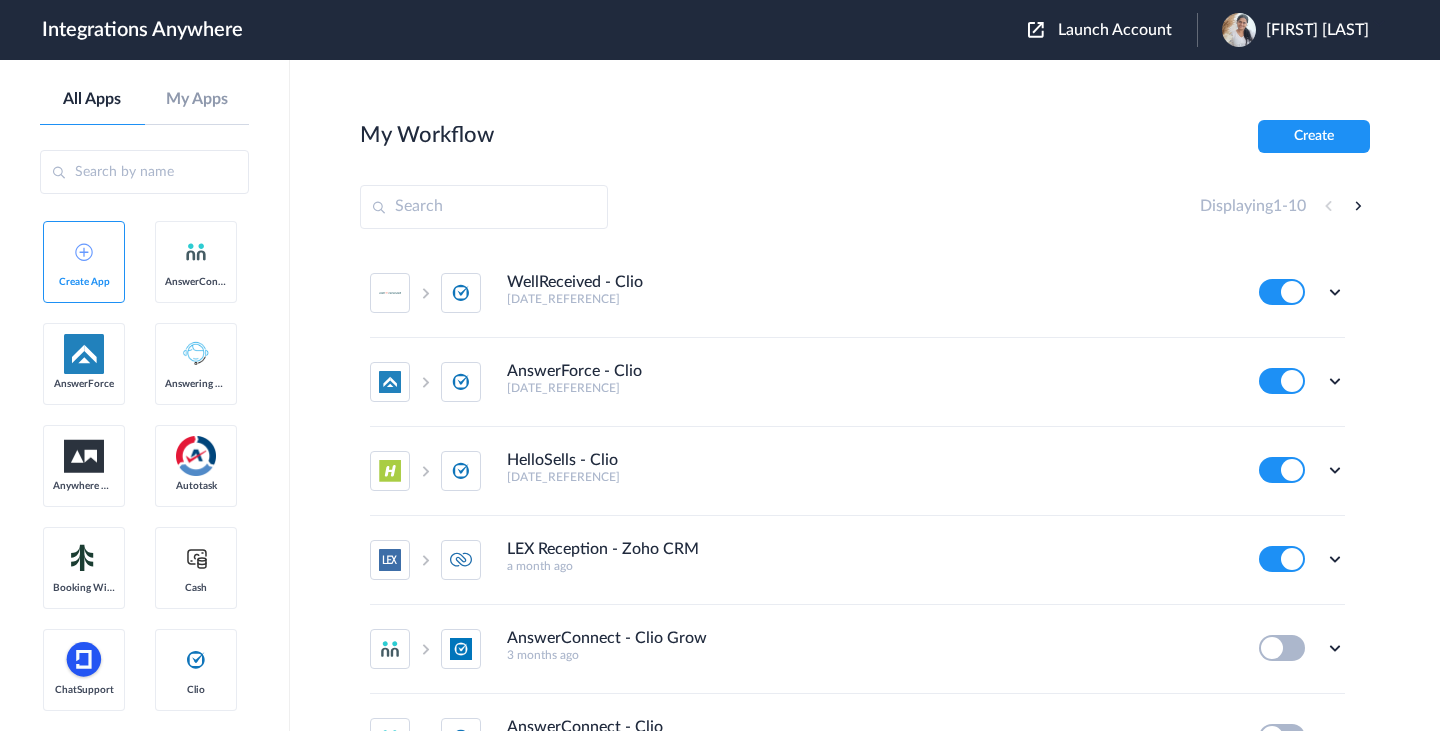 scroll, scrollTop: 0, scrollLeft: 0, axis: both 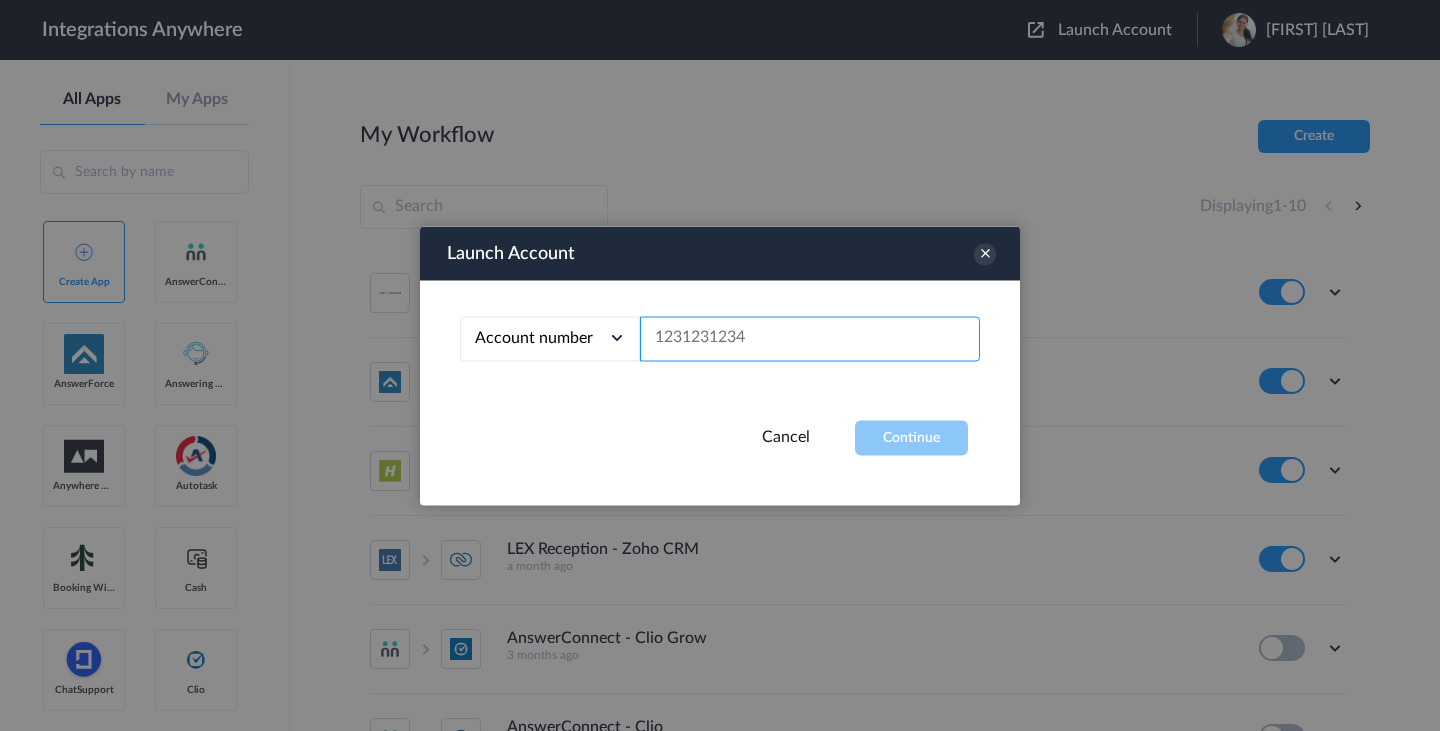 click at bounding box center [810, 338] 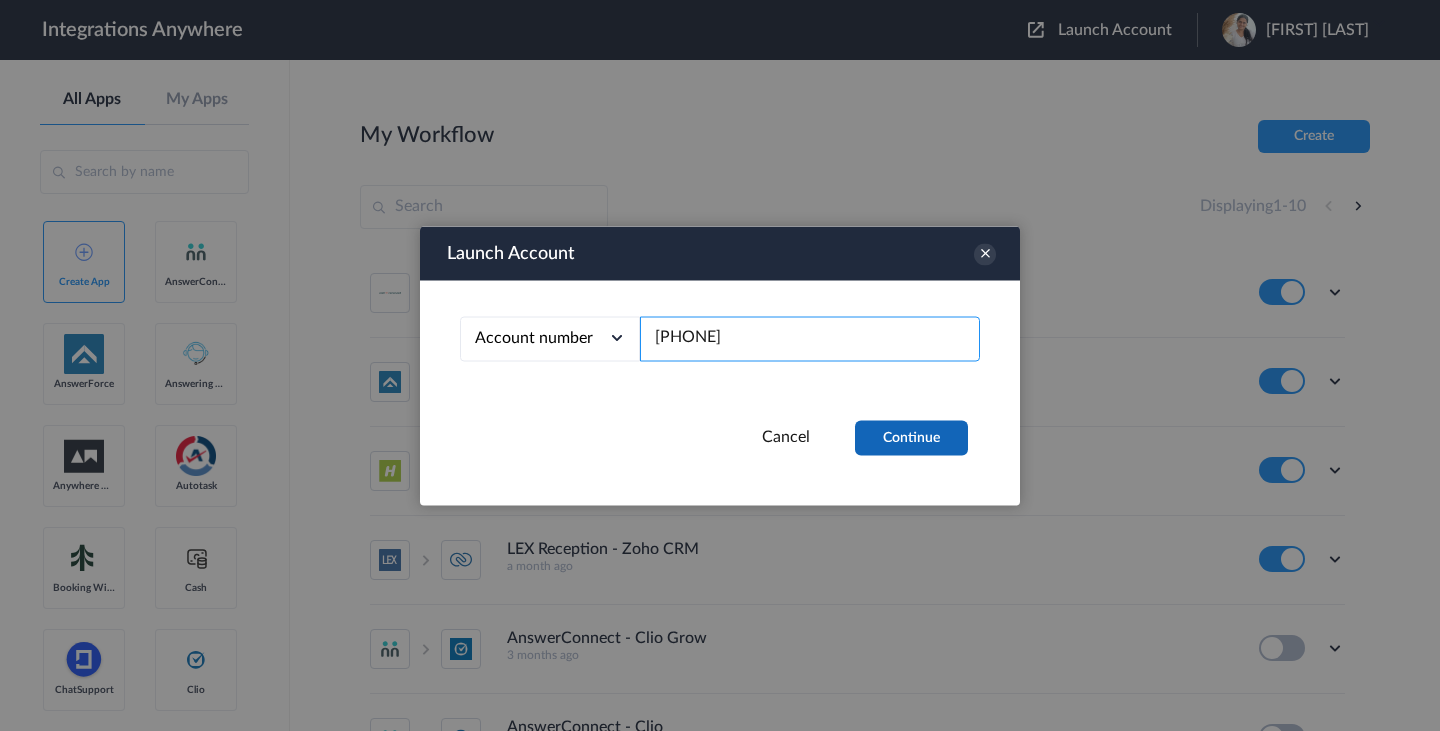 type on "[PHONE]" 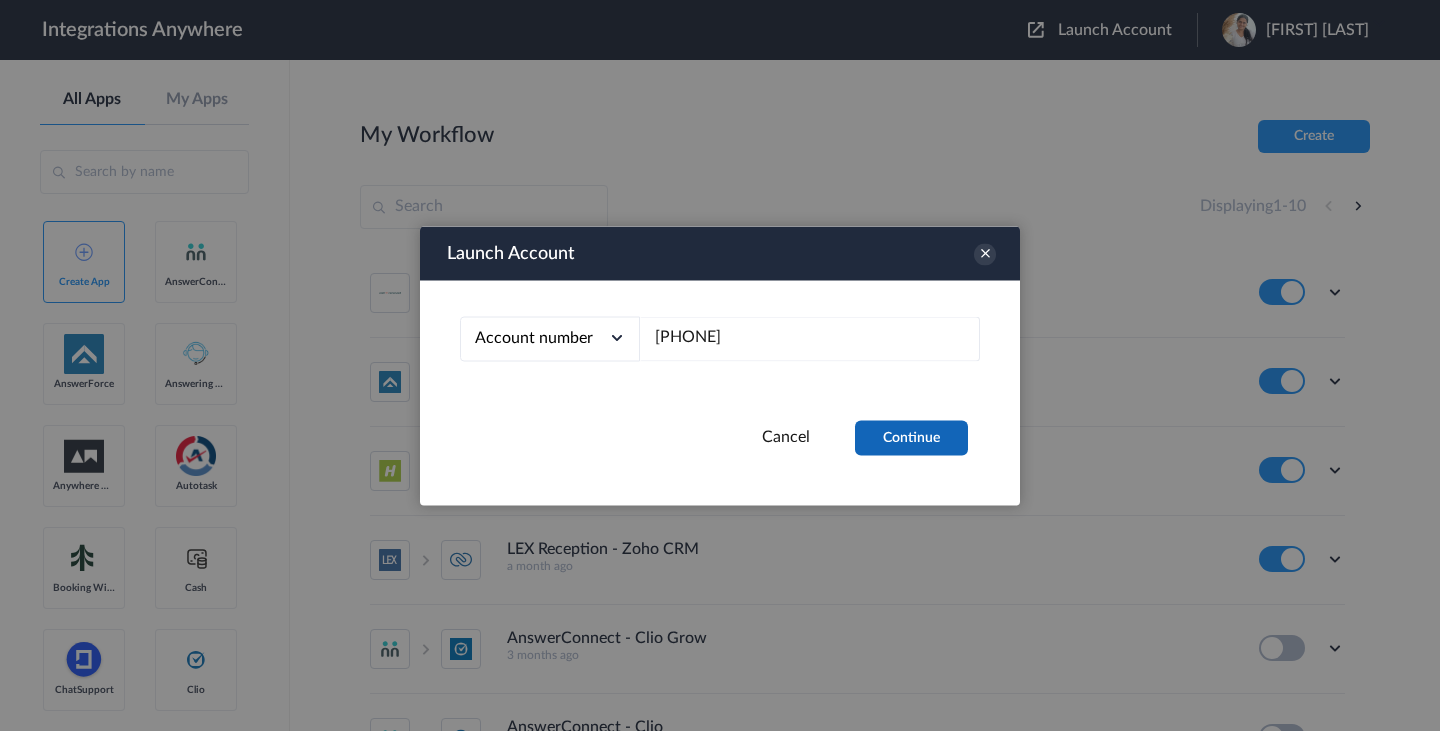 click on "Continue" at bounding box center [911, 437] 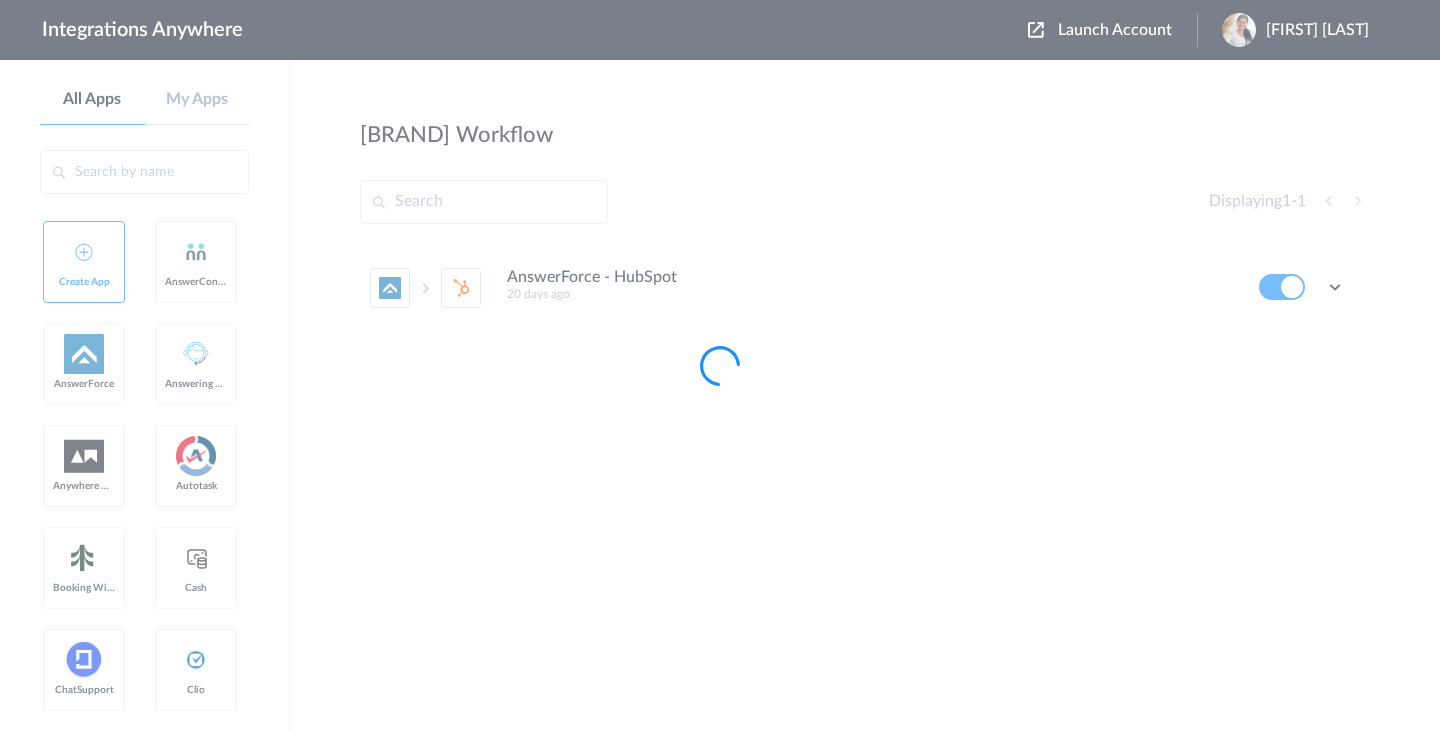 click at bounding box center [720, 365] 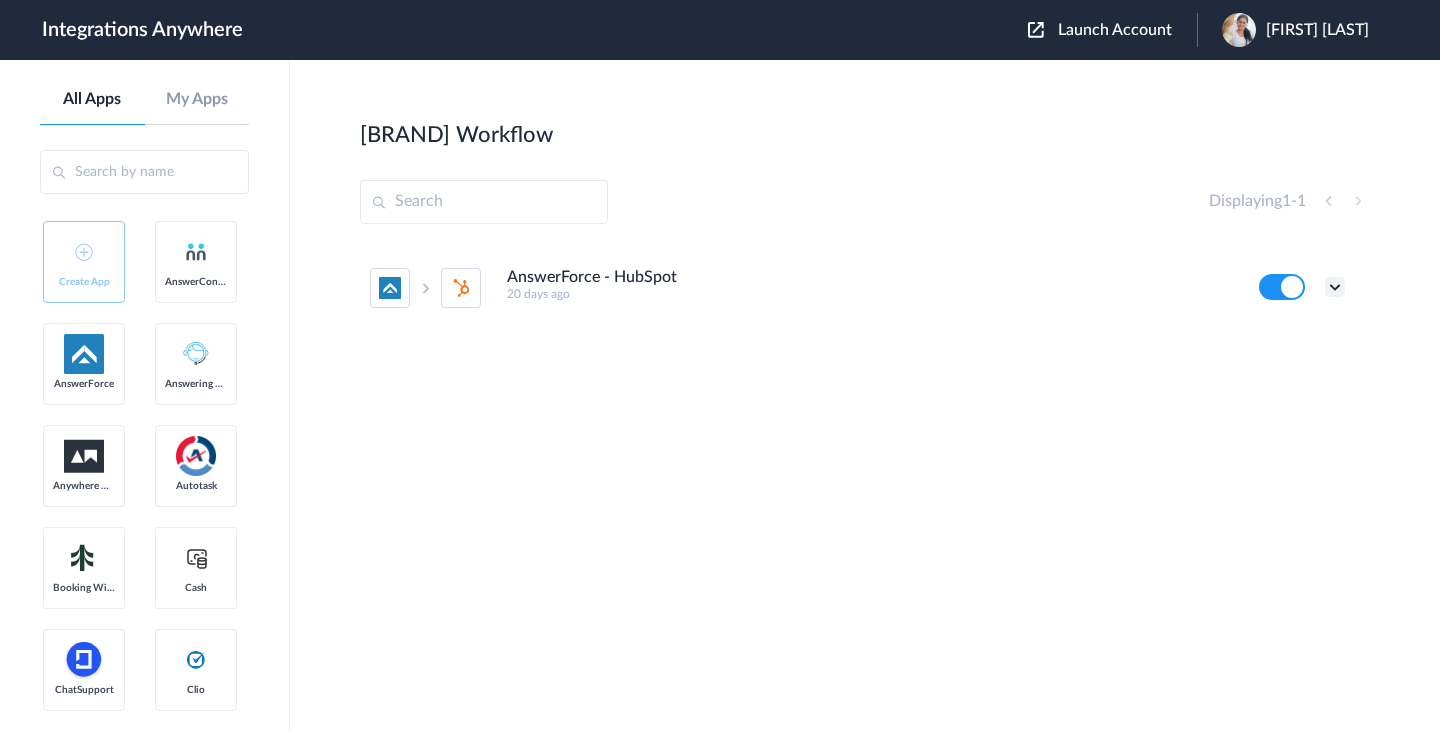 click at bounding box center (1335, 287) 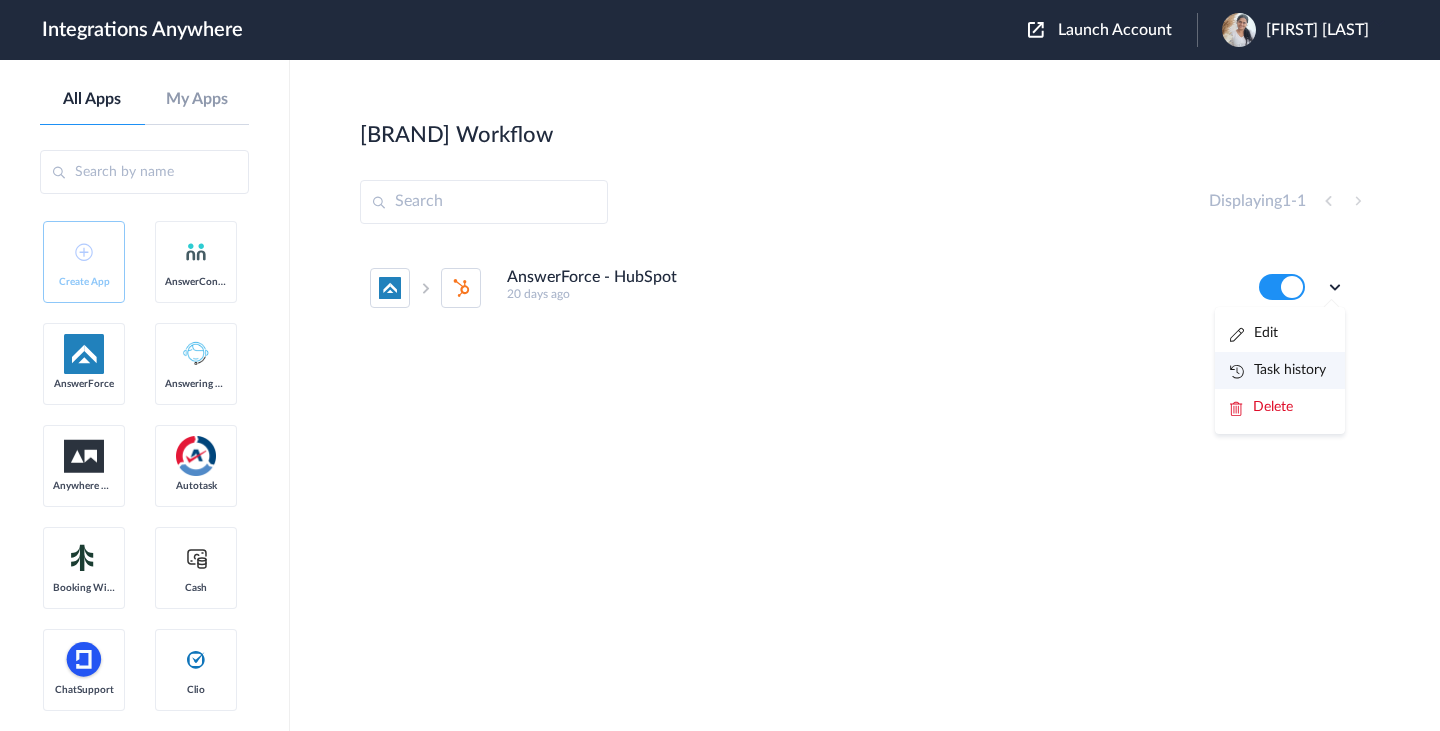 click on "Task history" at bounding box center [1278, 370] 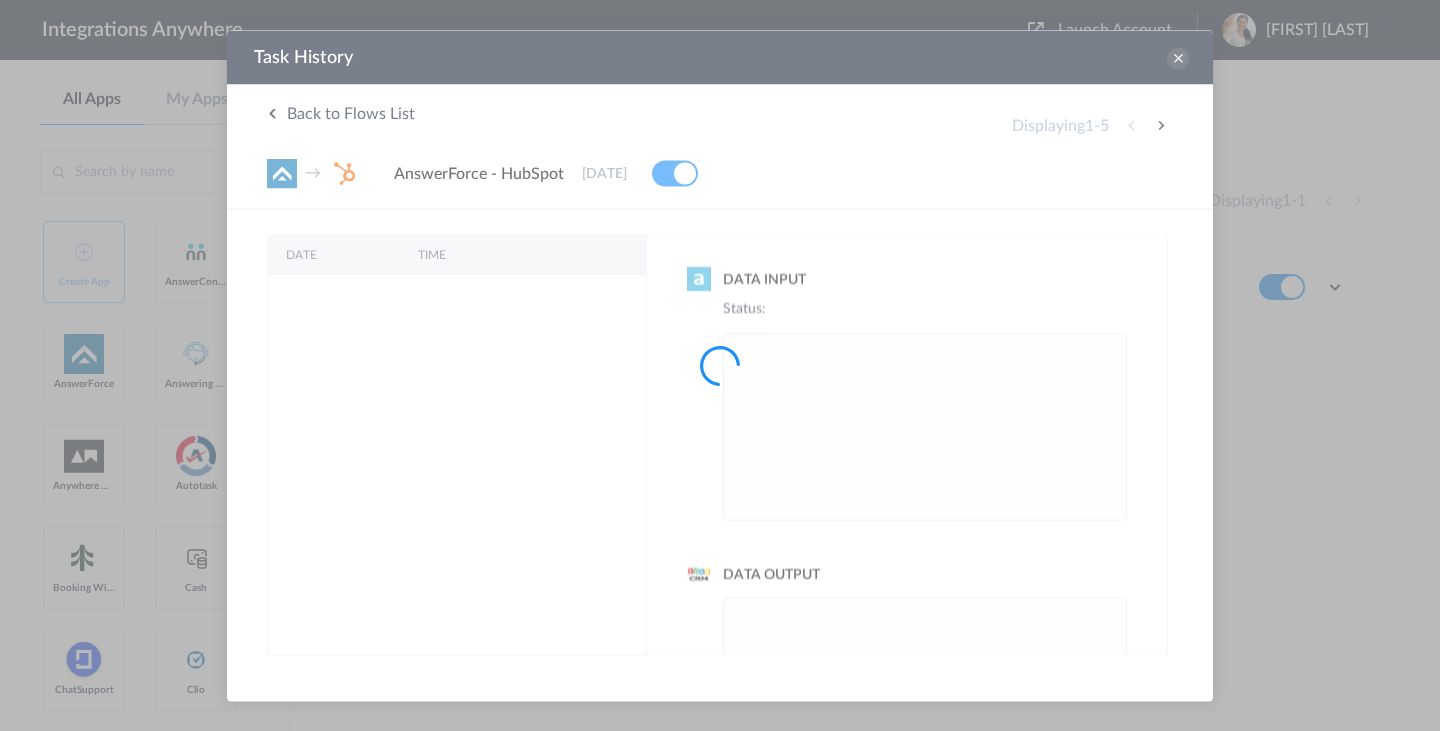 scroll, scrollTop: 0, scrollLeft: 0, axis: both 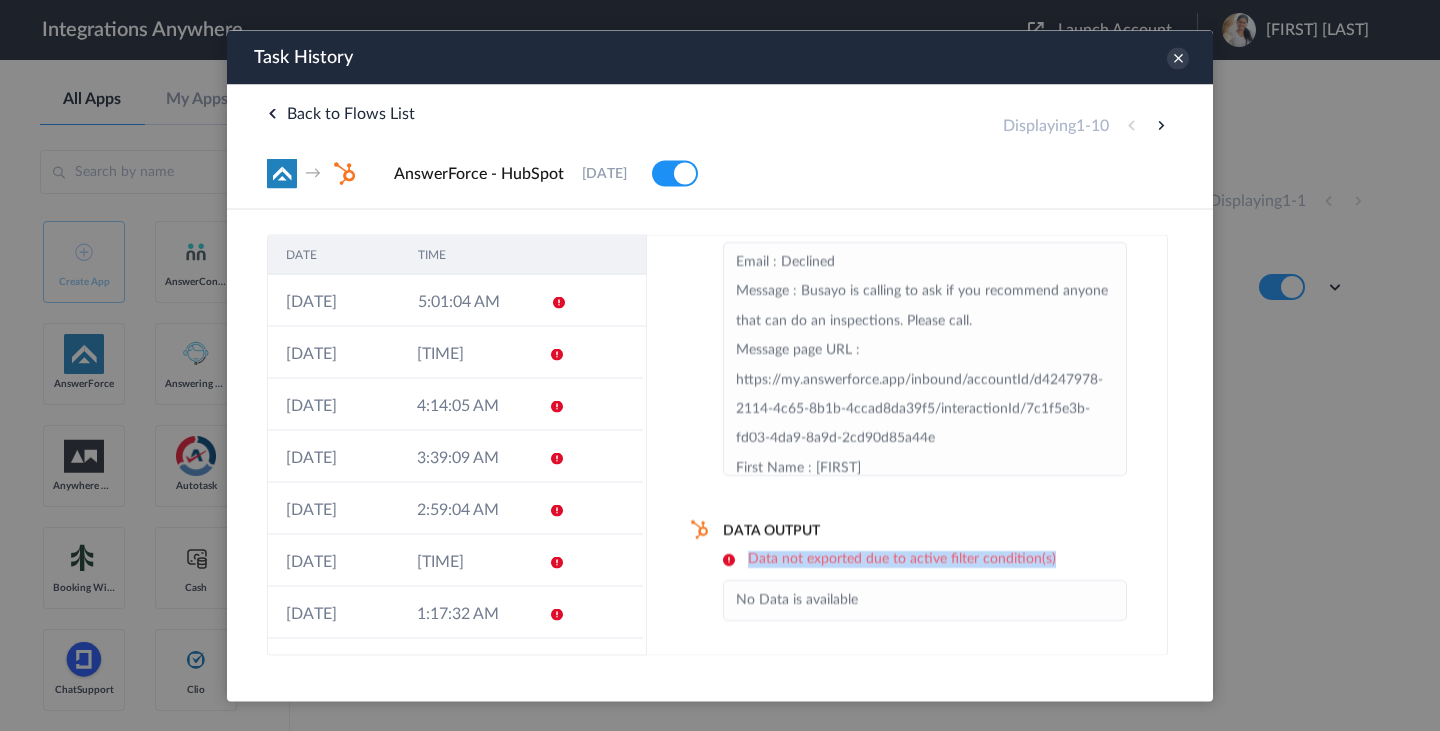 drag, startPoint x: 753, startPoint y: 558, endPoint x: 1091, endPoint y: 552, distance: 338.05325 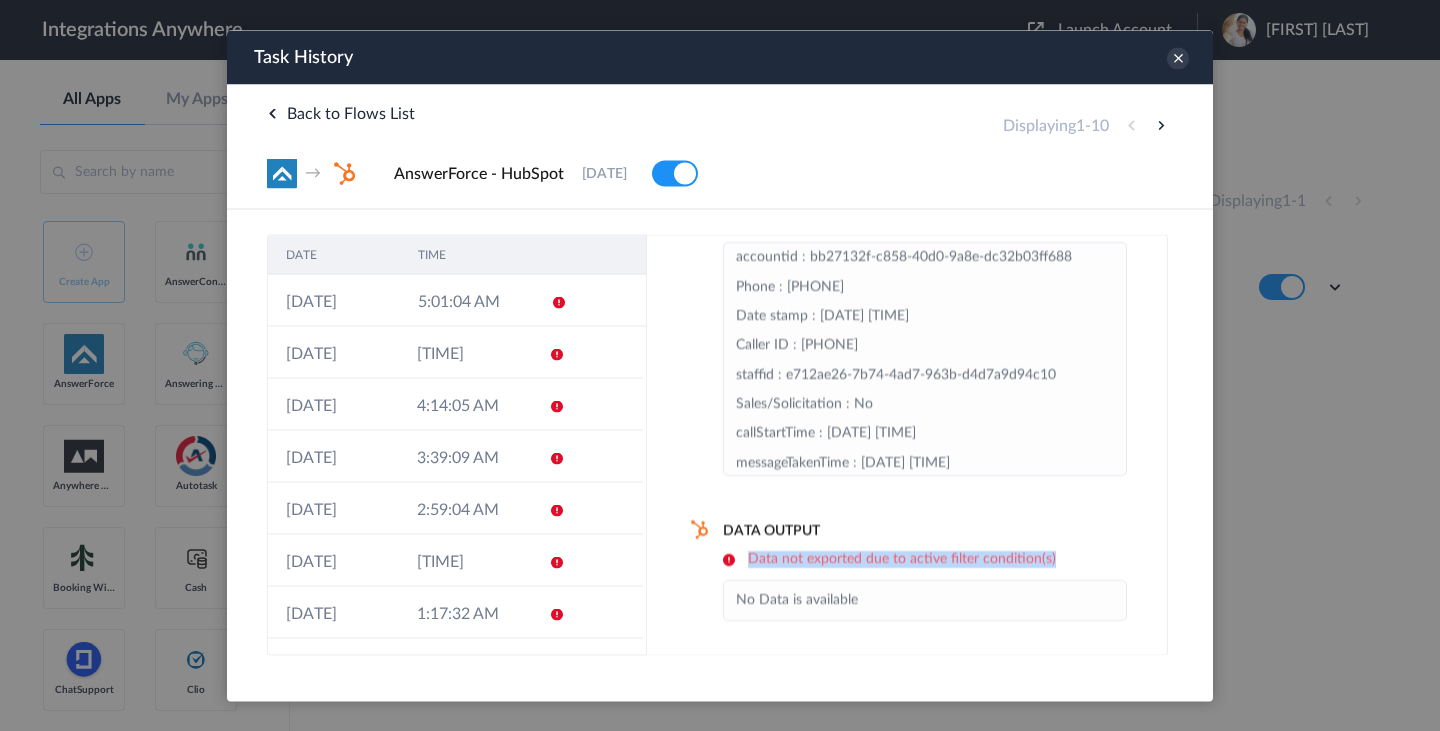 scroll, scrollTop: 0, scrollLeft: 0, axis: both 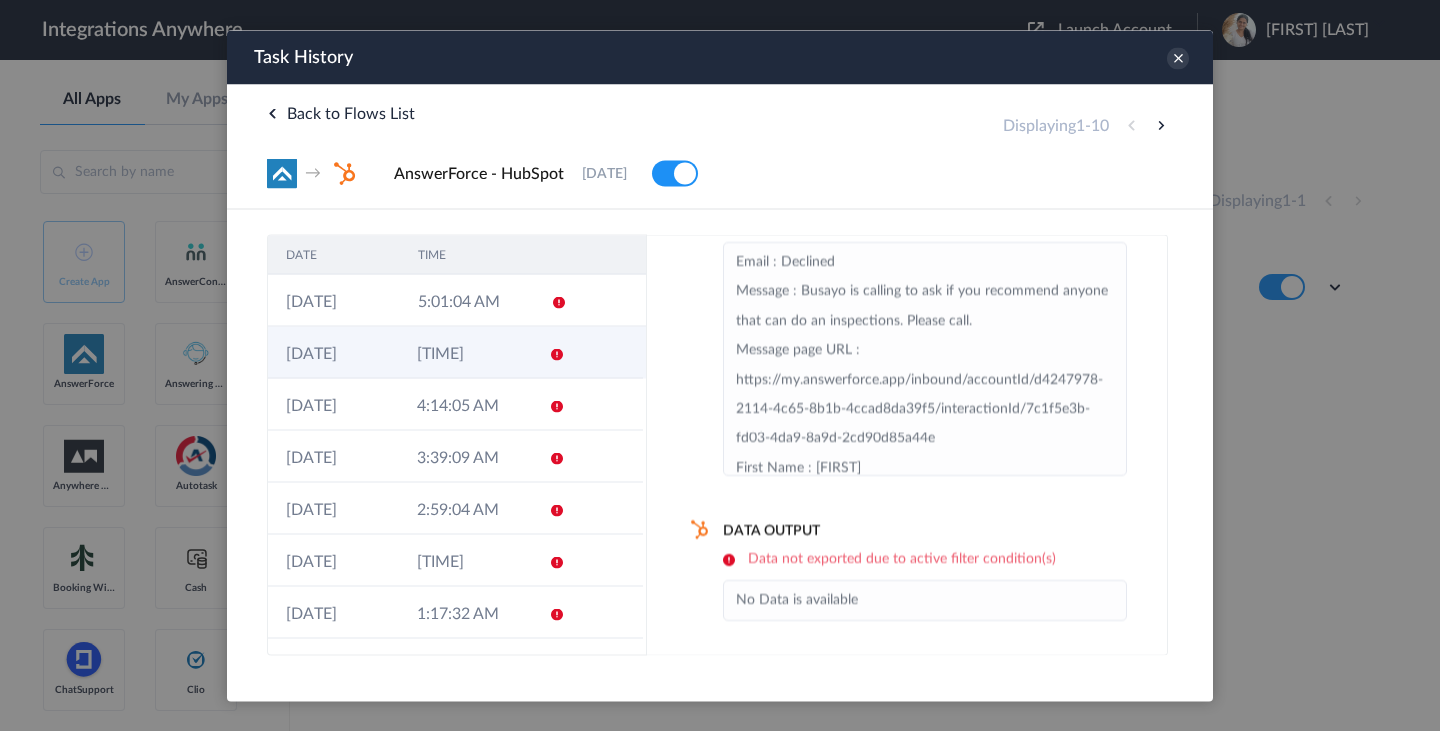 click on "[TIME]" at bounding box center (464, 352) 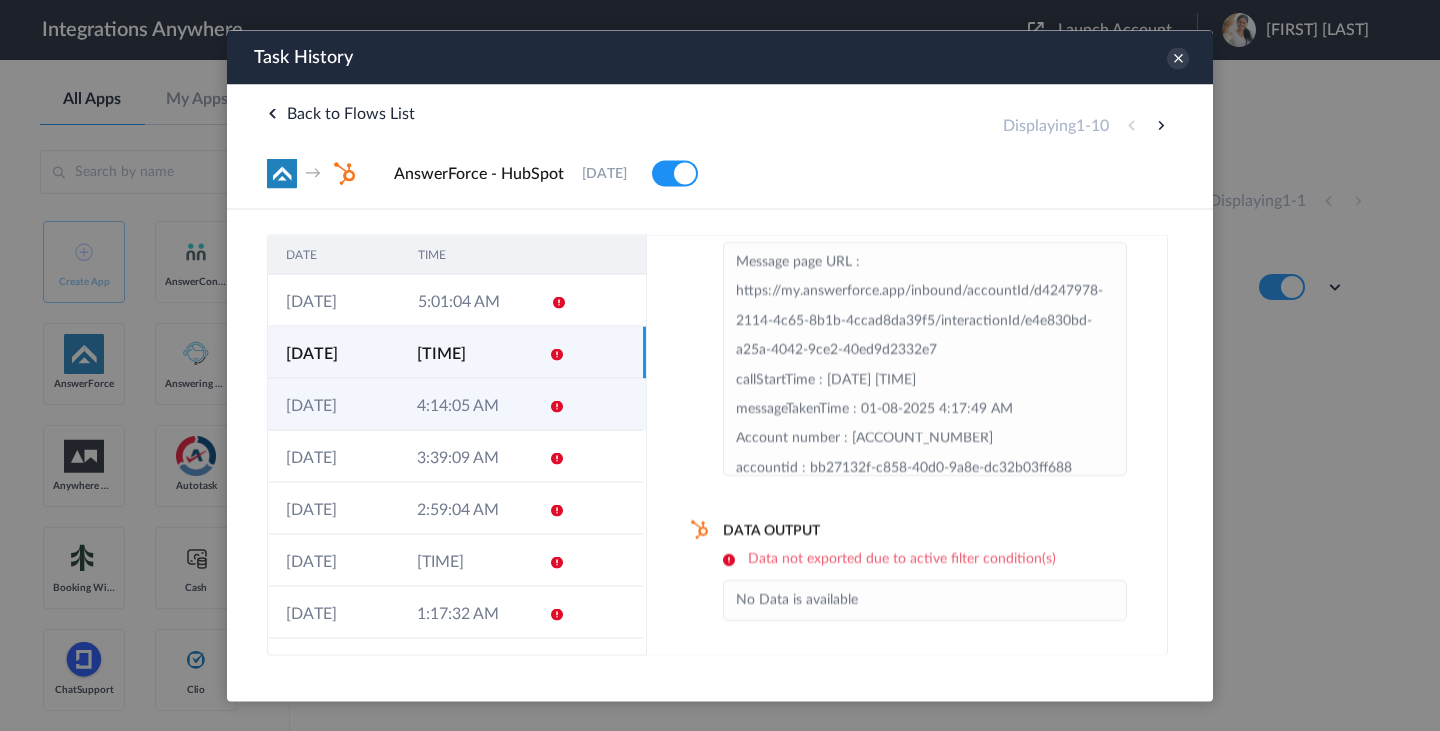 click on "4:14:05 AM" at bounding box center [464, 404] 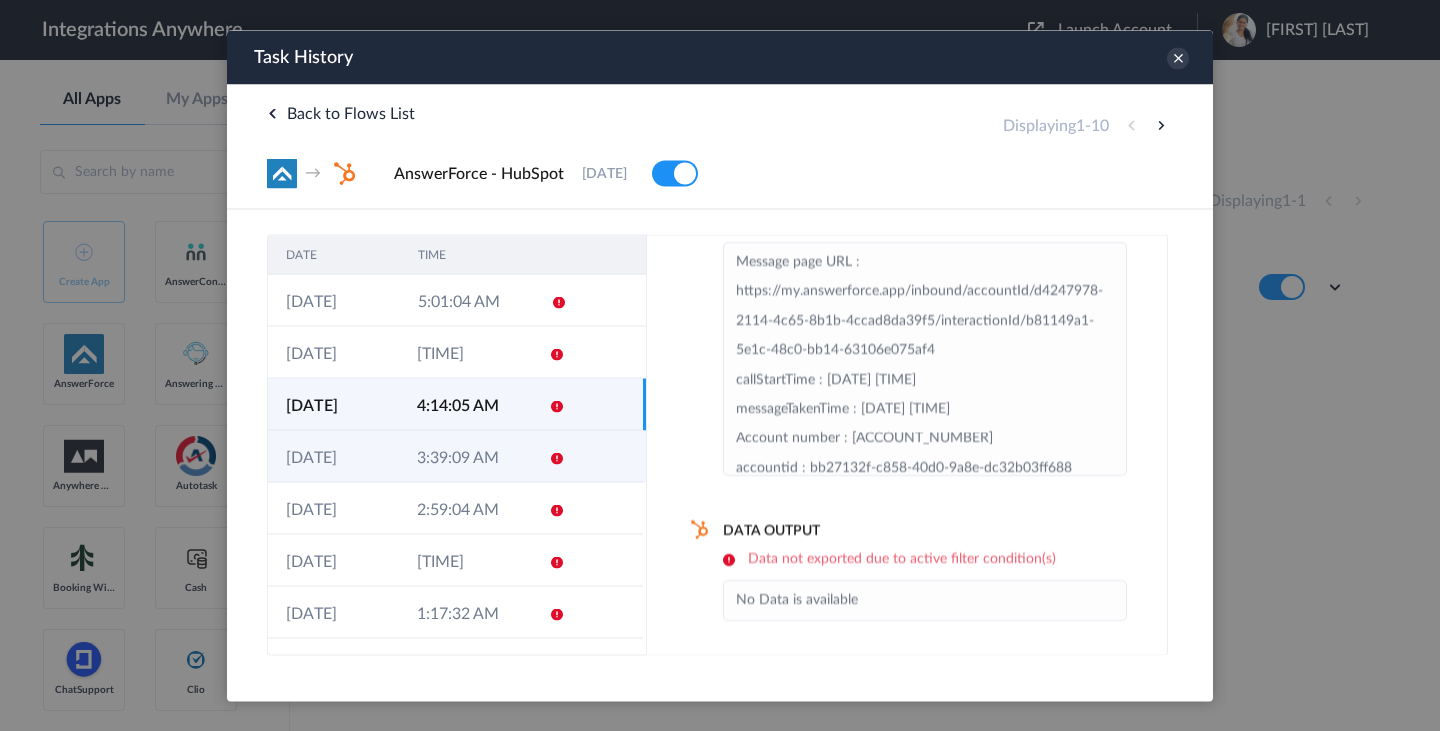 click on "3:39:09 AM" at bounding box center (464, 456) 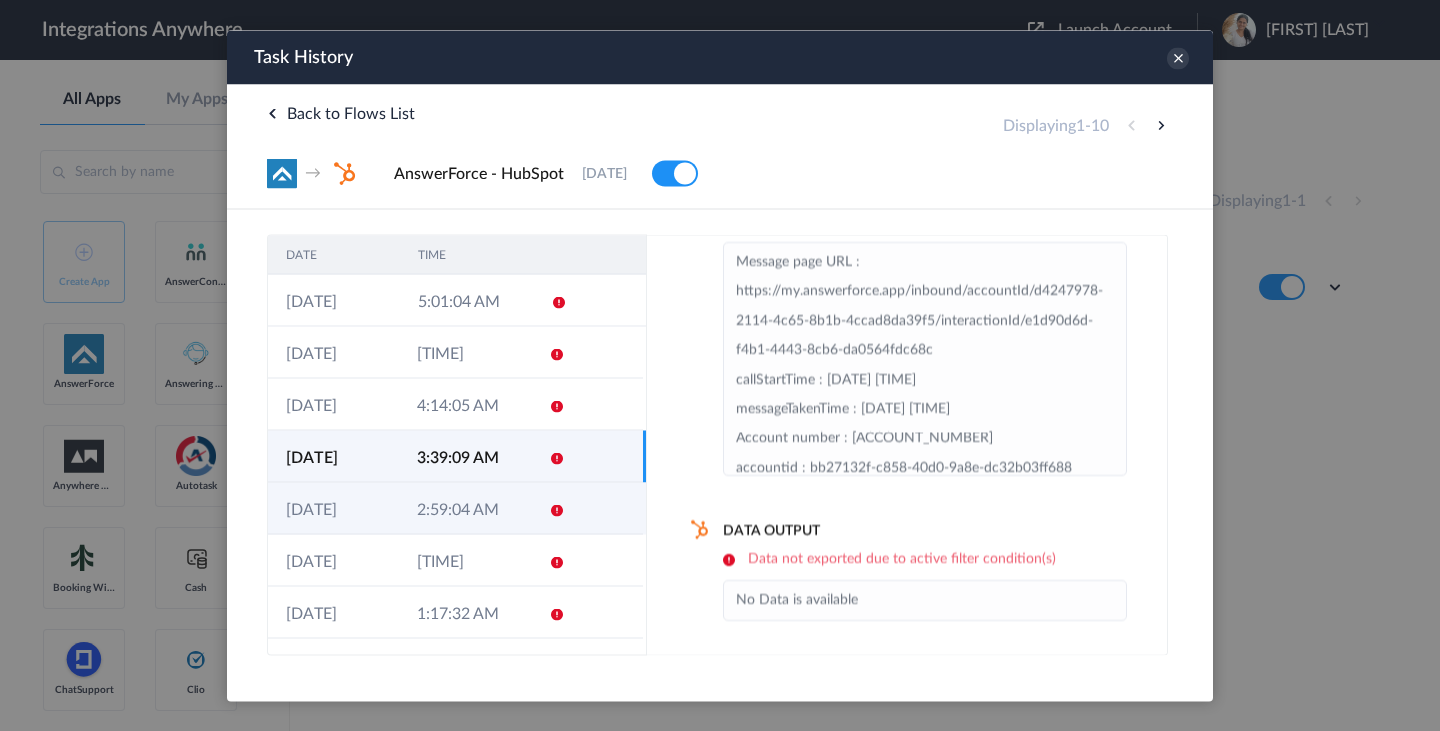 click on "2:59:04 AM" at bounding box center (464, 508) 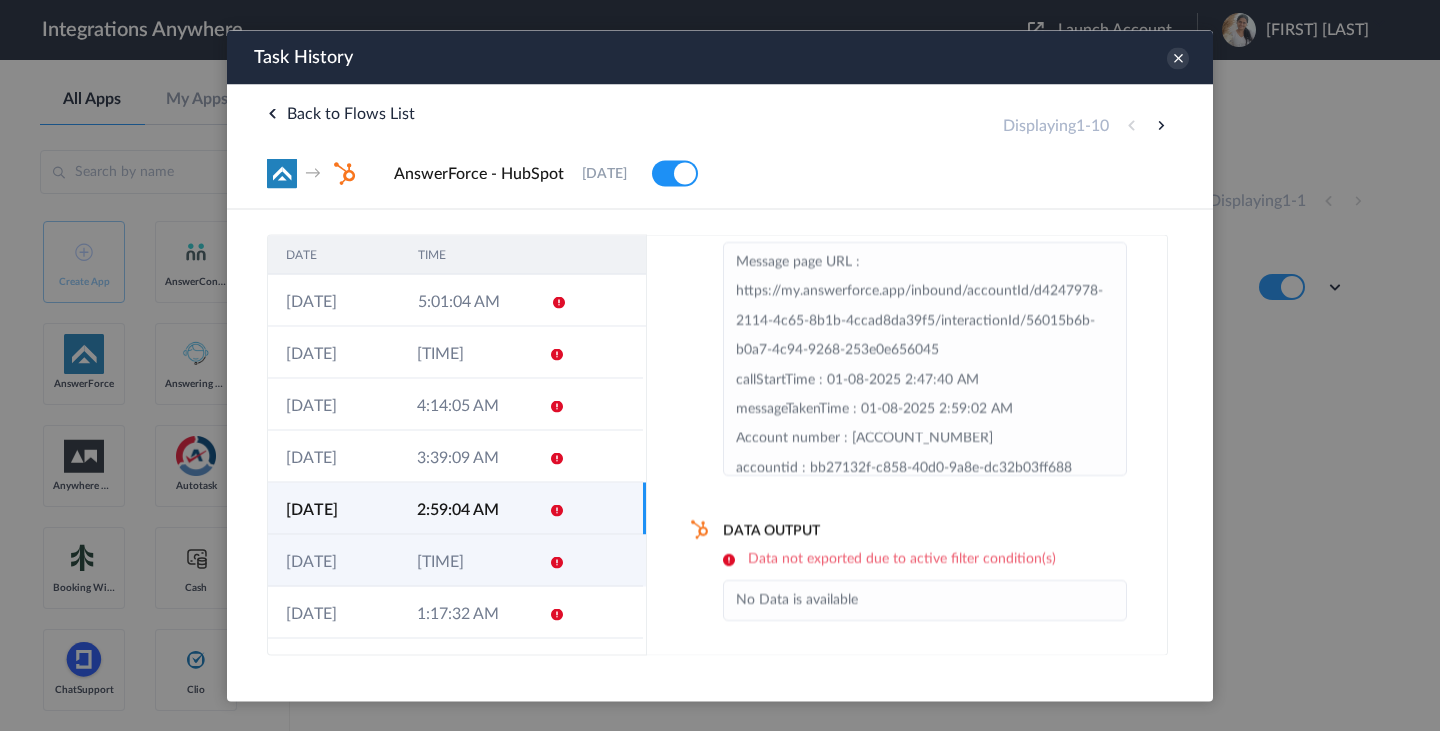 click on "[TIME]" at bounding box center (464, 560) 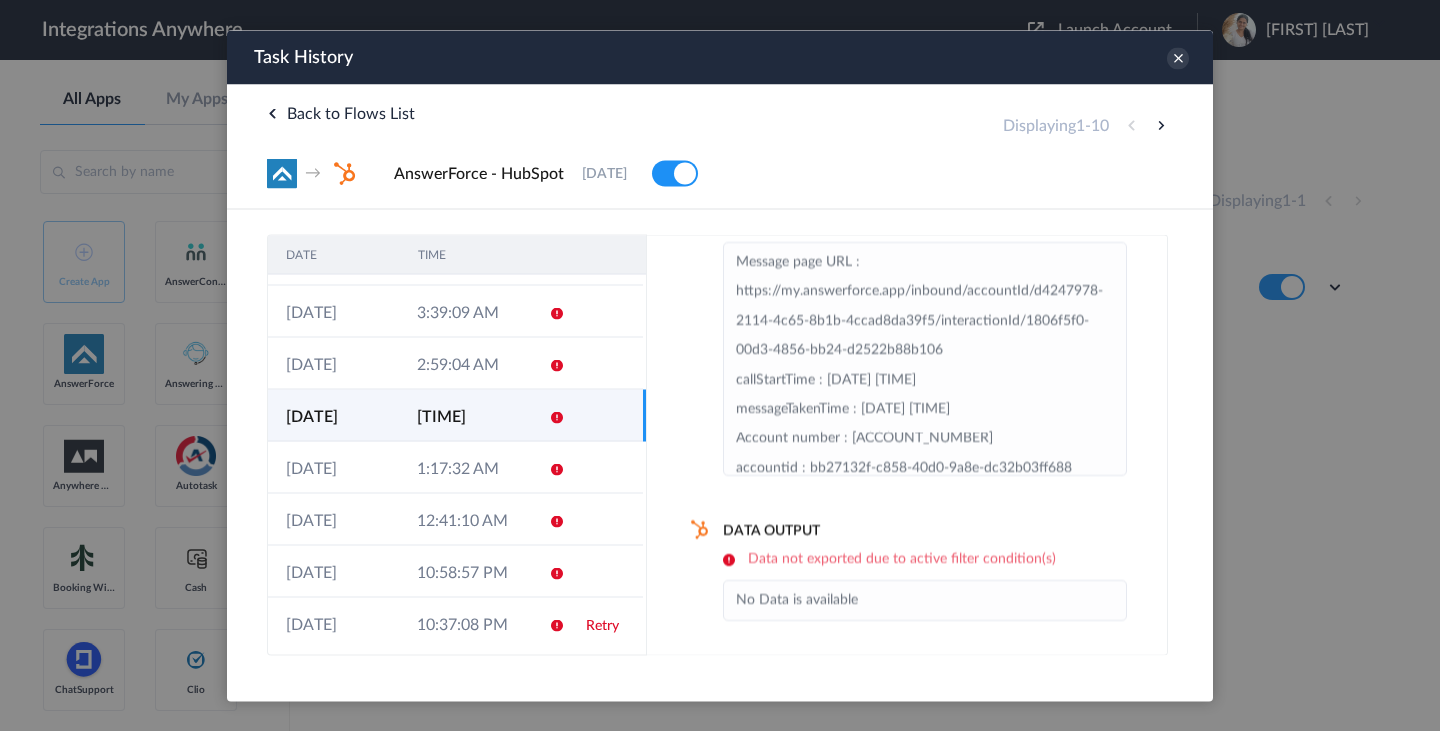 scroll, scrollTop: 154, scrollLeft: 0, axis: vertical 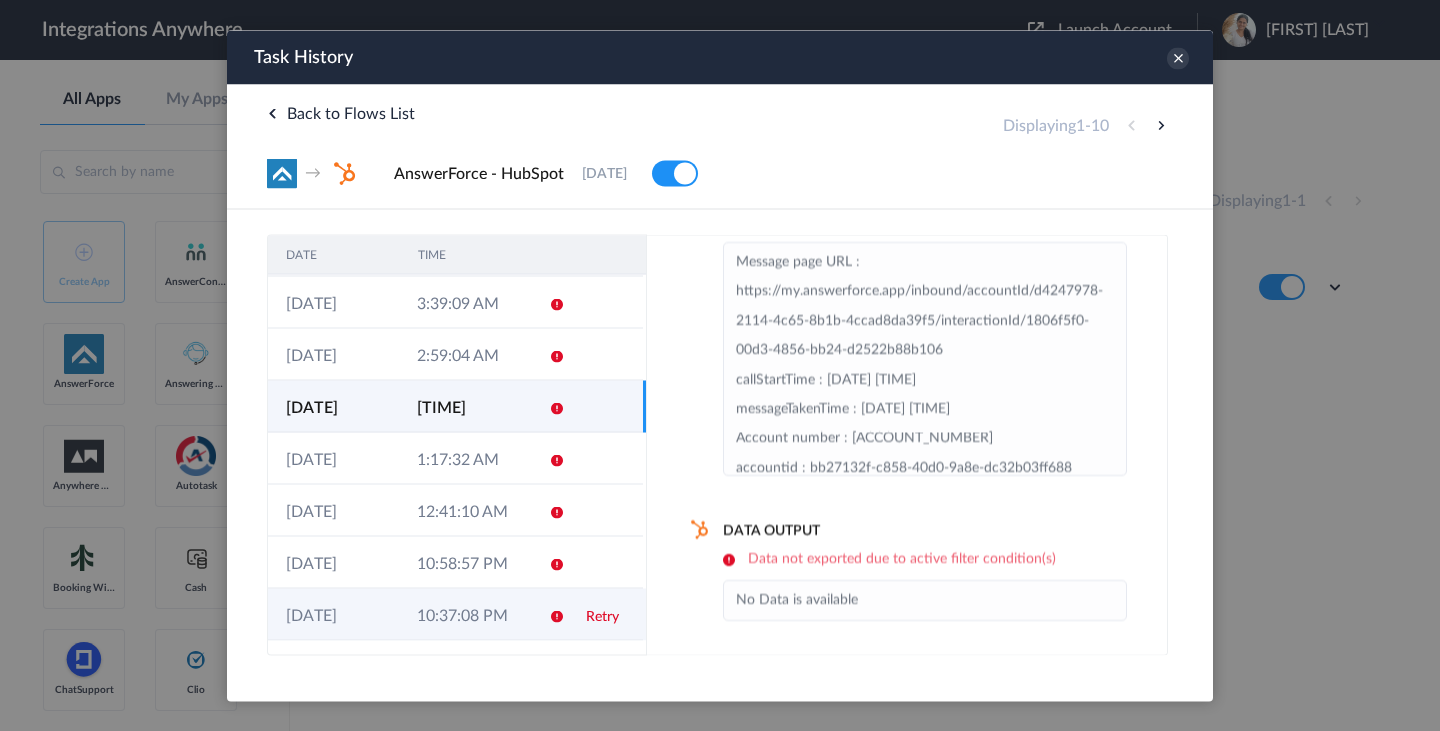 click on "10:37:08 PM" at bounding box center [464, 614] 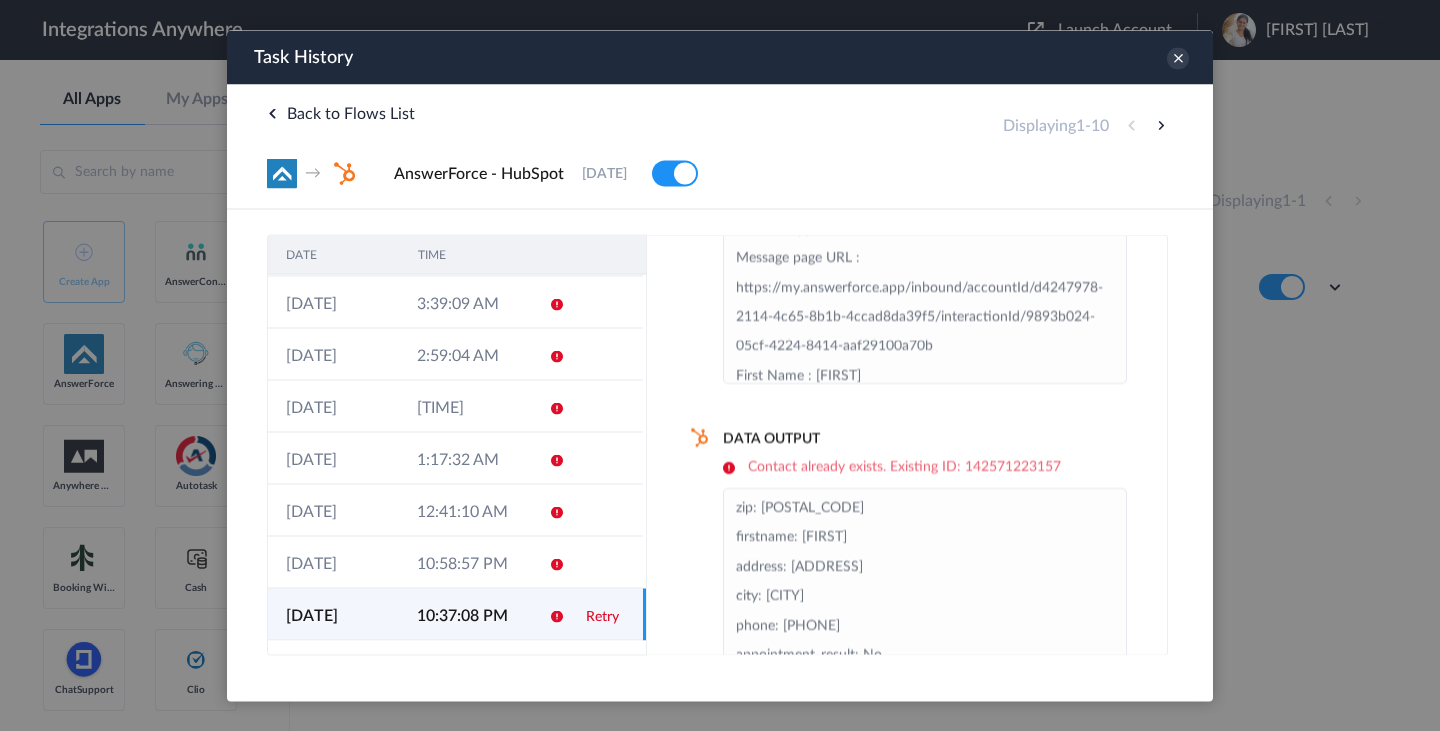scroll, scrollTop: 252, scrollLeft: 0, axis: vertical 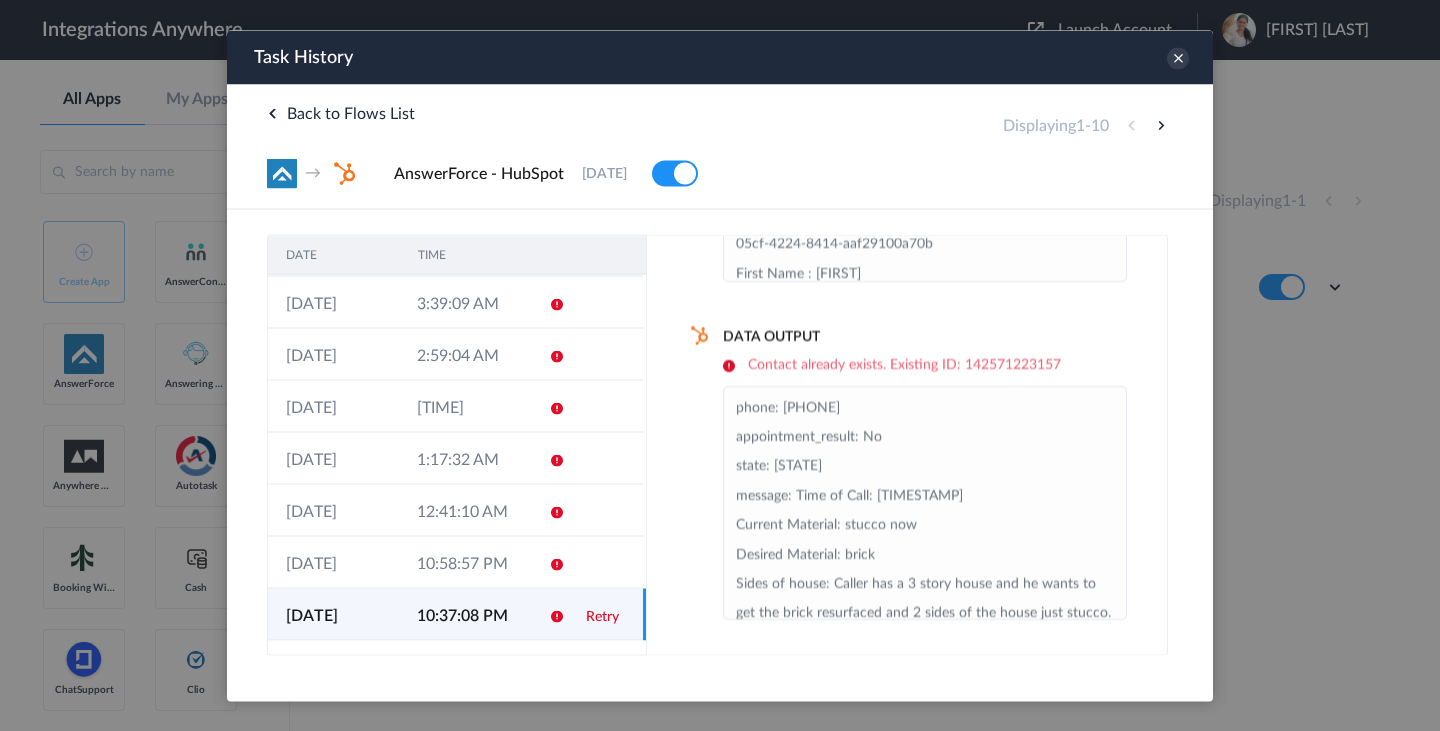 drag, startPoint x: 878, startPoint y: 495, endPoint x: 1014, endPoint y: 495, distance: 136 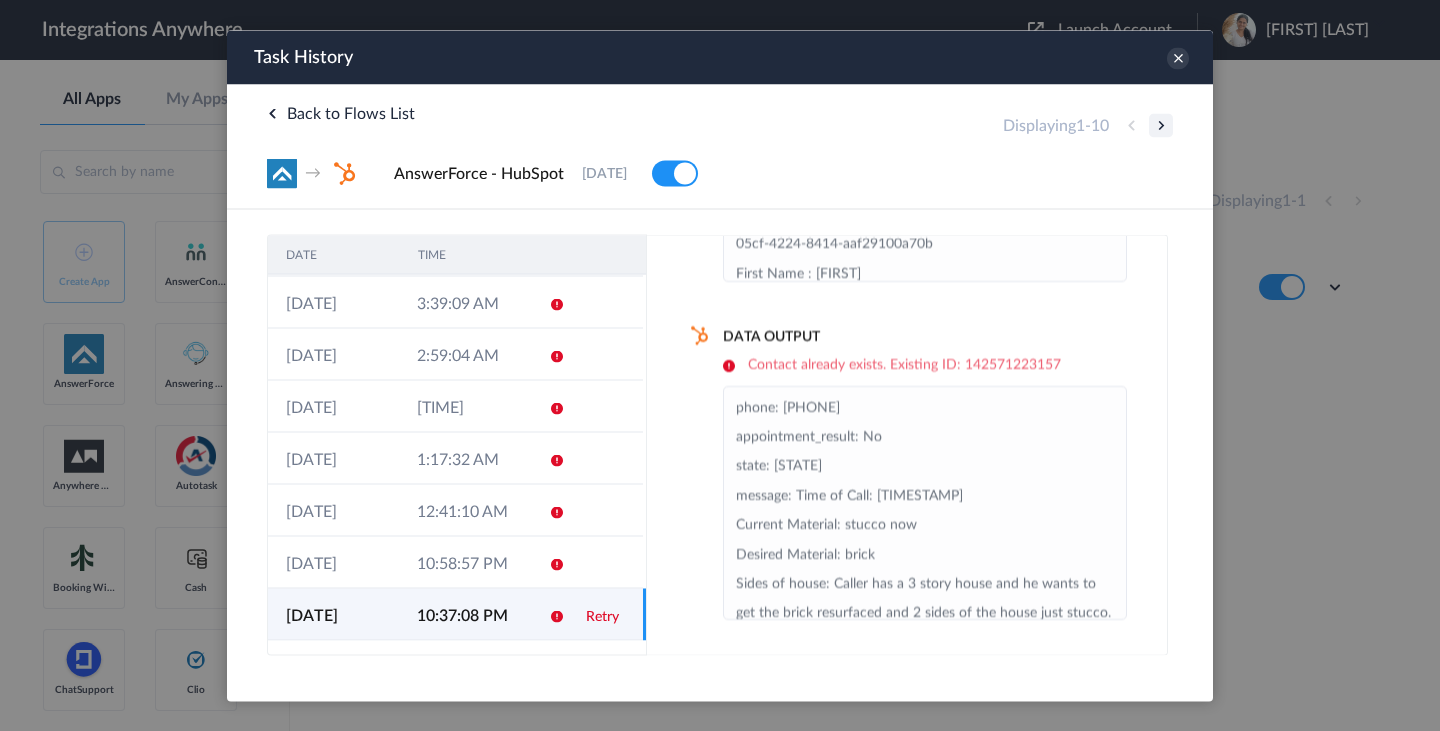 click at bounding box center [1161, 125] 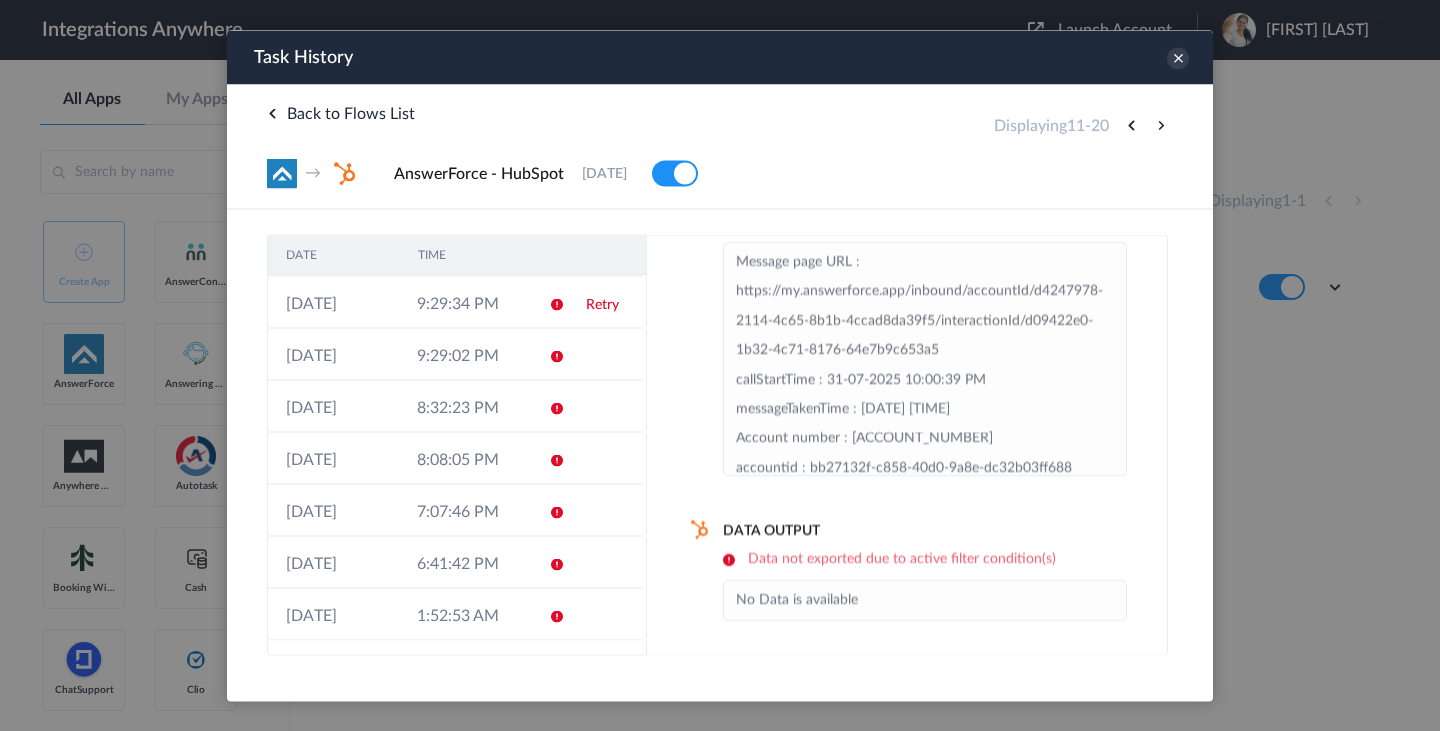 scroll, scrollTop: 60, scrollLeft: 0, axis: vertical 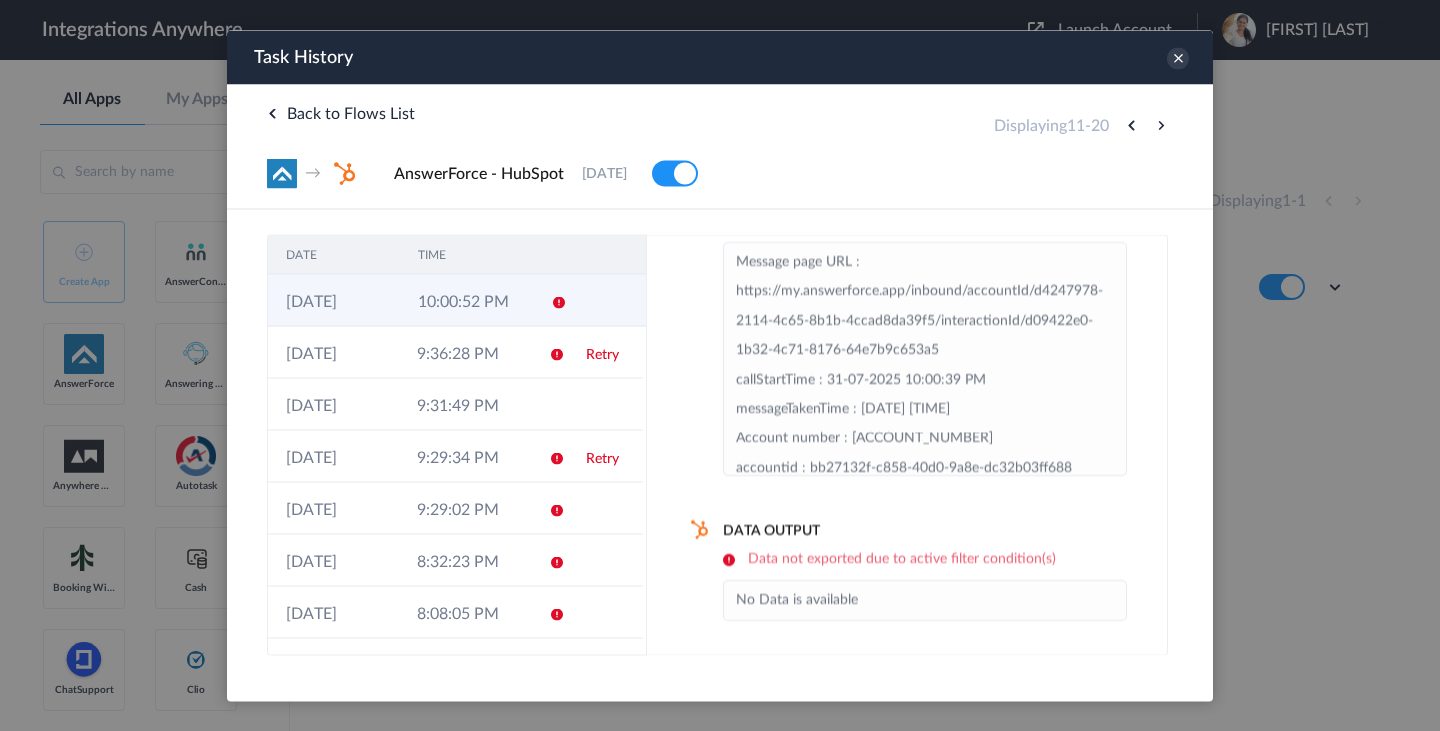 click on "10:00:52 PM" at bounding box center [466, 300] 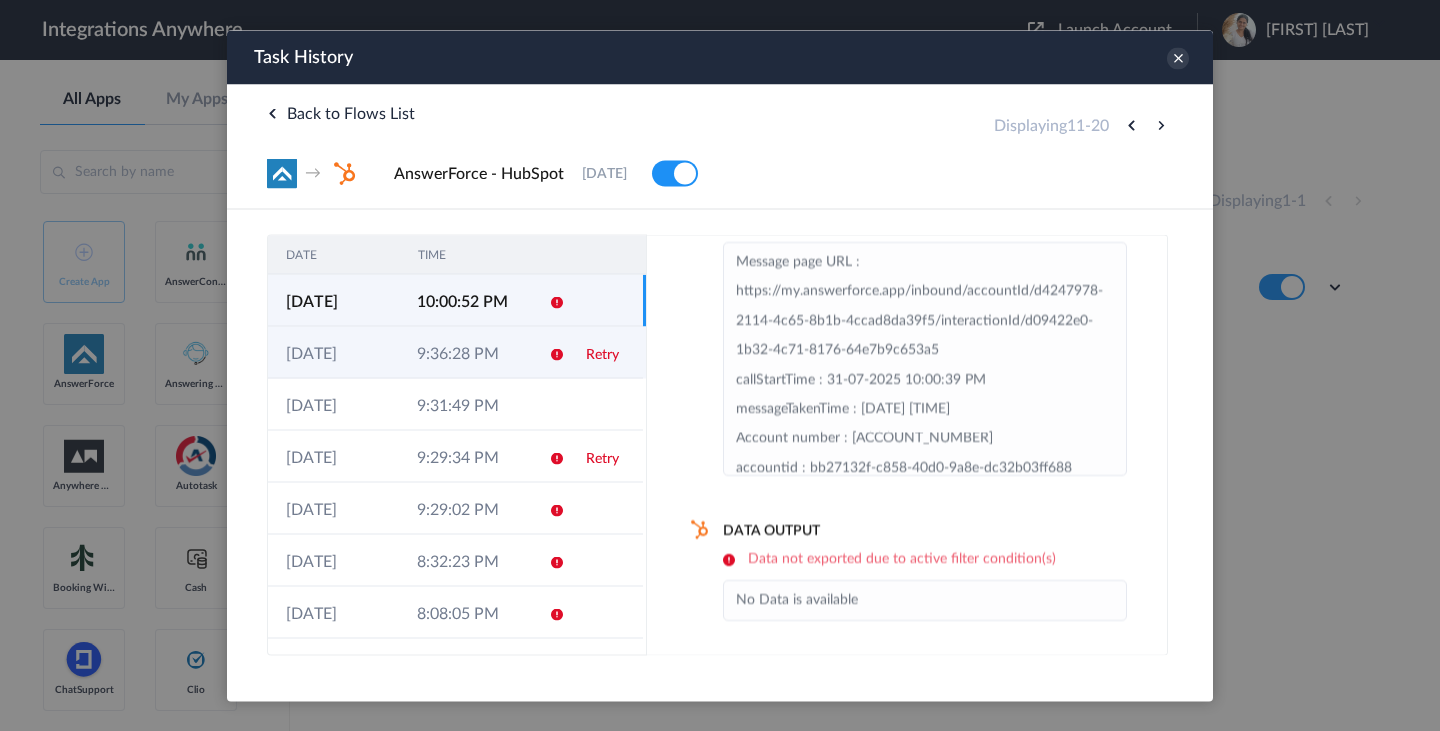 click on "9:36:28 PM" at bounding box center (464, 352) 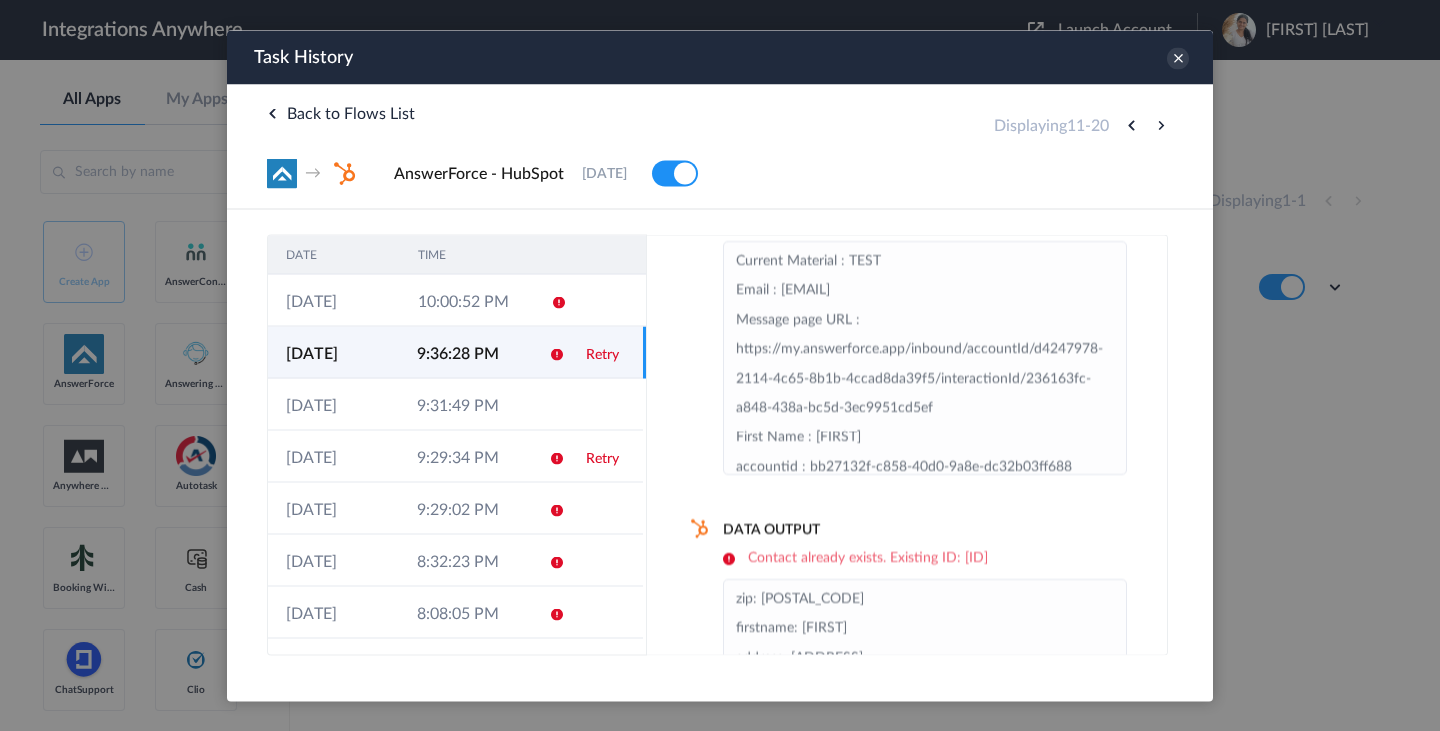 scroll, scrollTop: 252, scrollLeft: 0, axis: vertical 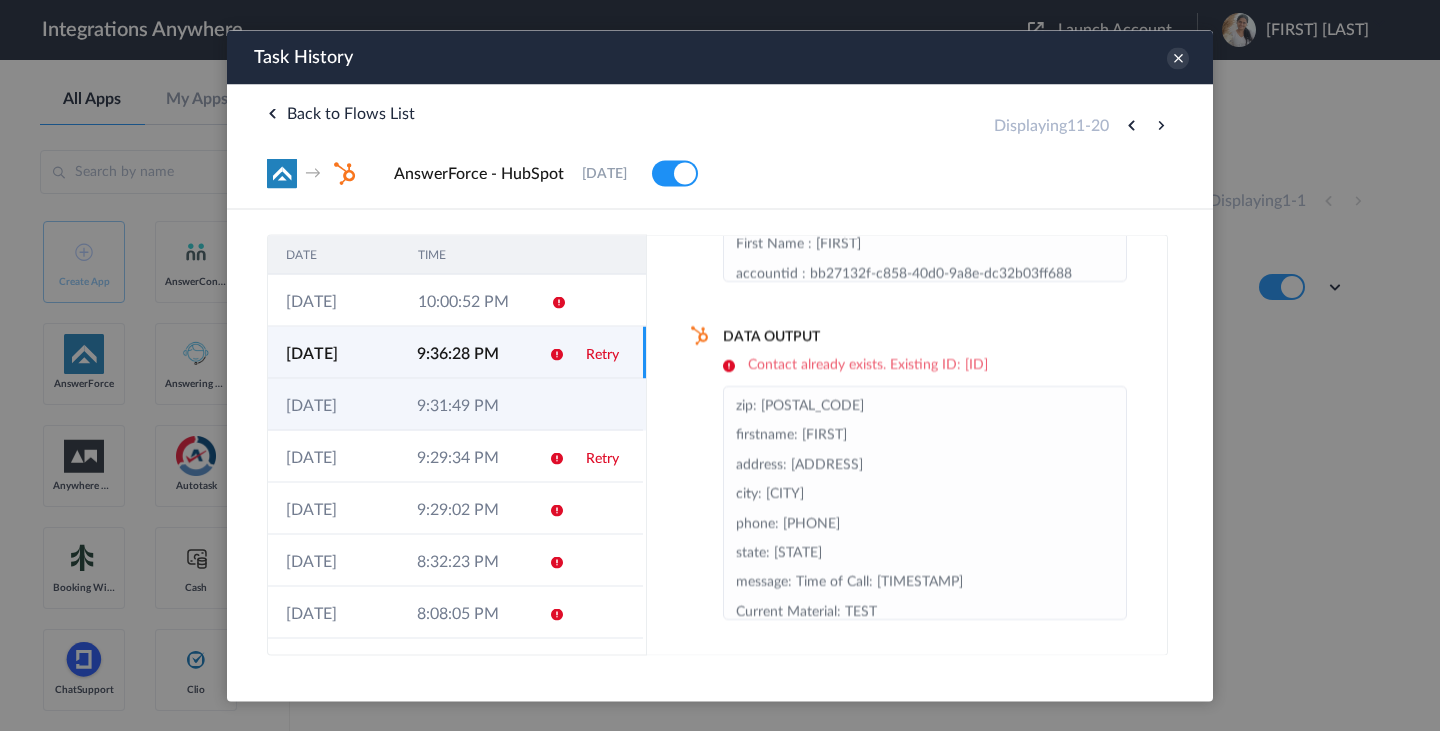 click on "9:31:49 PM" at bounding box center (464, 404) 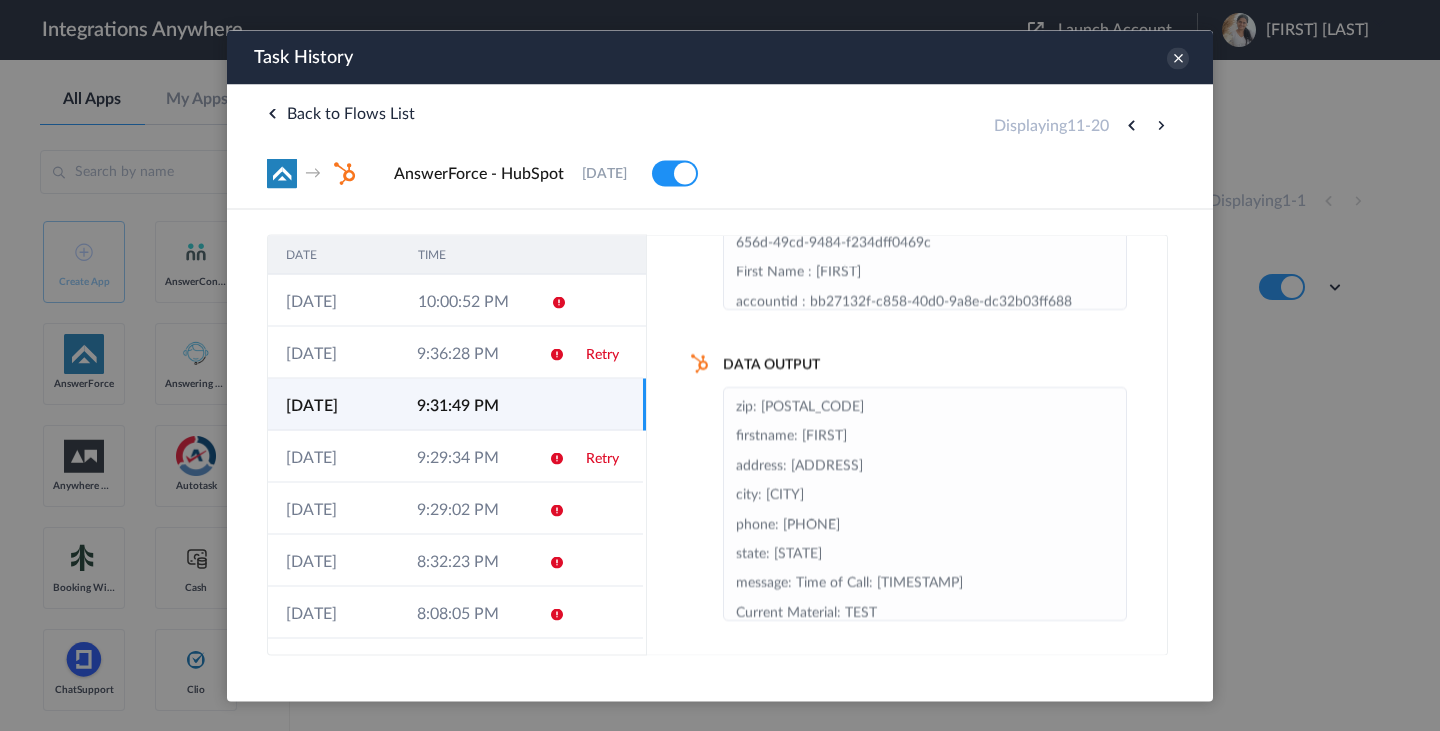 scroll, scrollTop: 225, scrollLeft: 0, axis: vertical 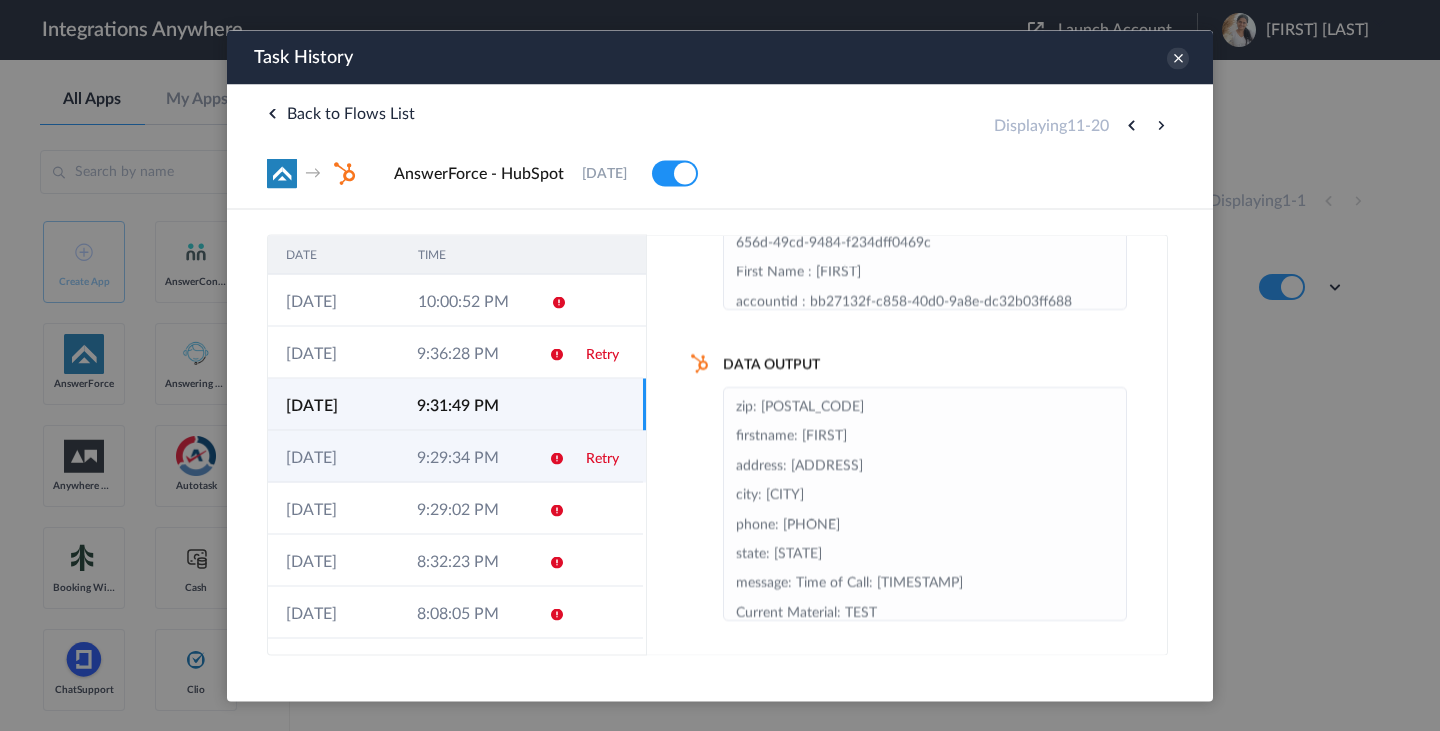 click on "9:29:34 PM" at bounding box center (464, 456) 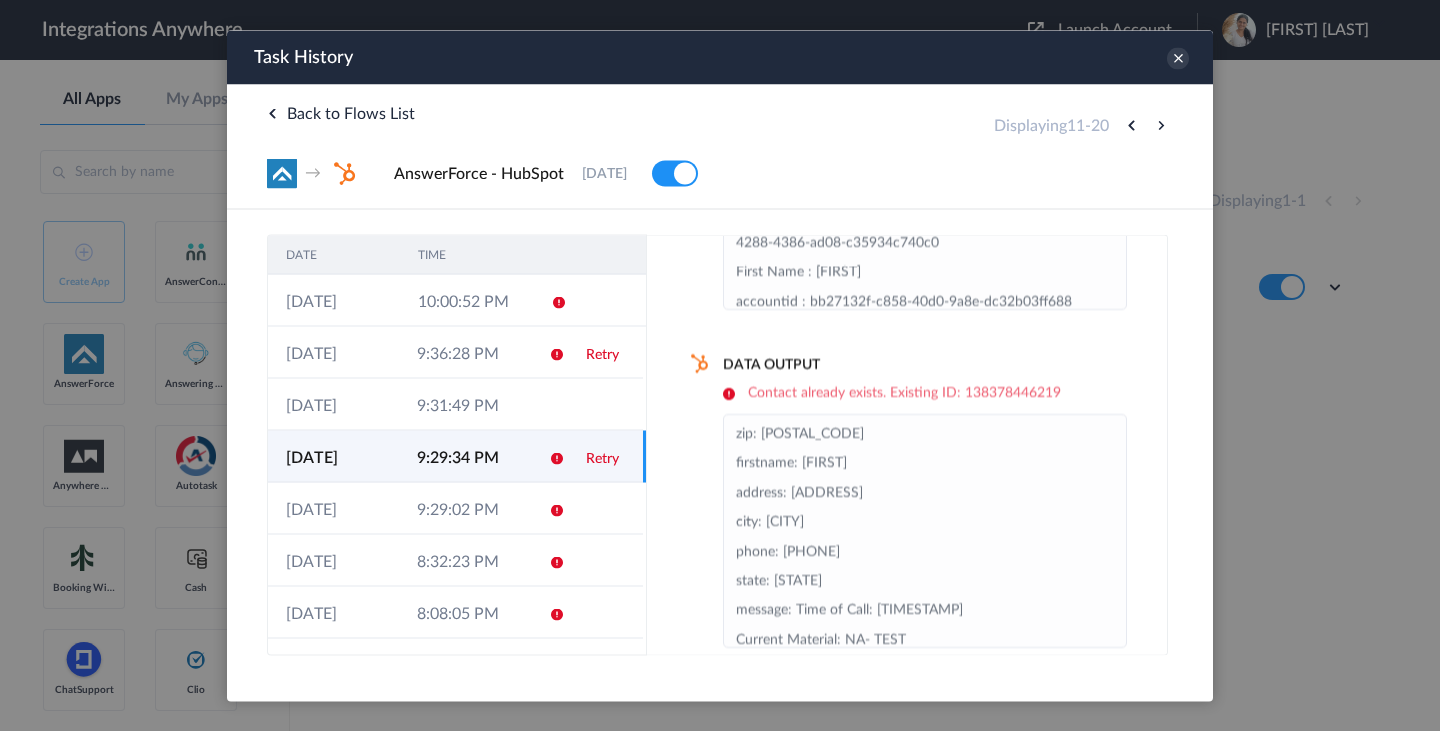 scroll, scrollTop: 252, scrollLeft: 0, axis: vertical 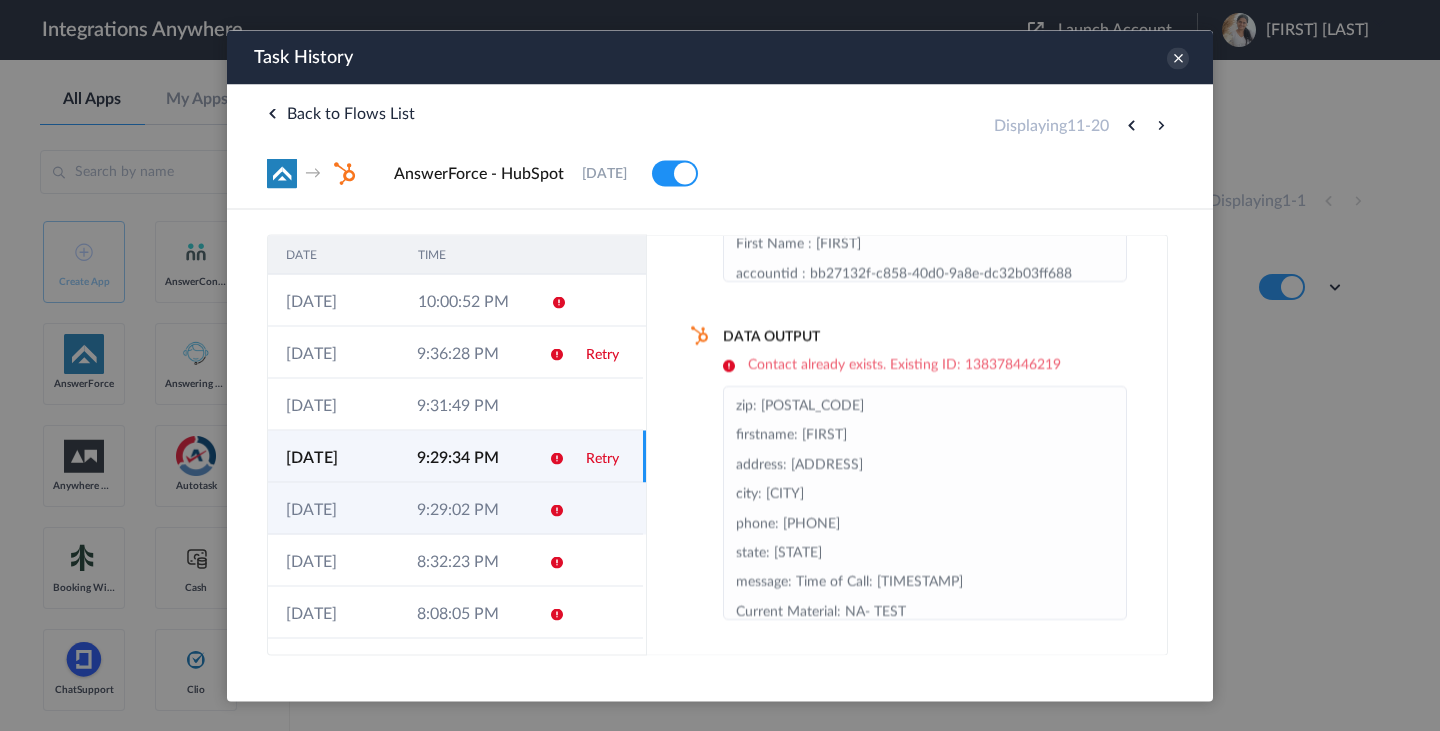 click on "9:29:02 PM" at bounding box center [464, 508] 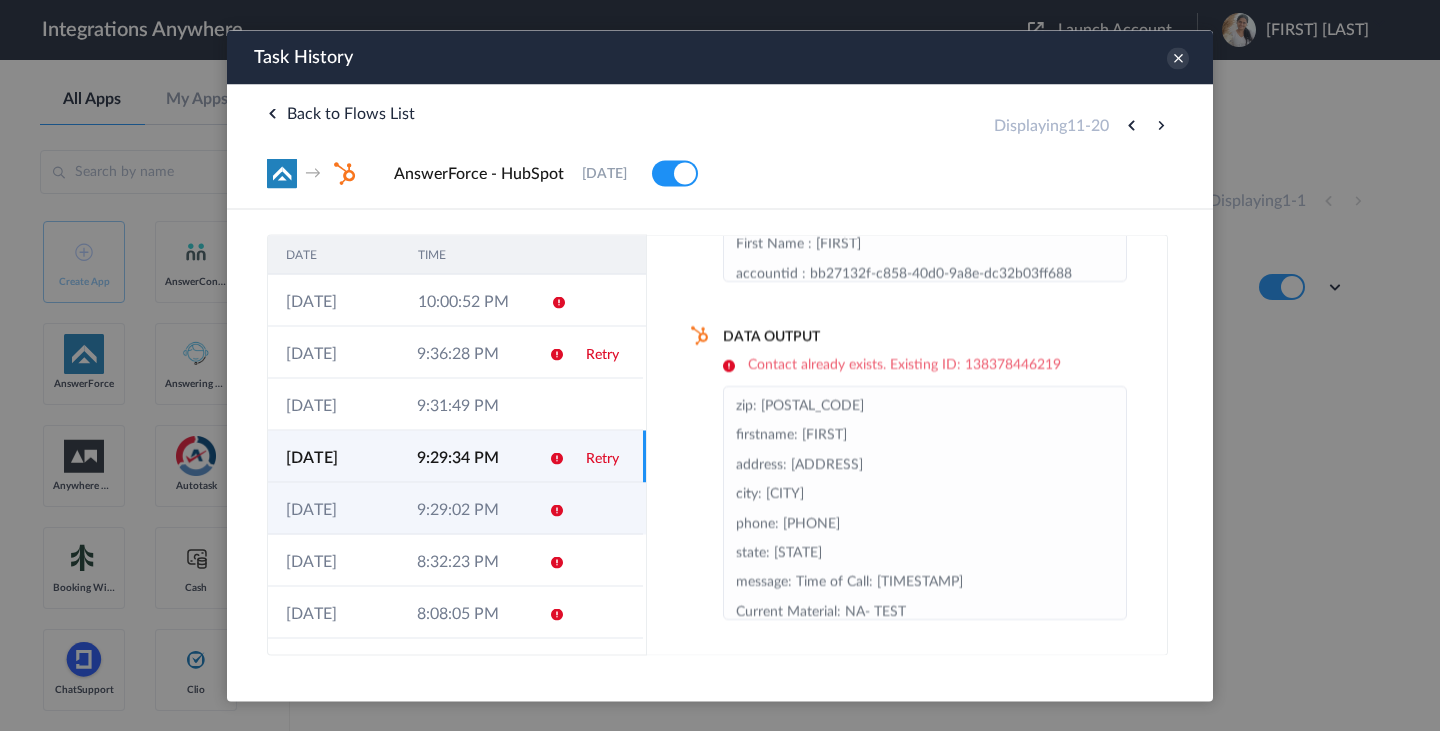 scroll, scrollTop: 60, scrollLeft: 0, axis: vertical 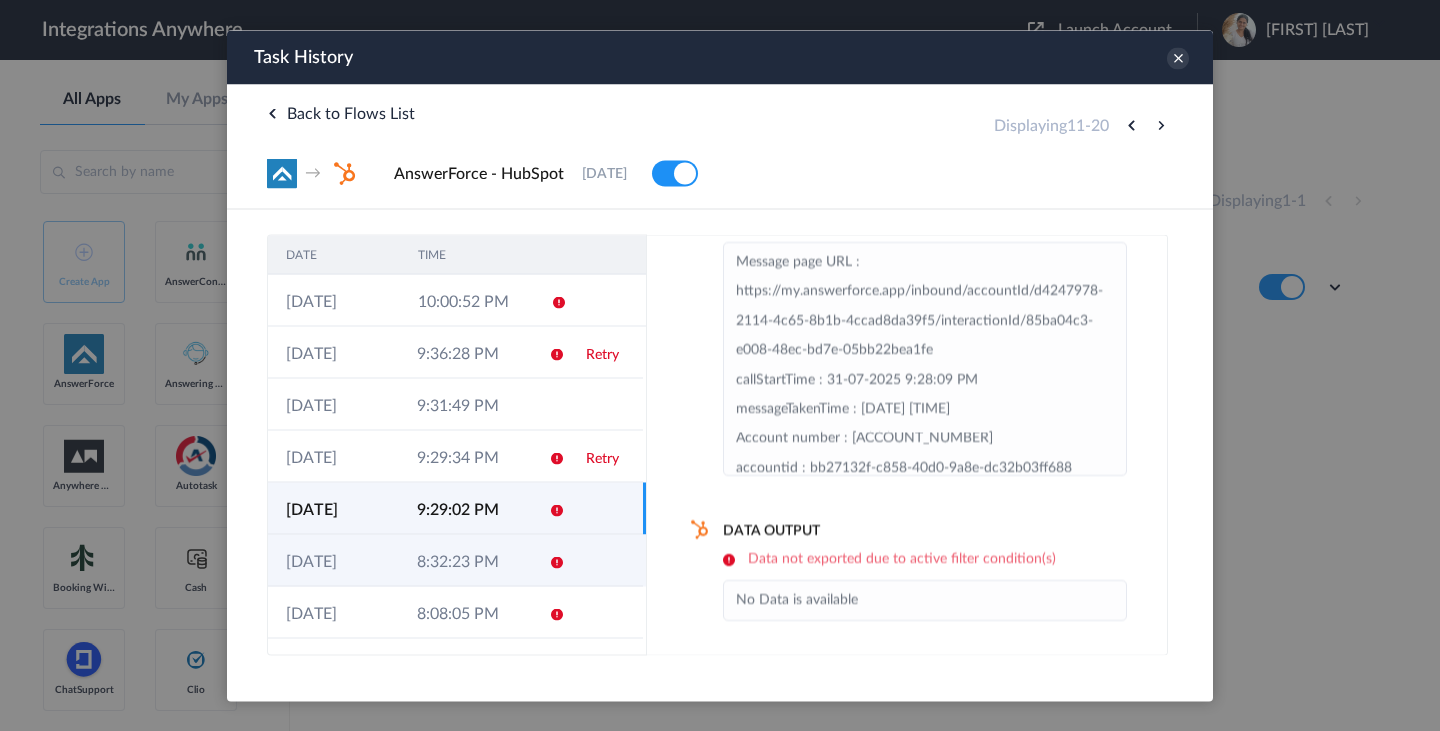 click on "8:32:23 PM" at bounding box center [464, 560] 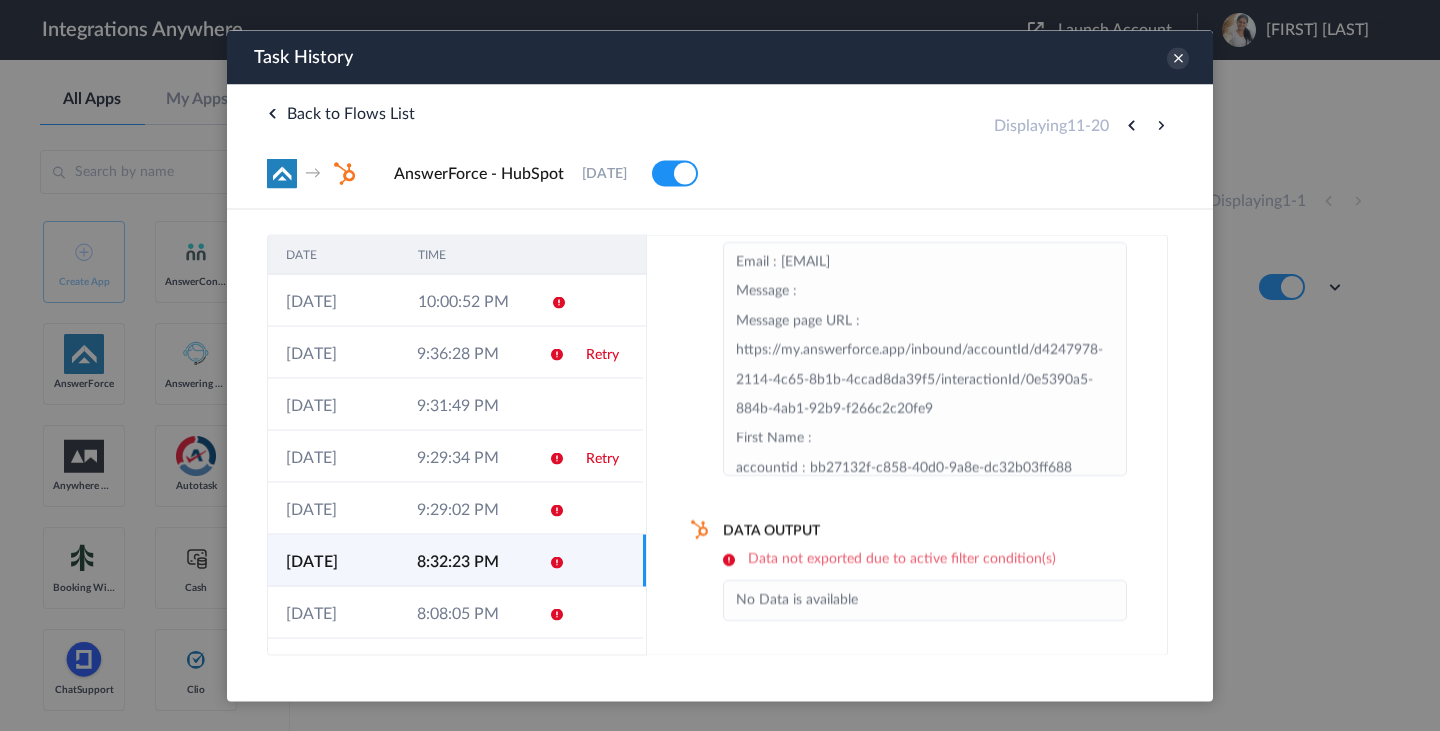 scroll, scrollTop: 154, scrollLeft: 0, axis: vertical 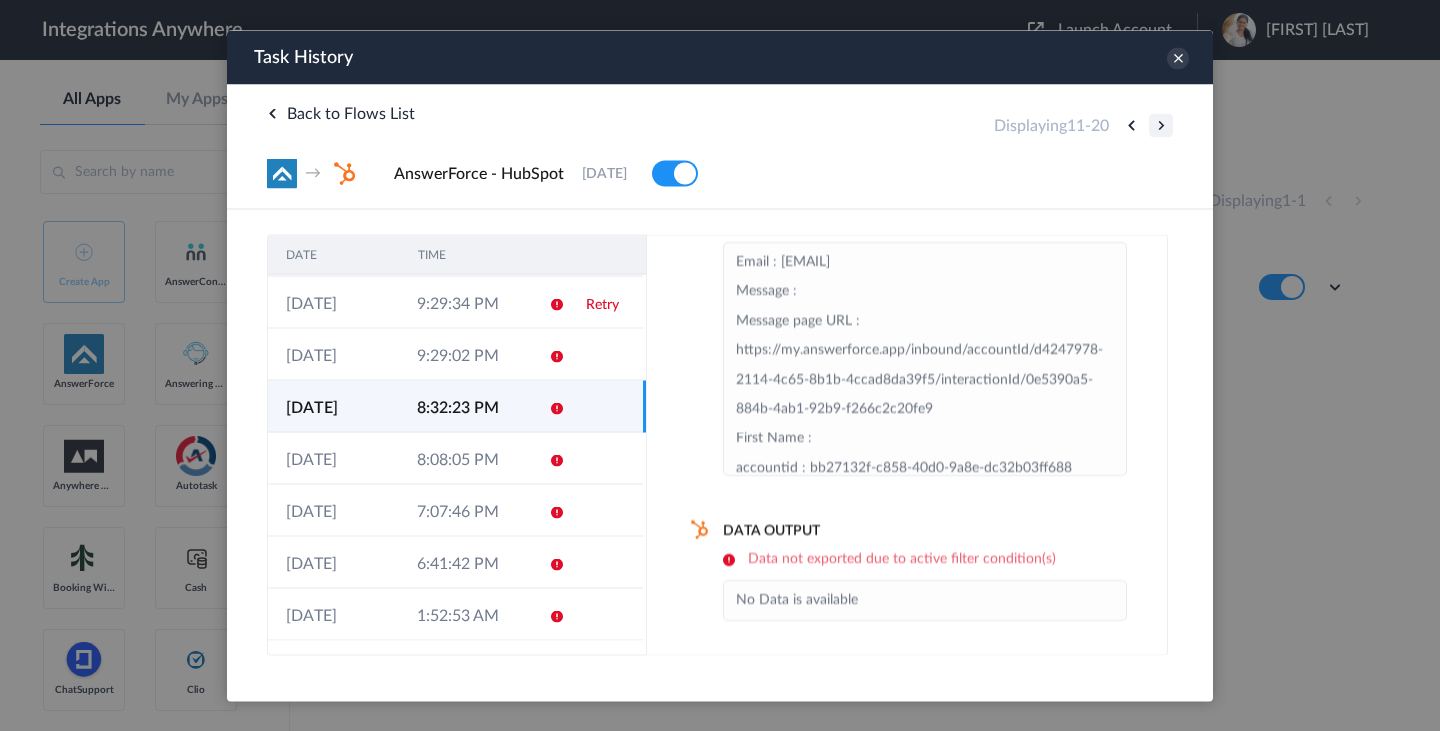 click at bounding box center [1161, 125] 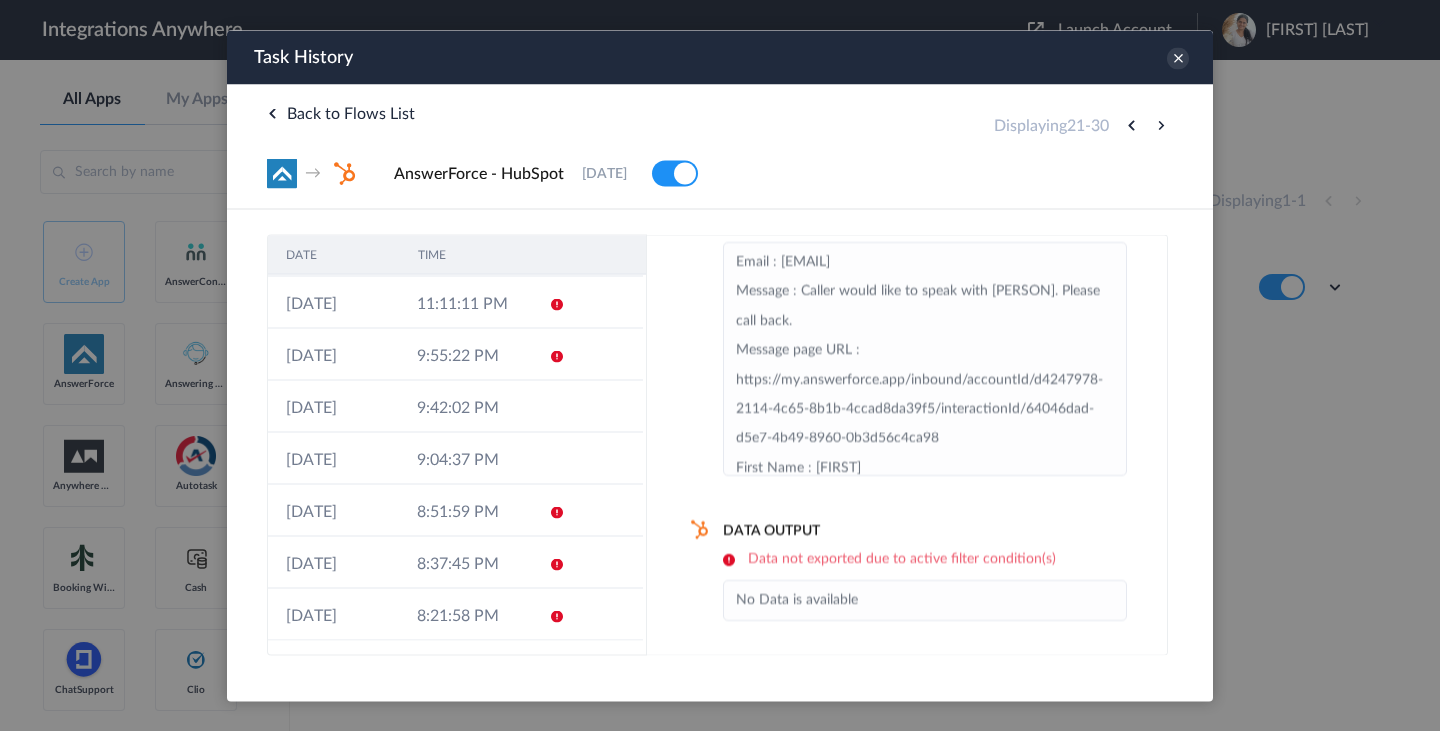 scroll, scrollTop: 0, scrollLeft: 0, axis: both 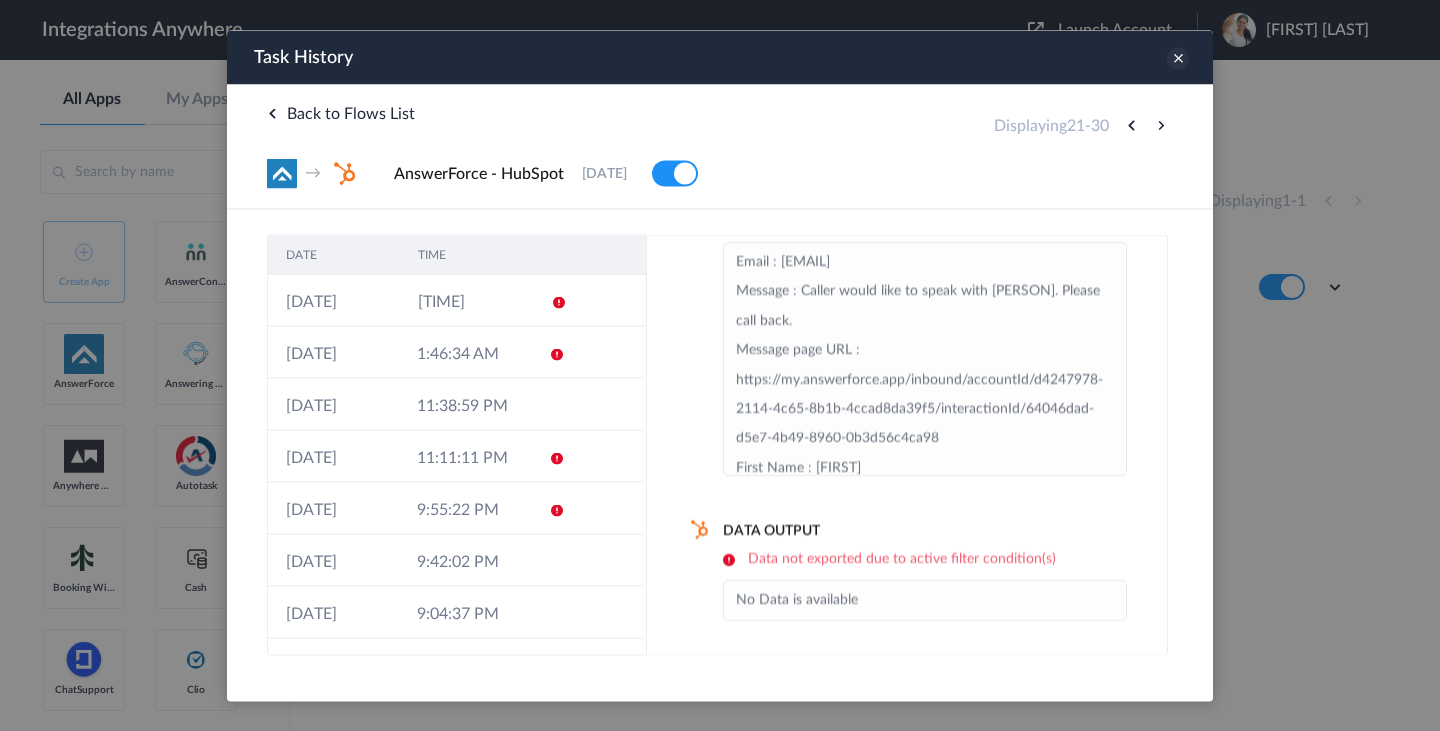 click at bounding box center (1178, 58) 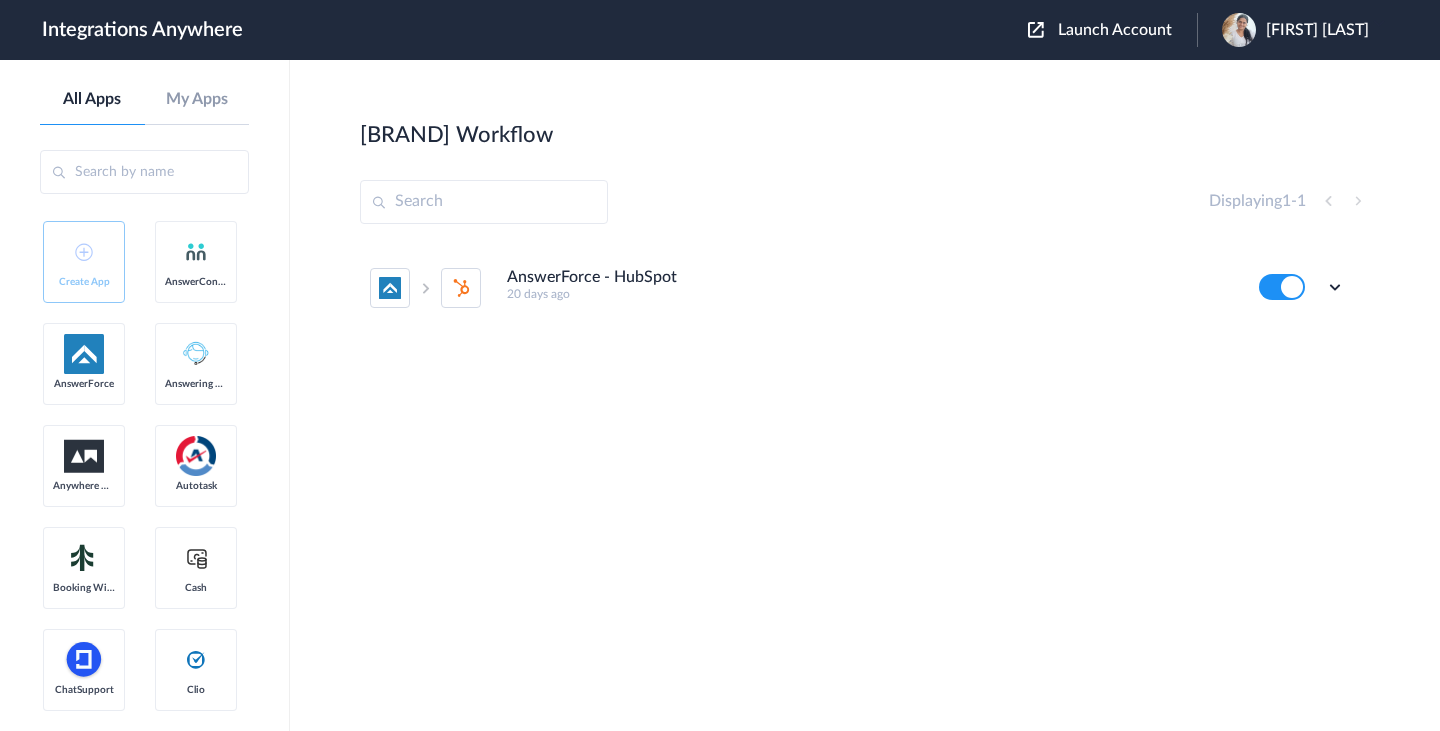 click on "AnswerForce - HubSpot 20 days ago Edit    Task history    Delete" at bounding box center [865, 394] 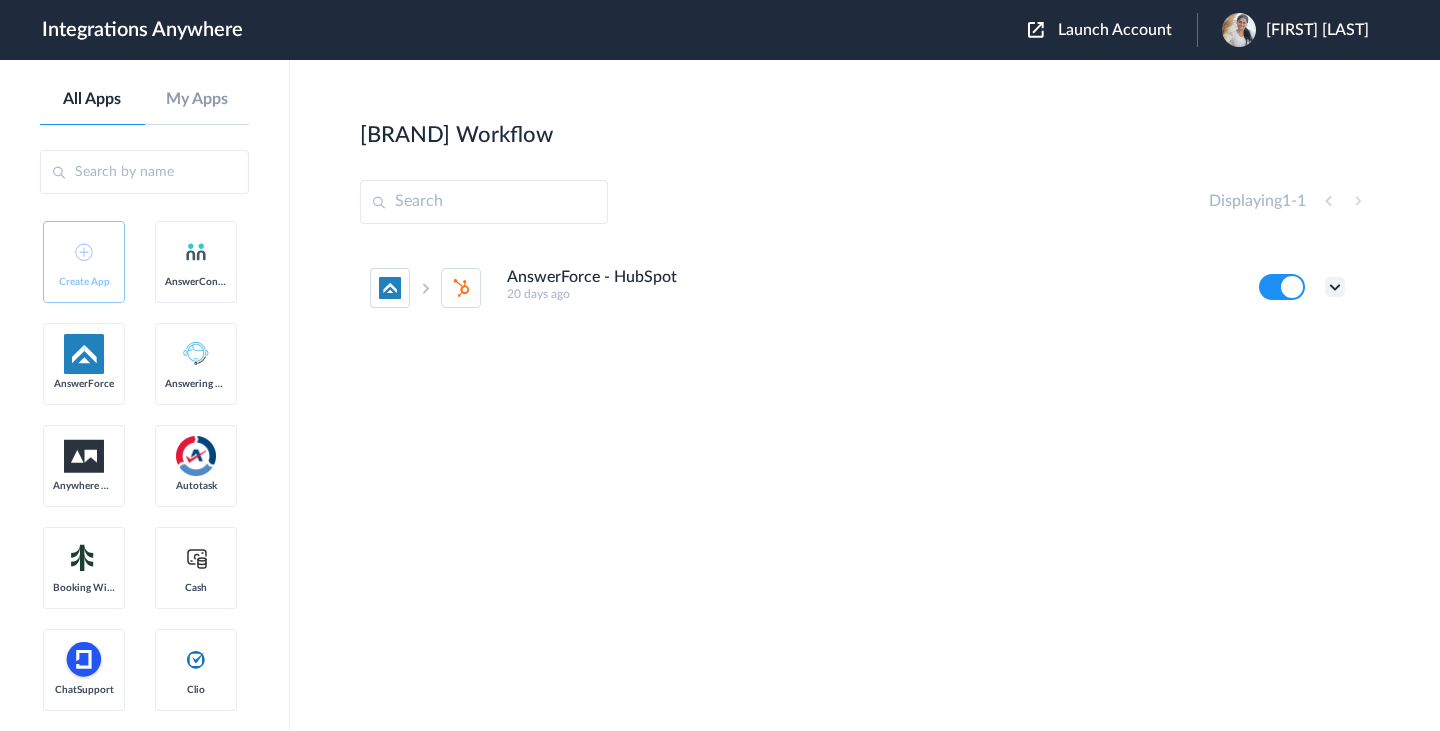 click at bounding box center (1335, 287) 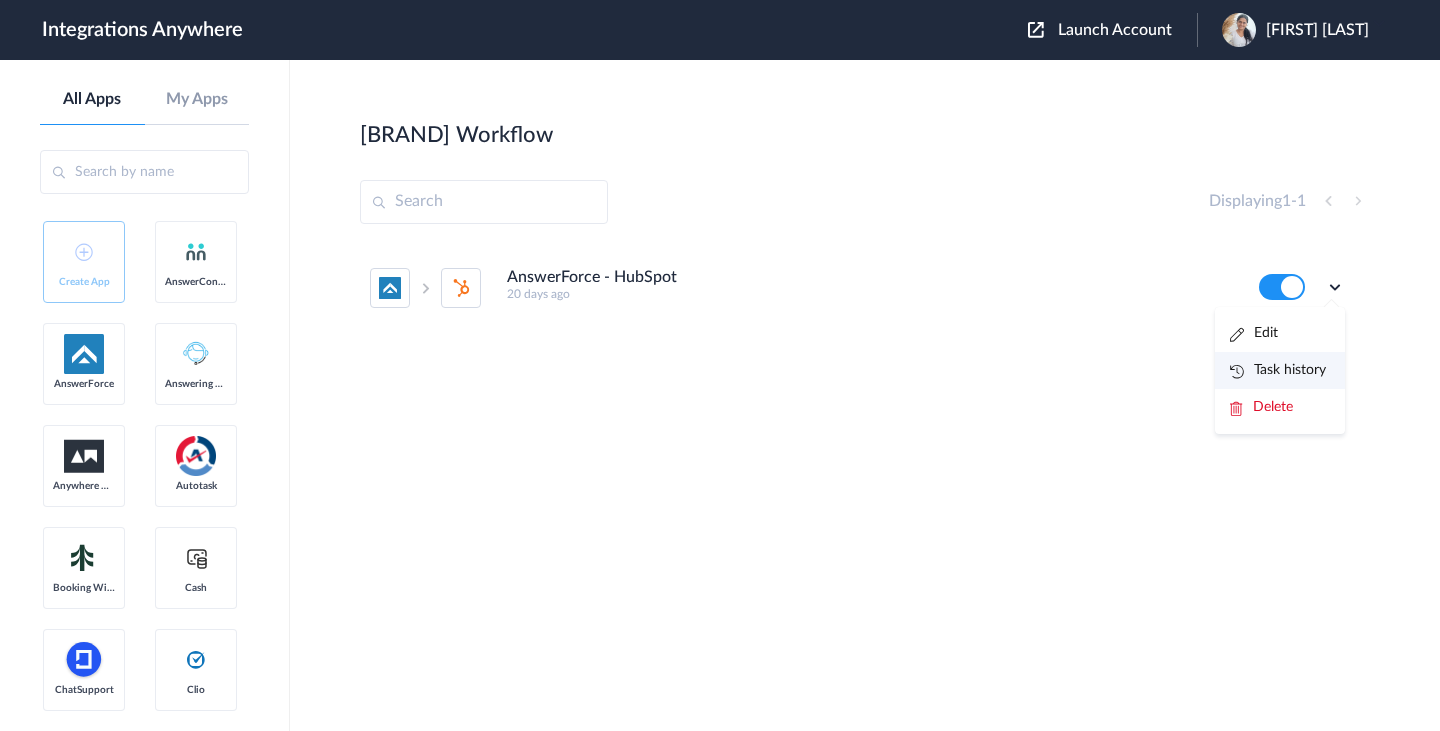 click on "Task history" at bounding box center [1278, 370] 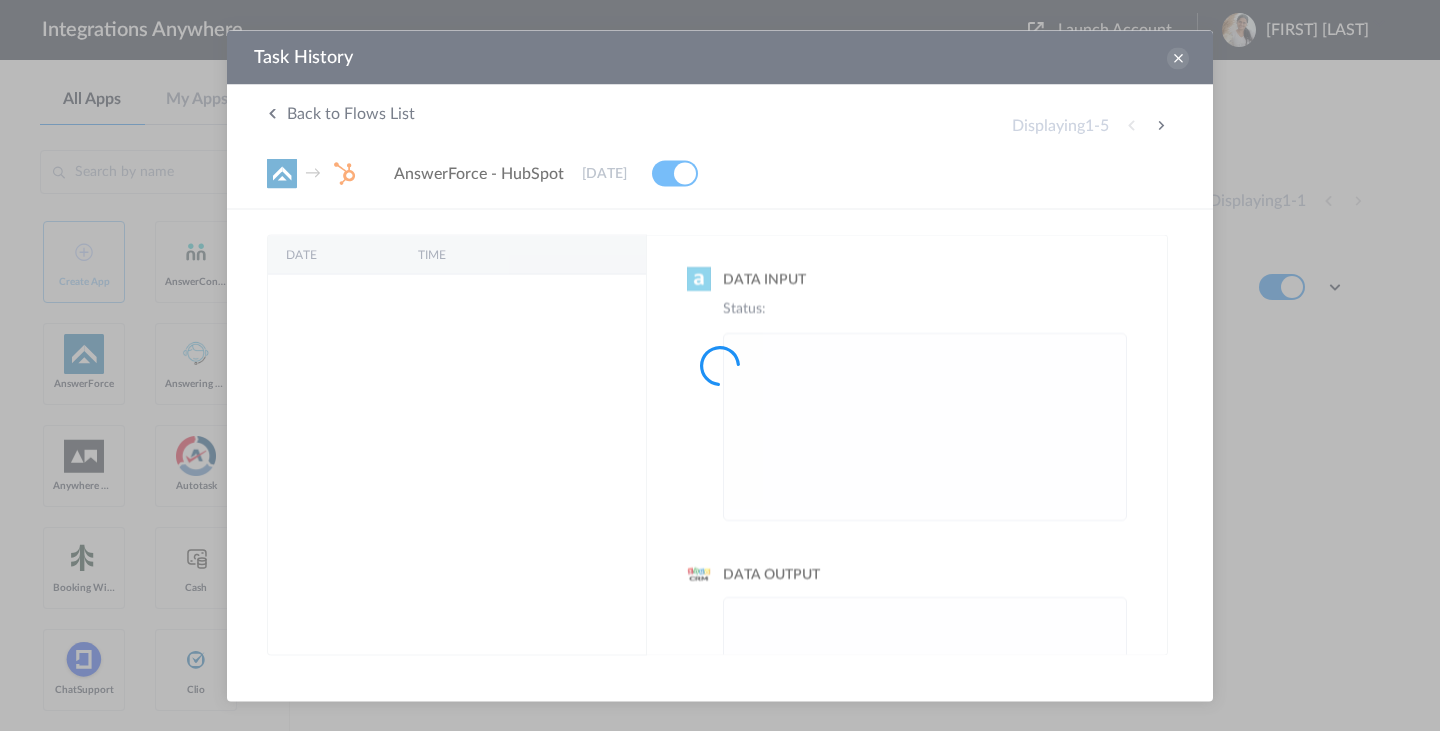 scroll, scrollTop: 0, scrollLeft: 0, axis: both 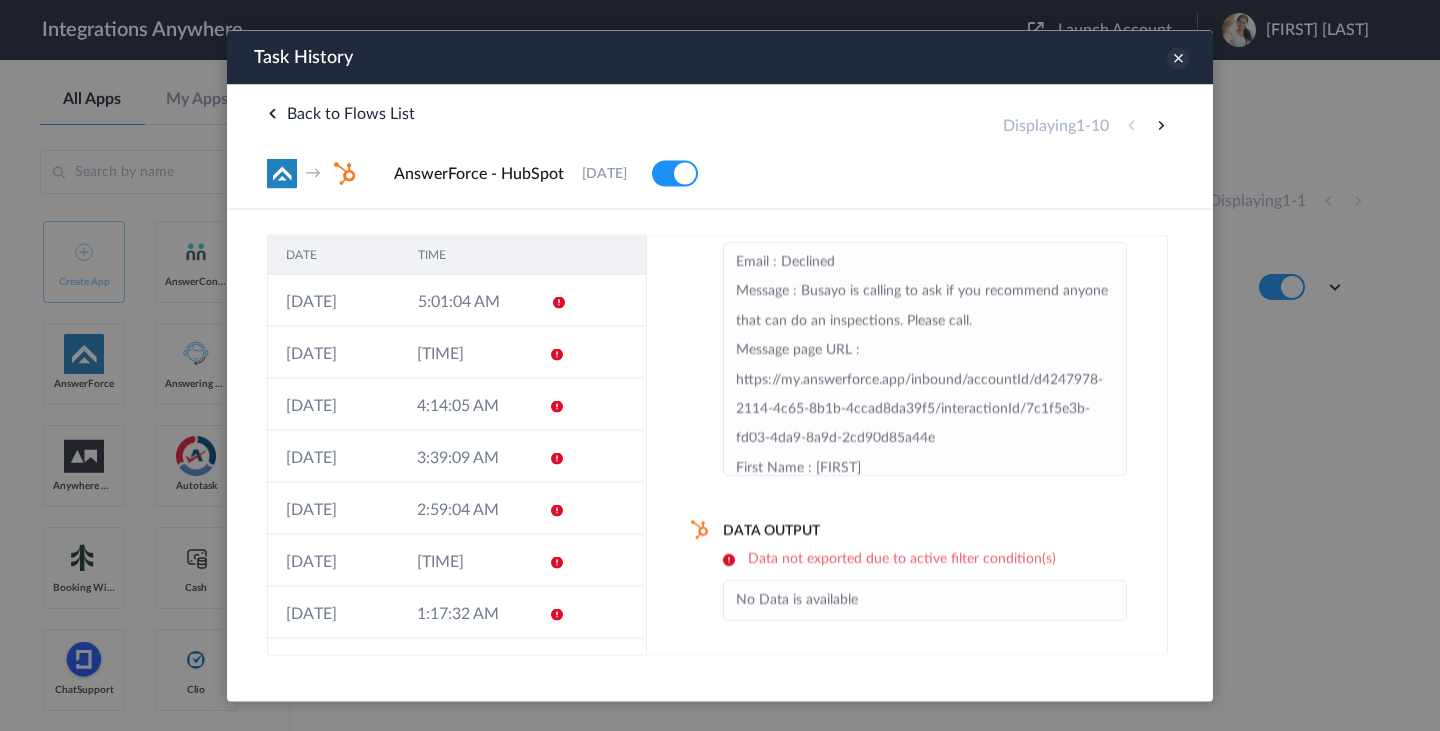 click at bounding box center [1178, 58] 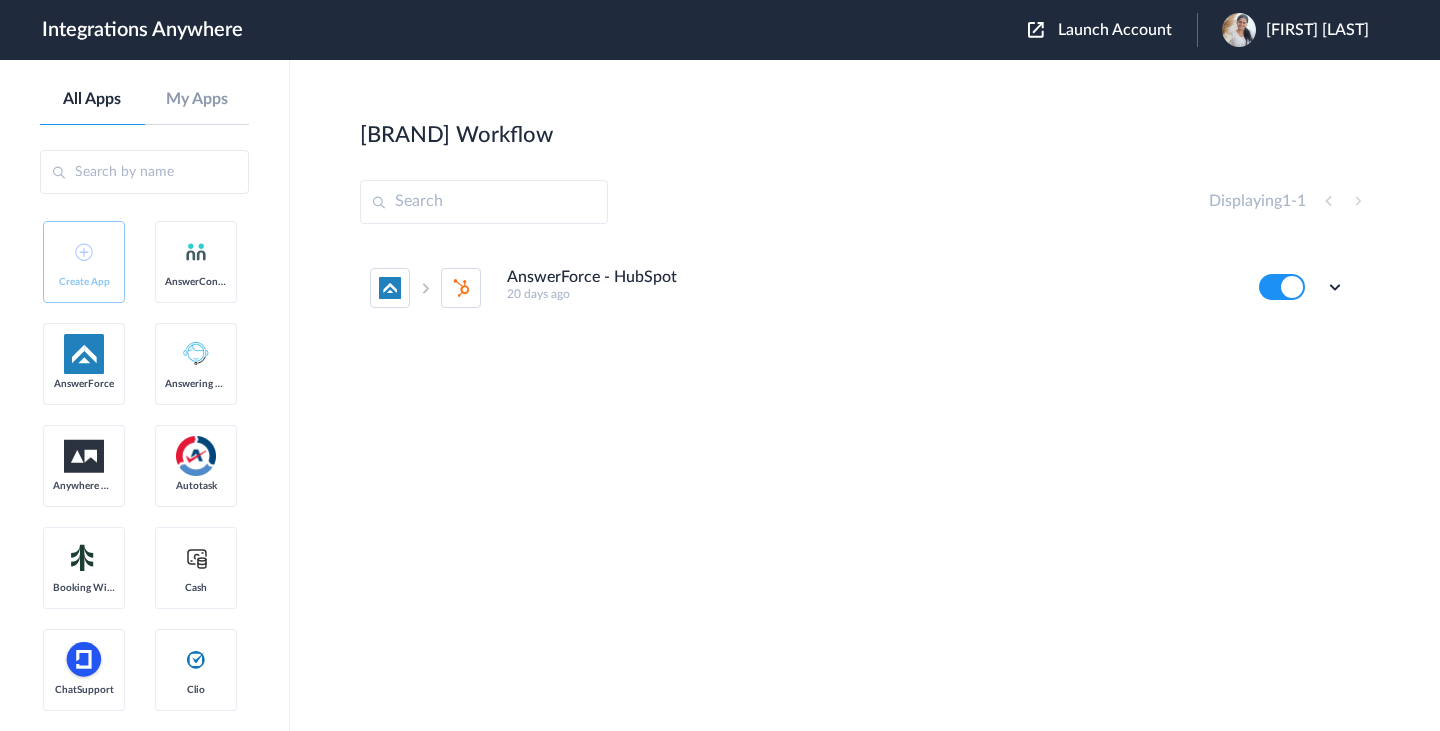 click on "Frederick's Workflow Create Displaying 1 - 1 AnswerForce - HubSpot 20 days ago Edit Task history Delete" at bounding box center (865, 395) 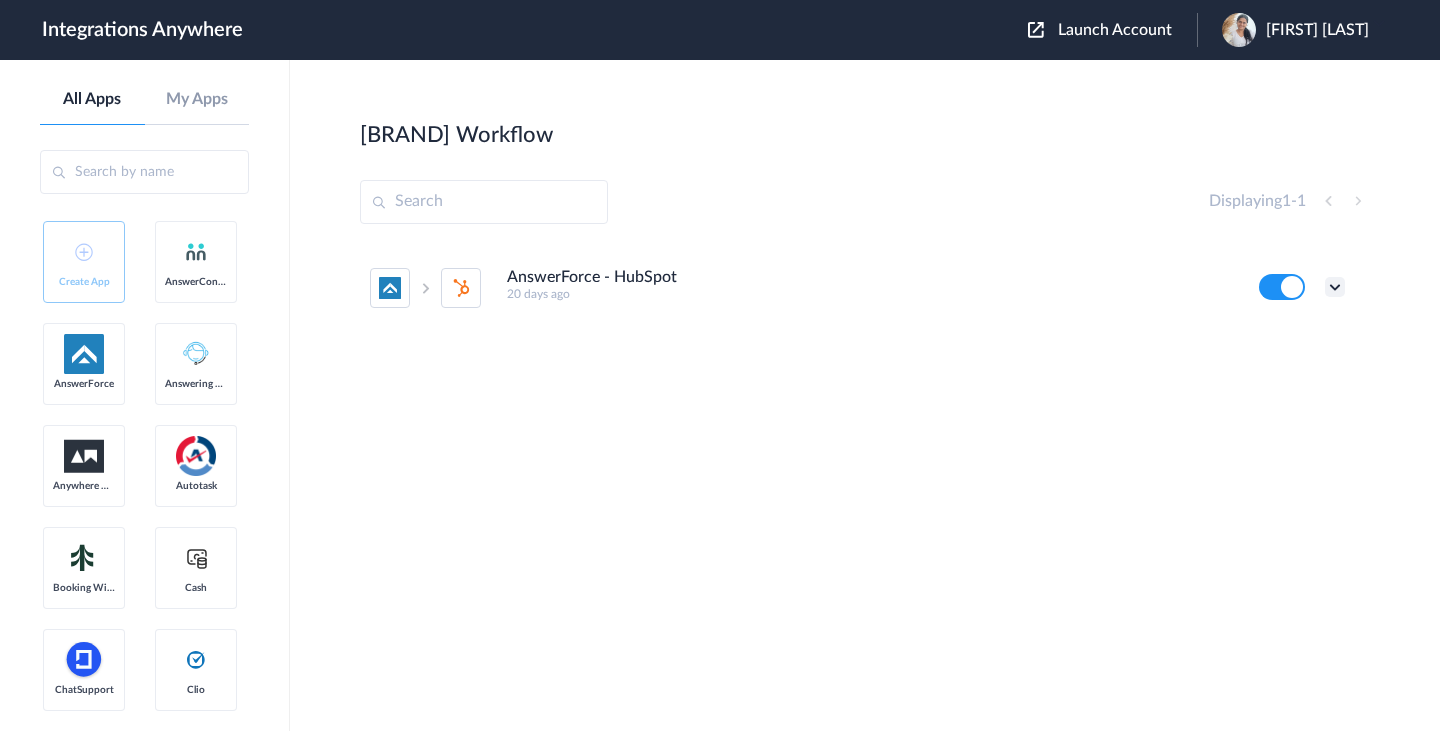 click at bounding box center (1335, 287) 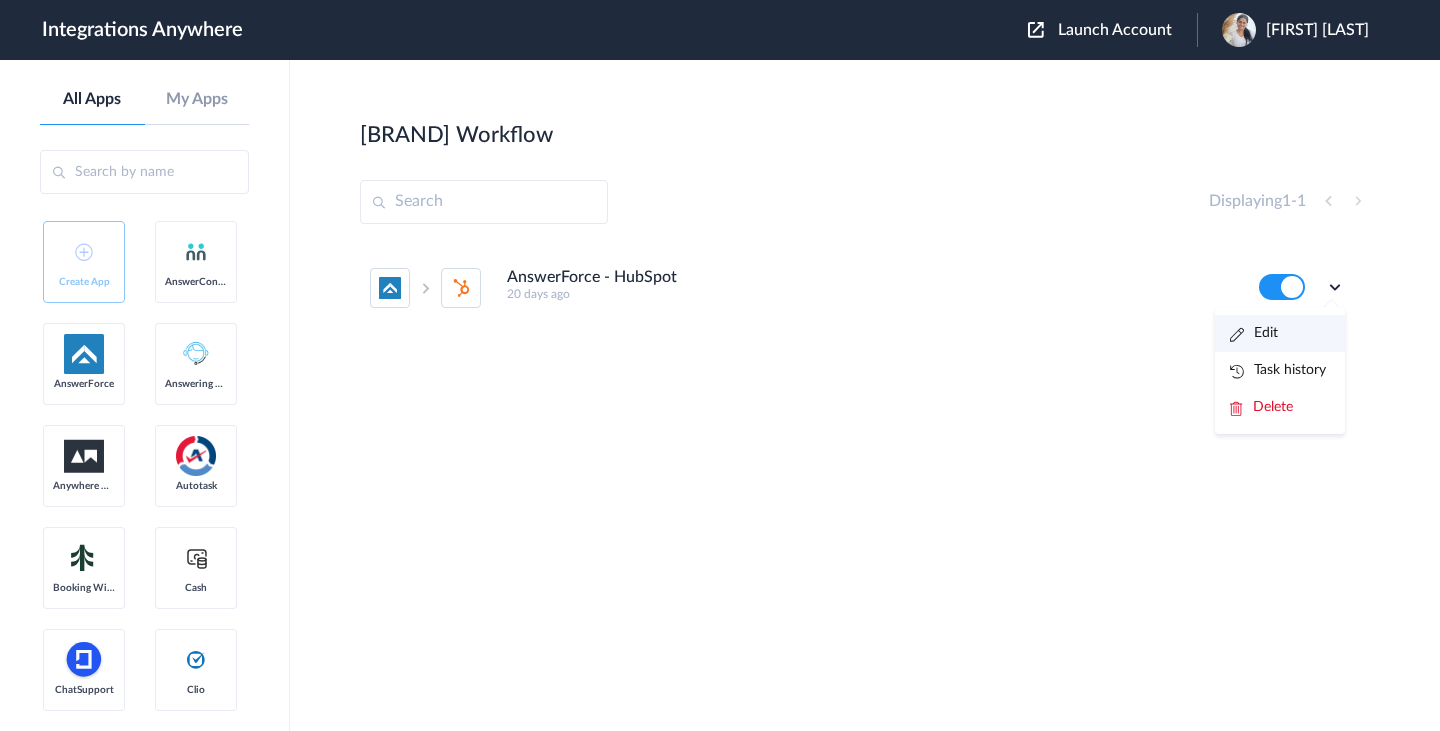click on "Edit" at bounding box center (1254, 333) 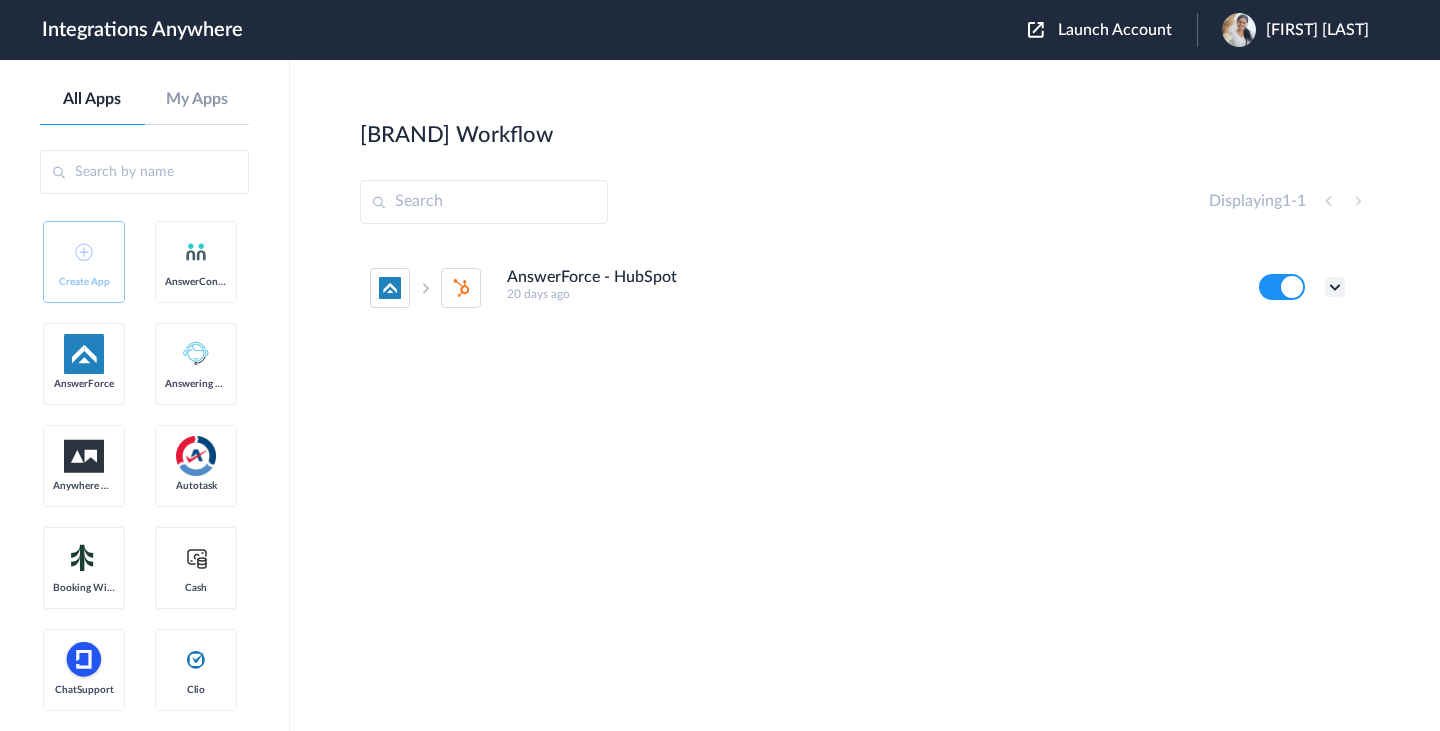click at bounding box center (1335, 287) 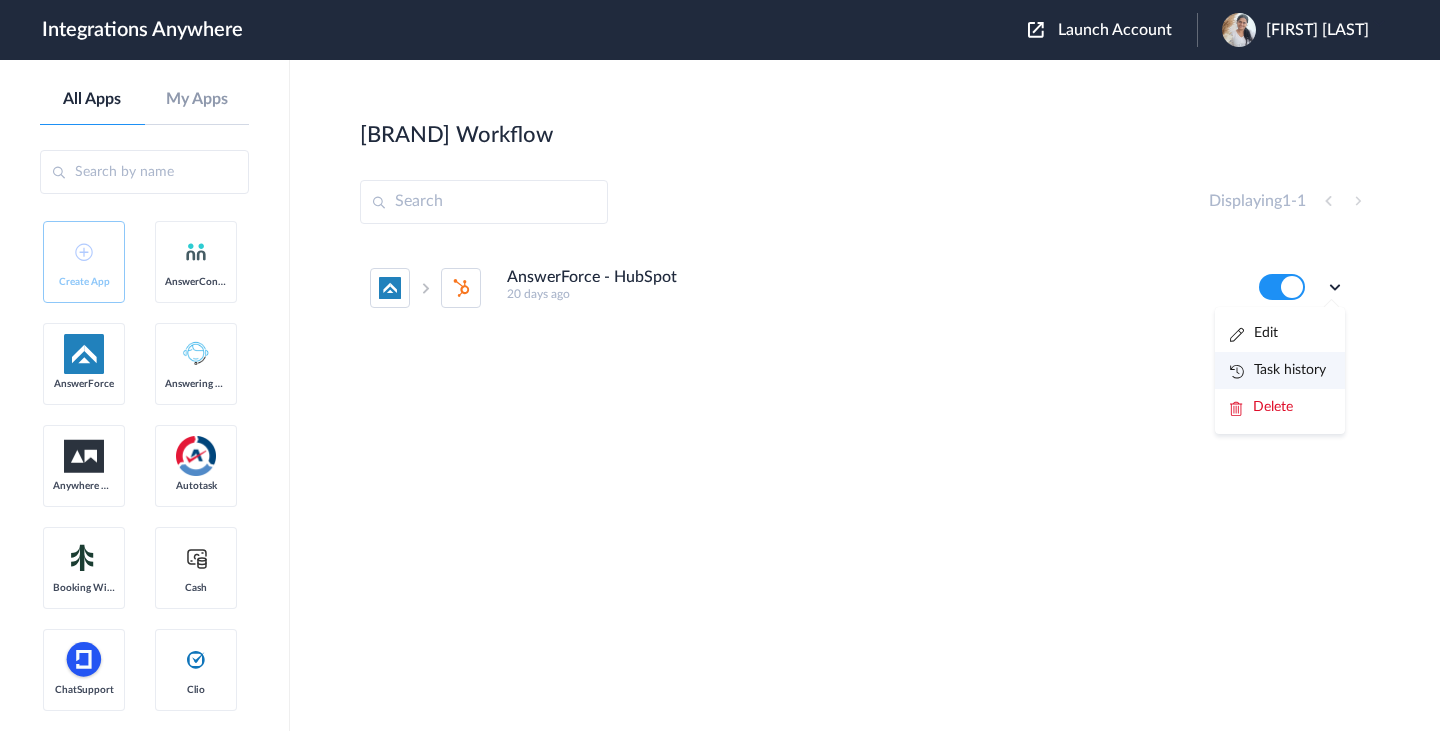 click on "Task history" at bounding box center [1278, 370] 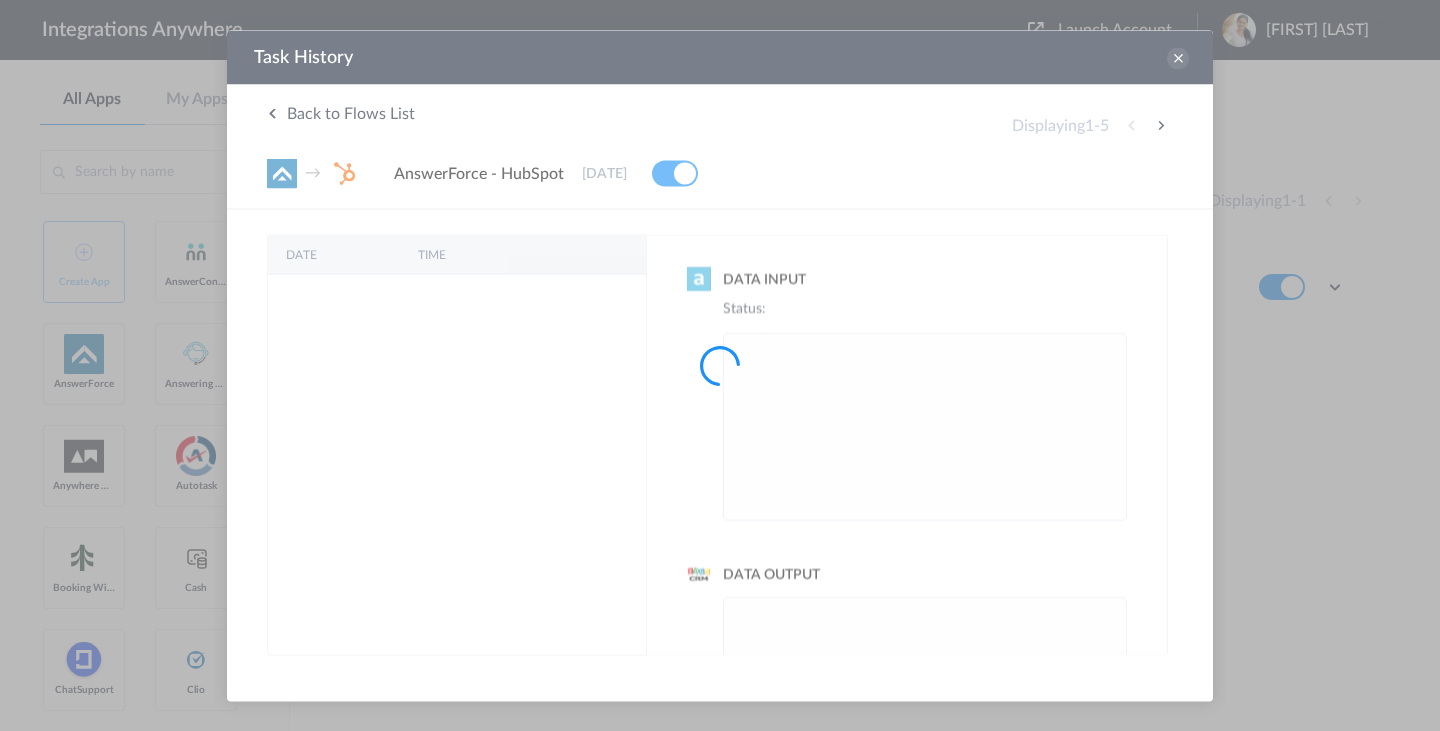 scroll, scrollTop: 0, scrollLeft: 0, axis: both 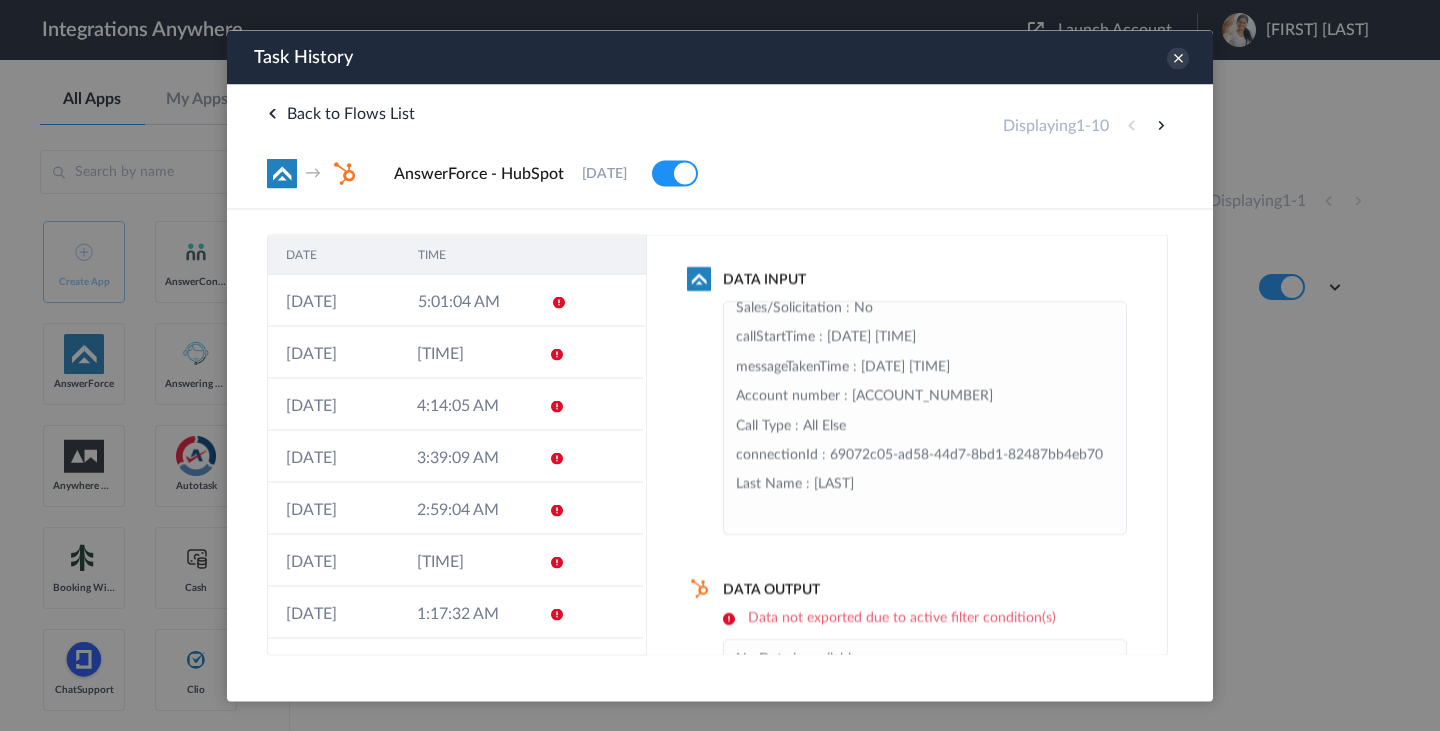 drag, startPoint x: 735, startPoint y: 425, endPoint x: 855, endPoint y: 426, distance: 120.004166 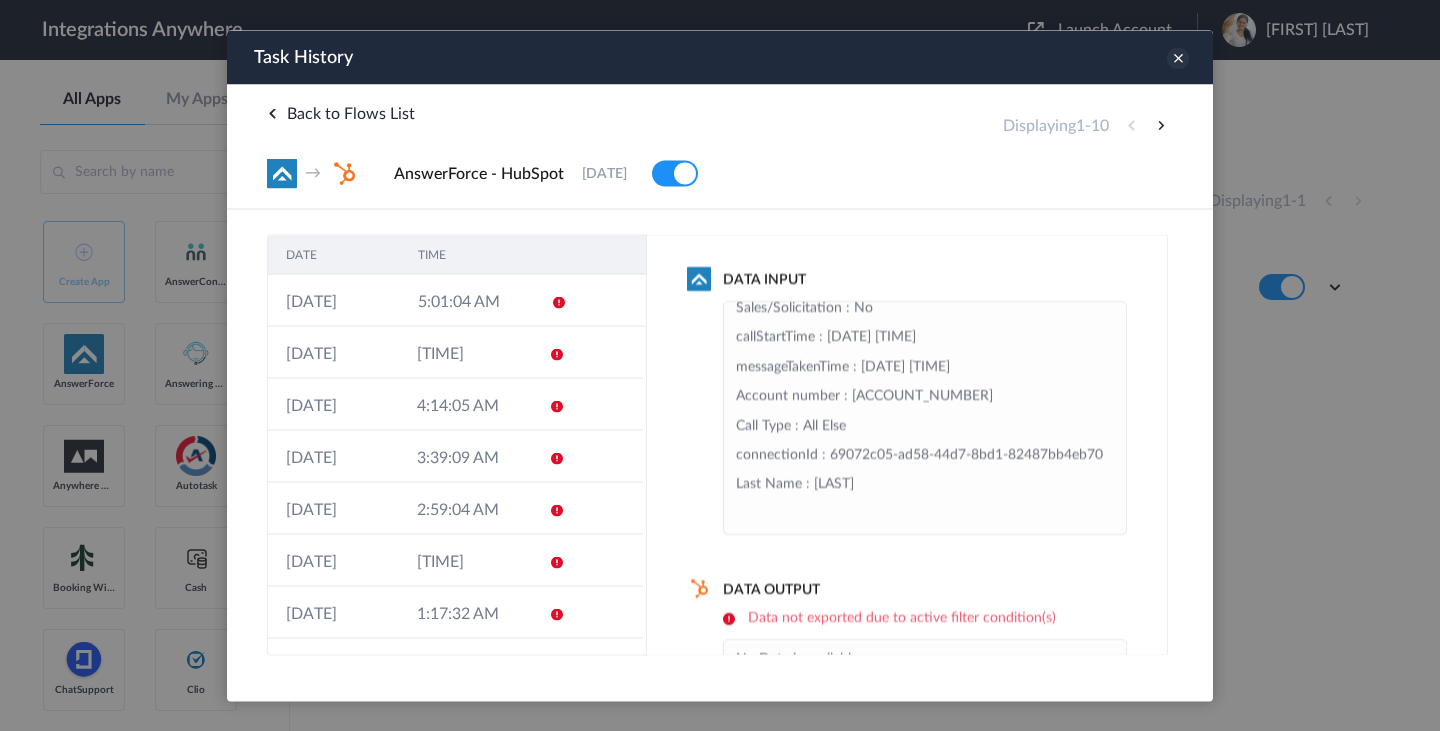 click at bounding box center [1178, 58] 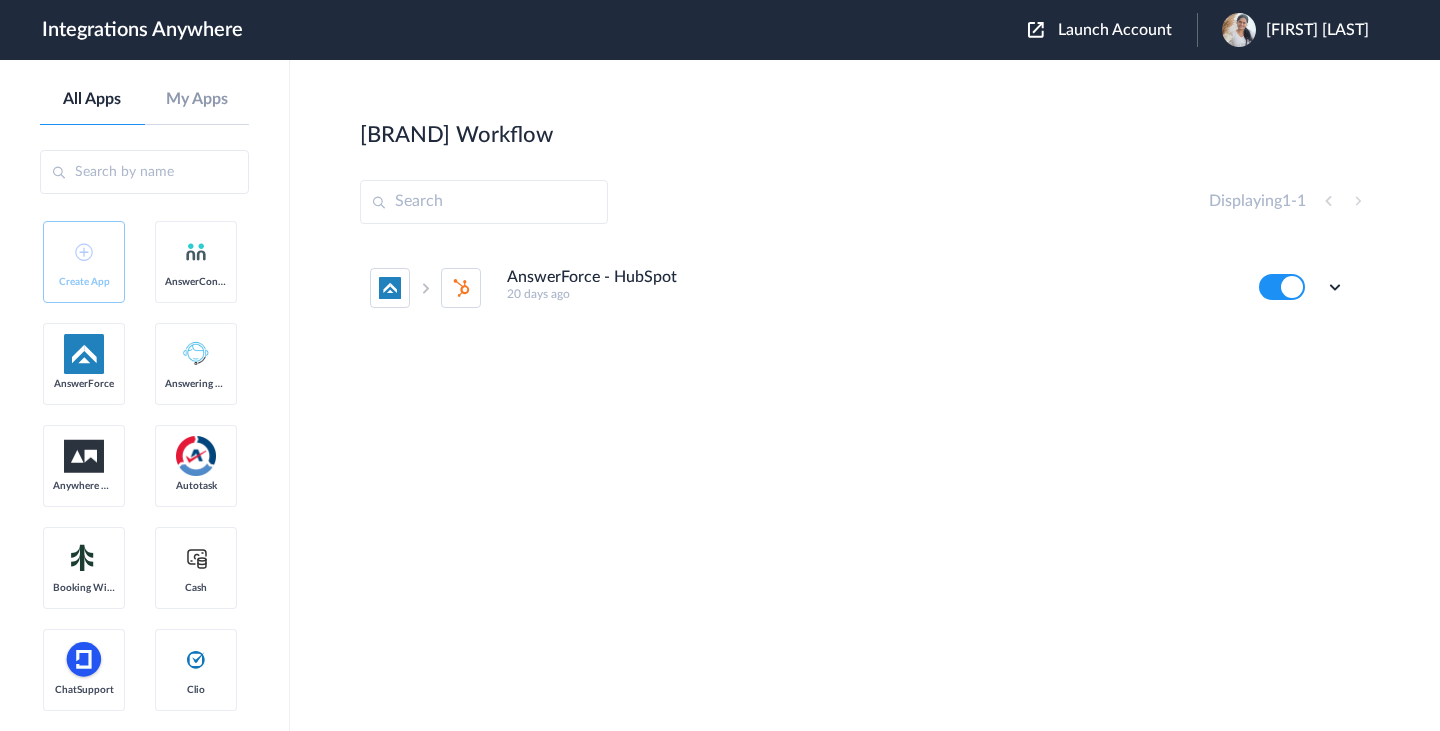 click on "Pooja Sankaran" at bounding box center (1208, 30) 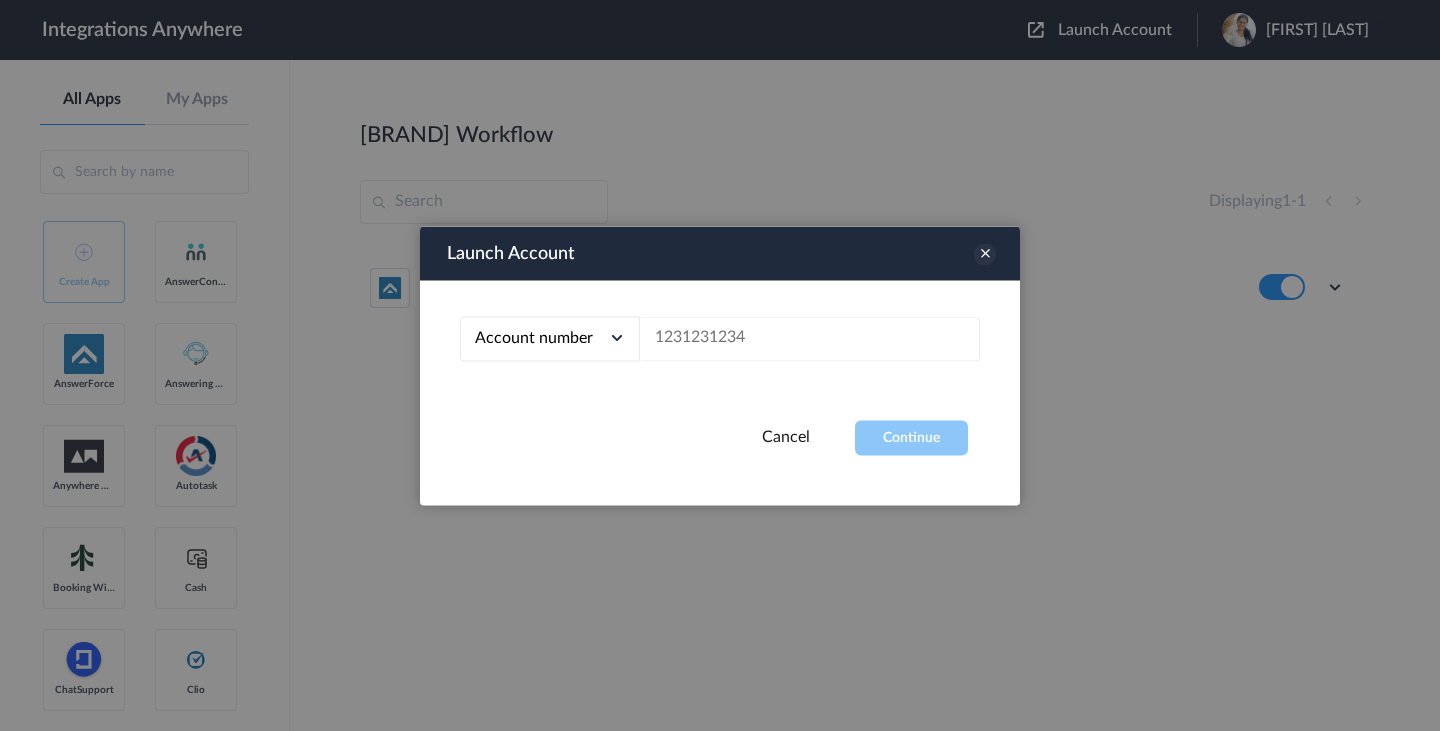 click at bounding box center (985, 254) 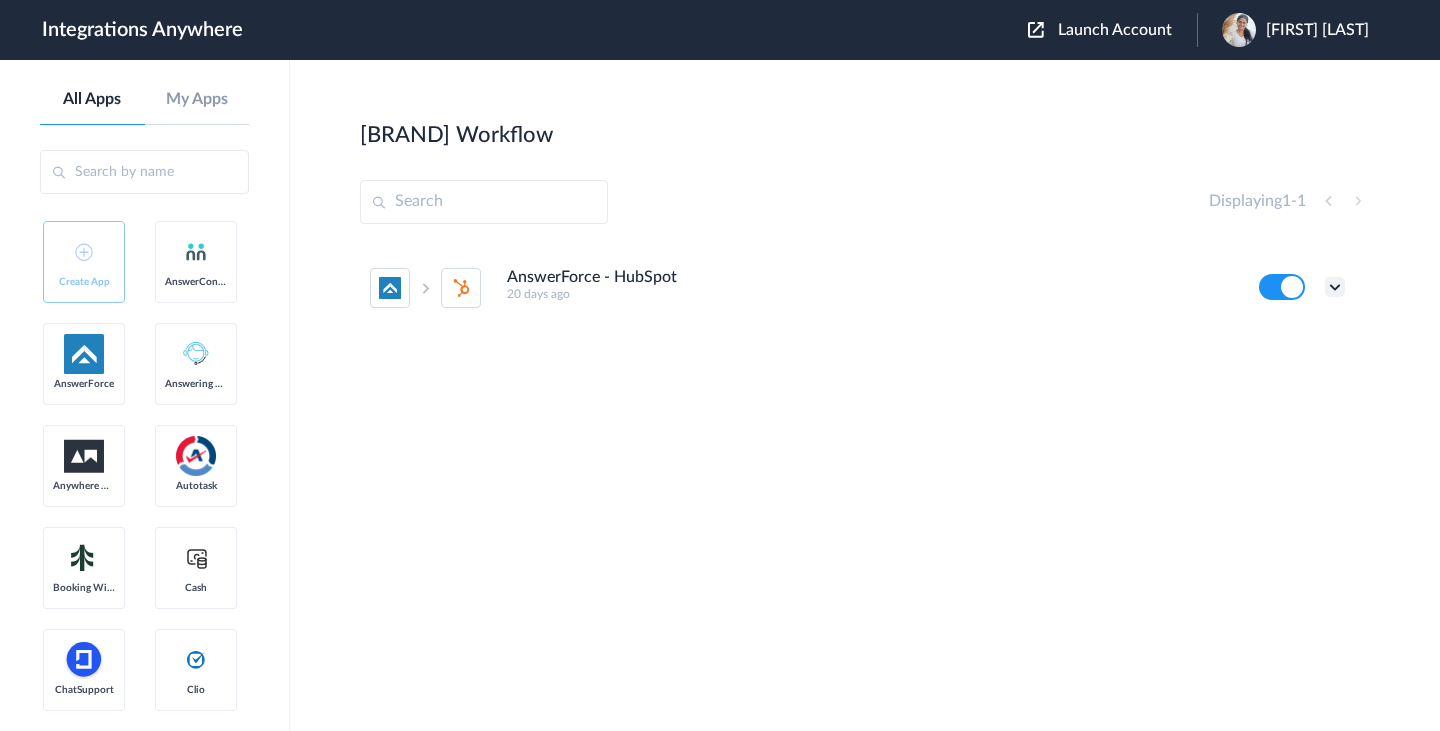 click at bounding box center [1335, 287] 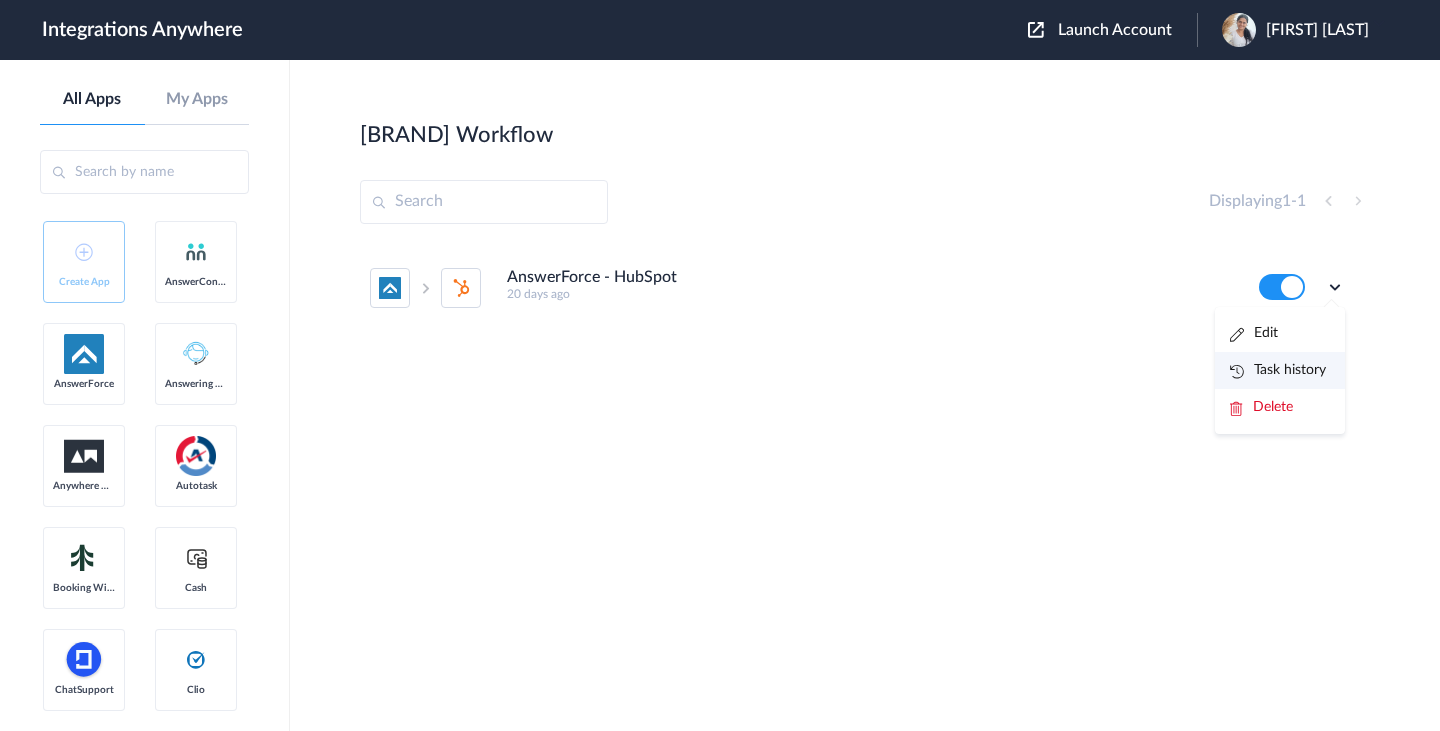 click on "Task history" at bounding box center [1280, 370] 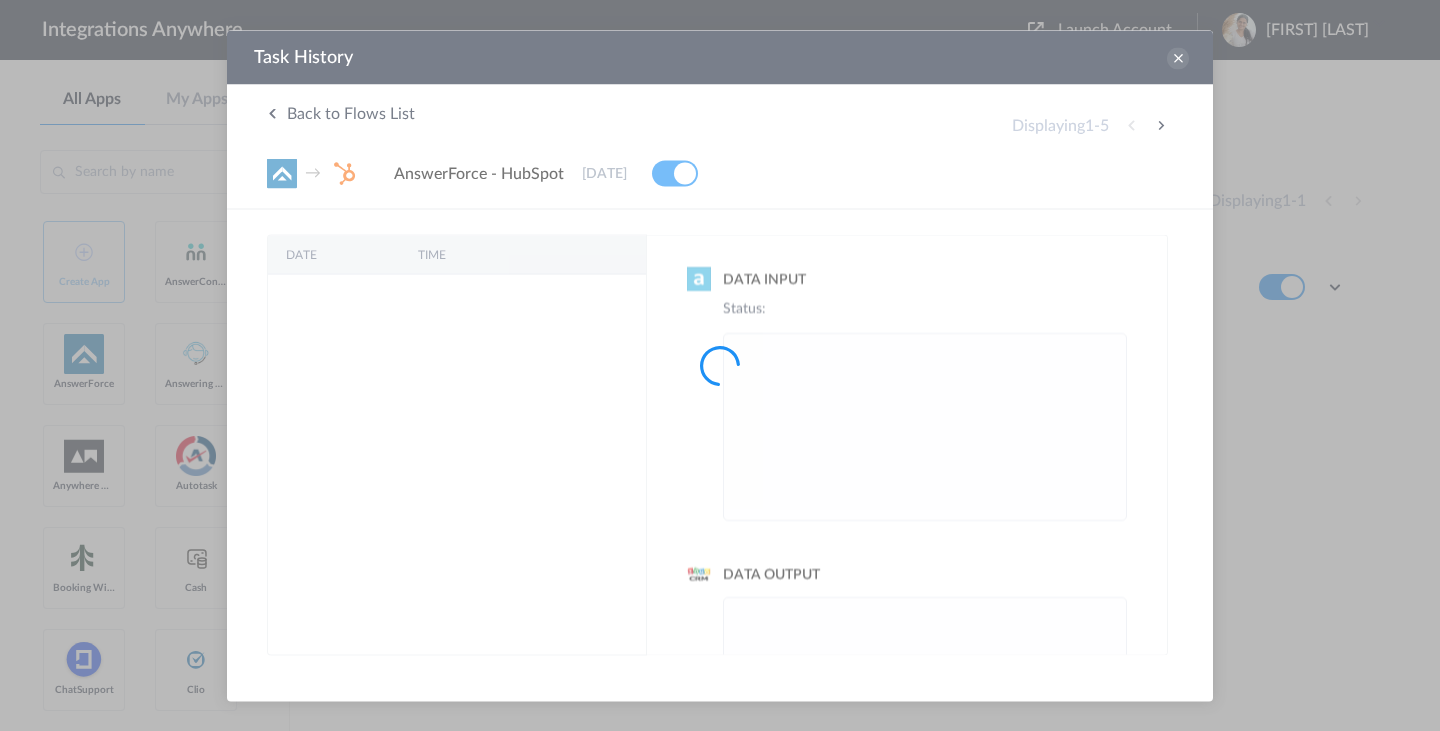 scroll, scrollTop: 0, scrollLeft: 0, axis: both 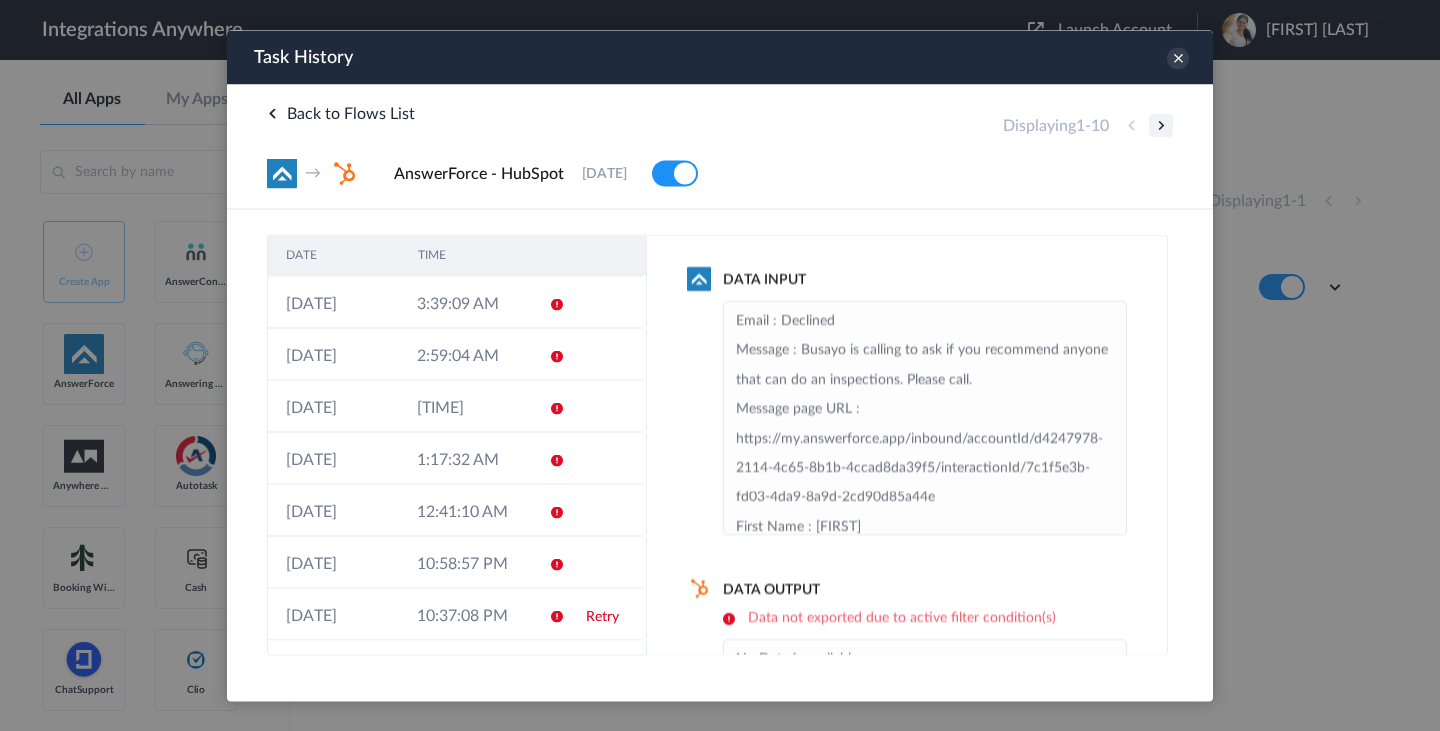 click at bounding box center [1161, 125] 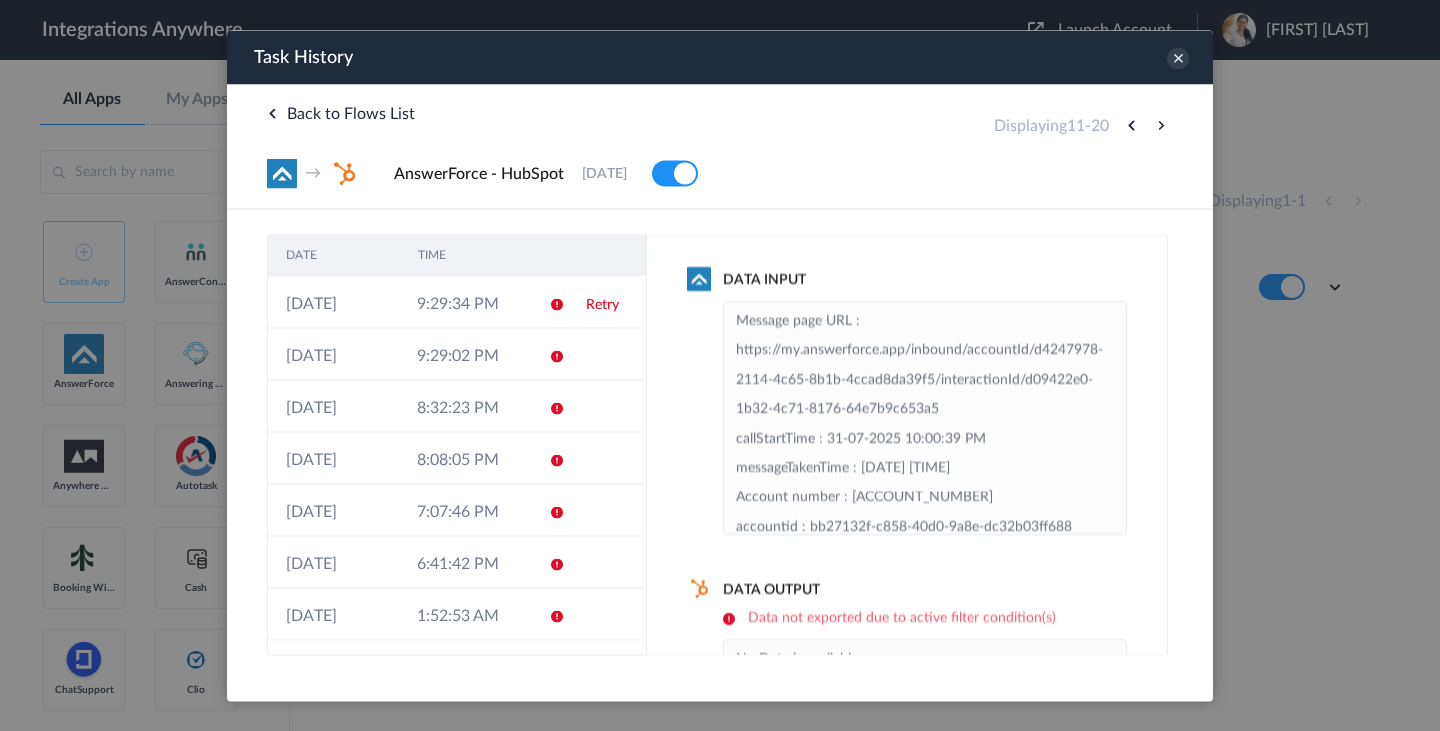 scroll, scrollTop: 0, scrollLeft: 0, axis: both 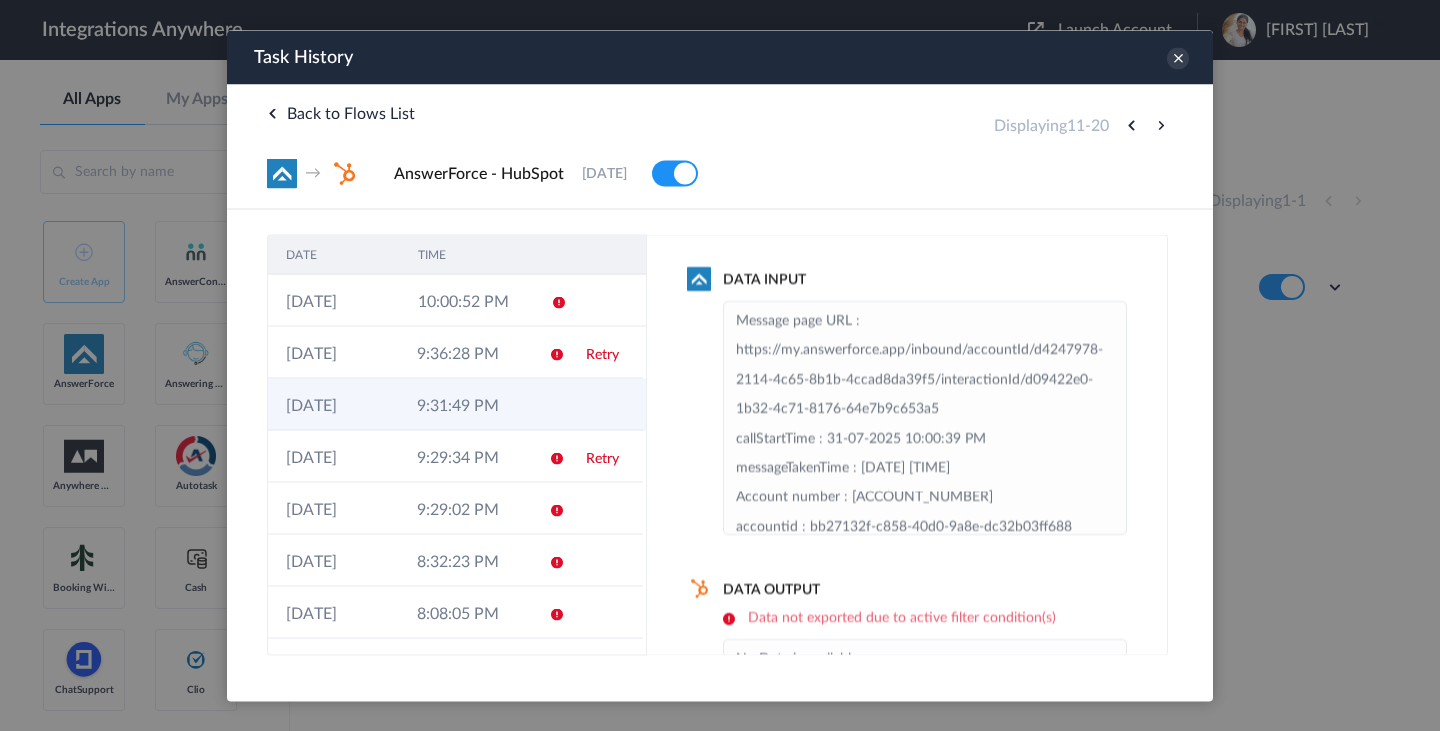 click on "9:31:49 PM" at bounding box center [464, 404] 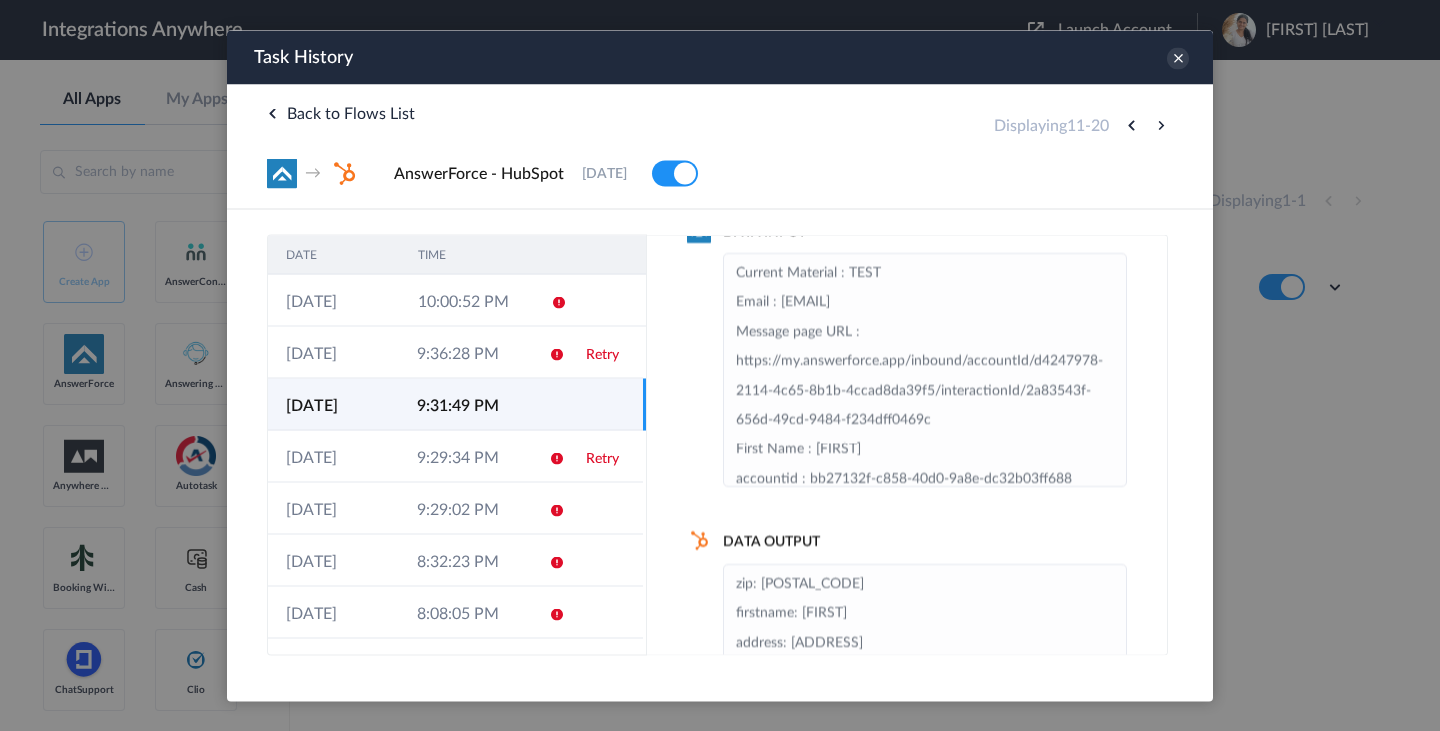 scroll, scrollTop: 0, scrollLeft: 0, axis: both 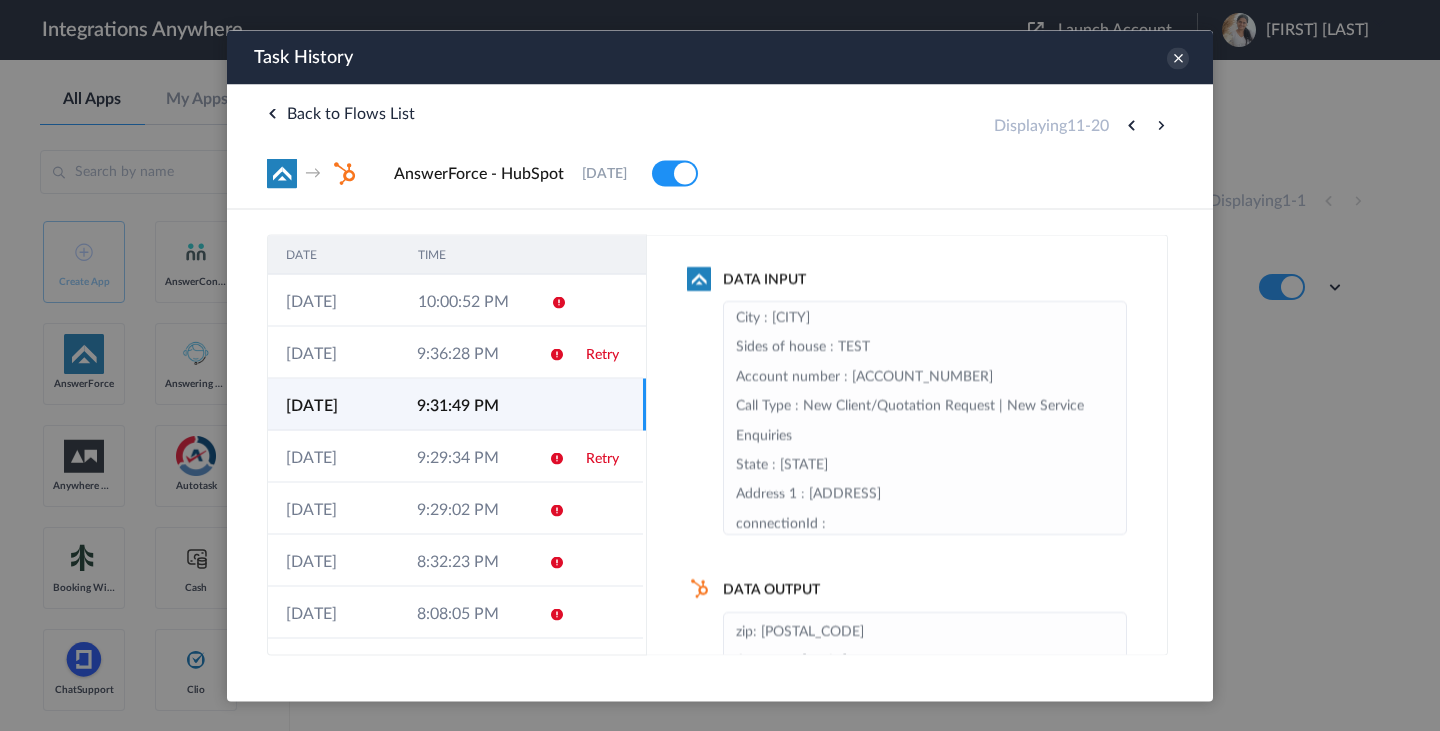 drag, startPoint x: 740, startPoint y: 411, endPoint x: 817, endPoint y: 429, distance: 79.07591 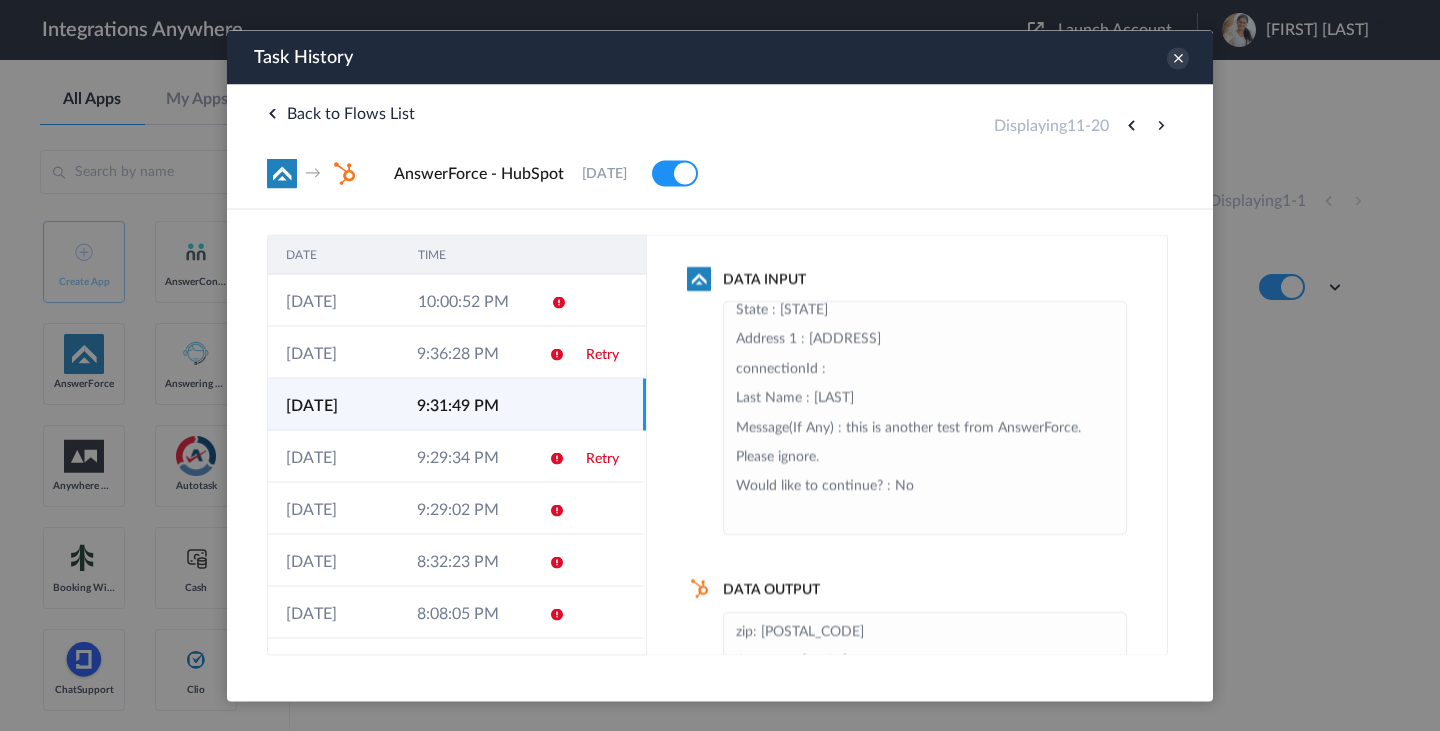 scroll, scrollTop: 689, scrollLeft: 0, axis: vertical 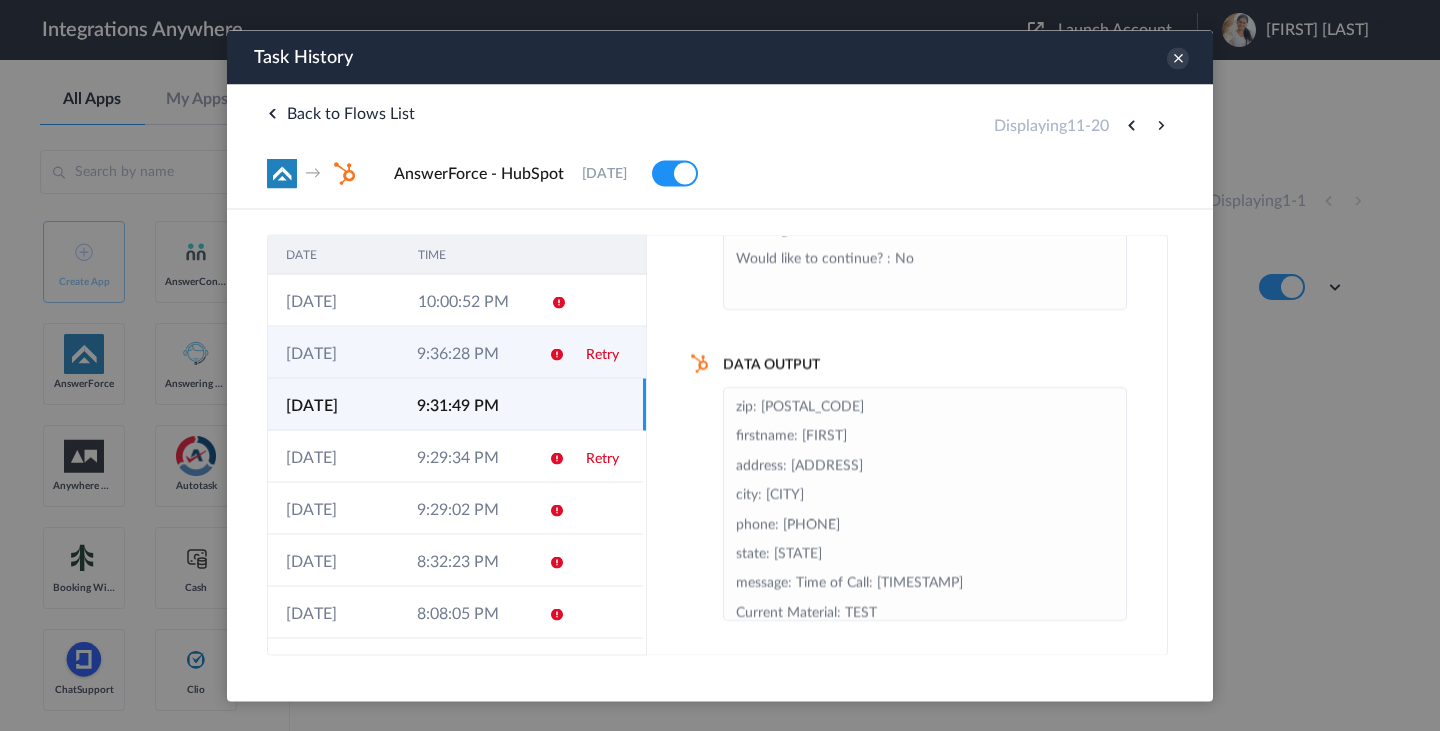 click on "9:36:28 PM" at bounding box center [464, 352] 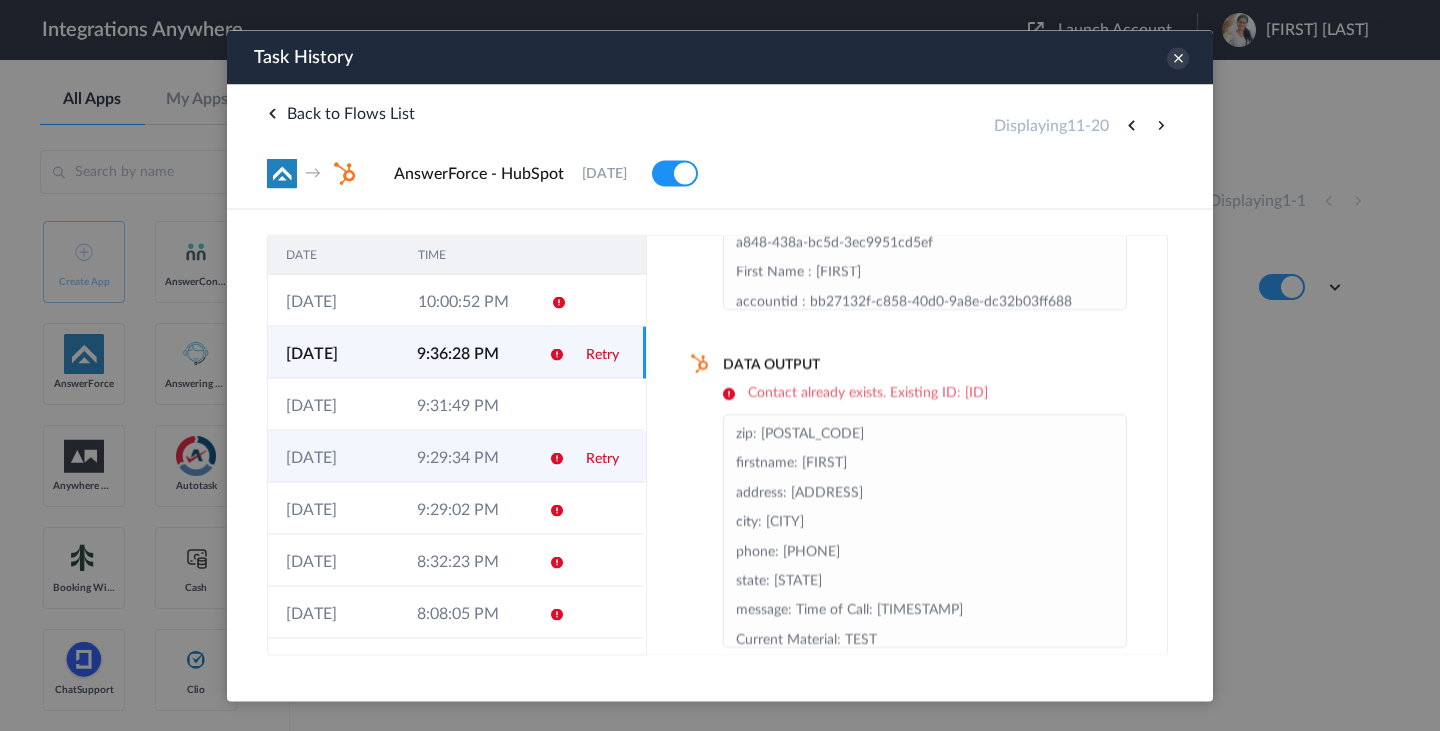 click on "9:29:34 PM" at bounding box center (464, 456) 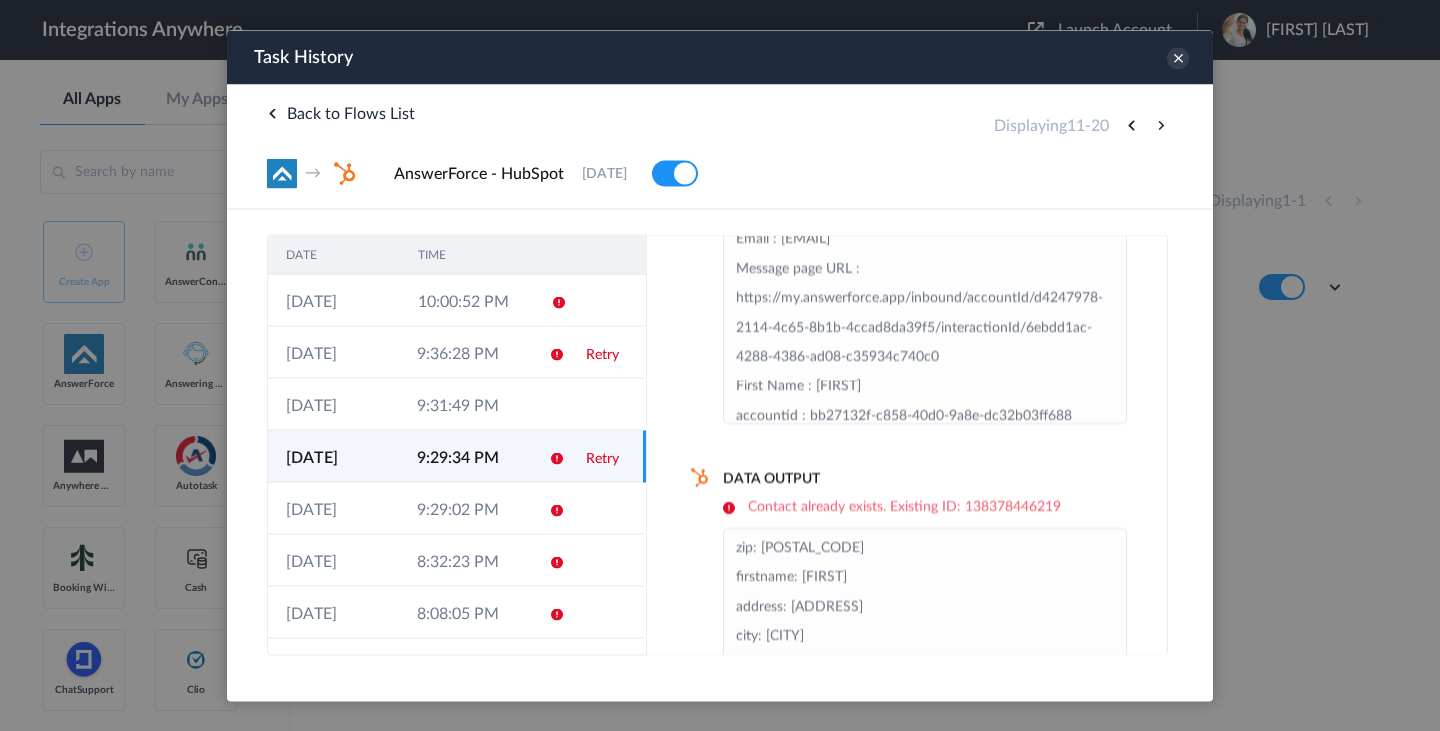 scroll, scrollTop: 115, scrollLeft: 0, axis: vertical 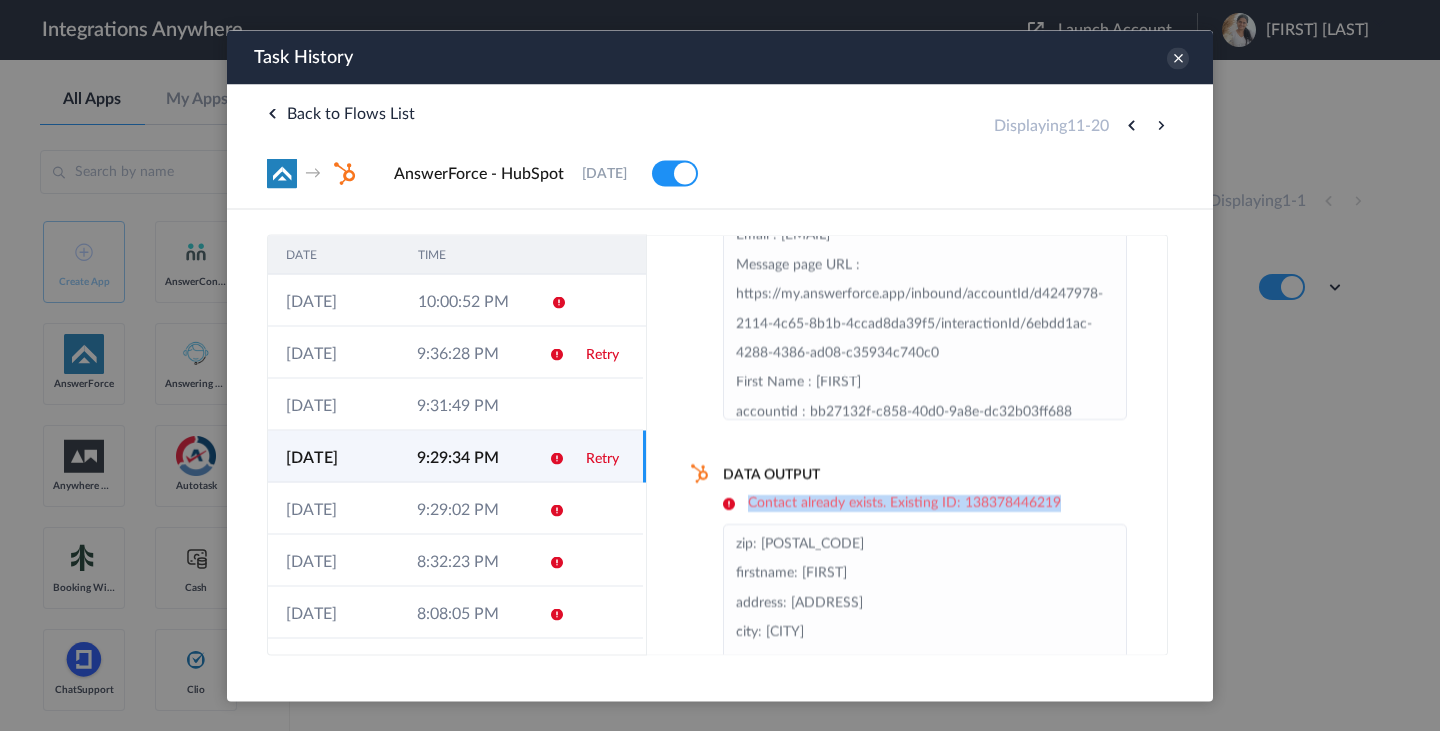 drag, startPoint x: 747, startPoint y: 506, endPoint x: 1092, endPoint y: 504, distance: 345.0058 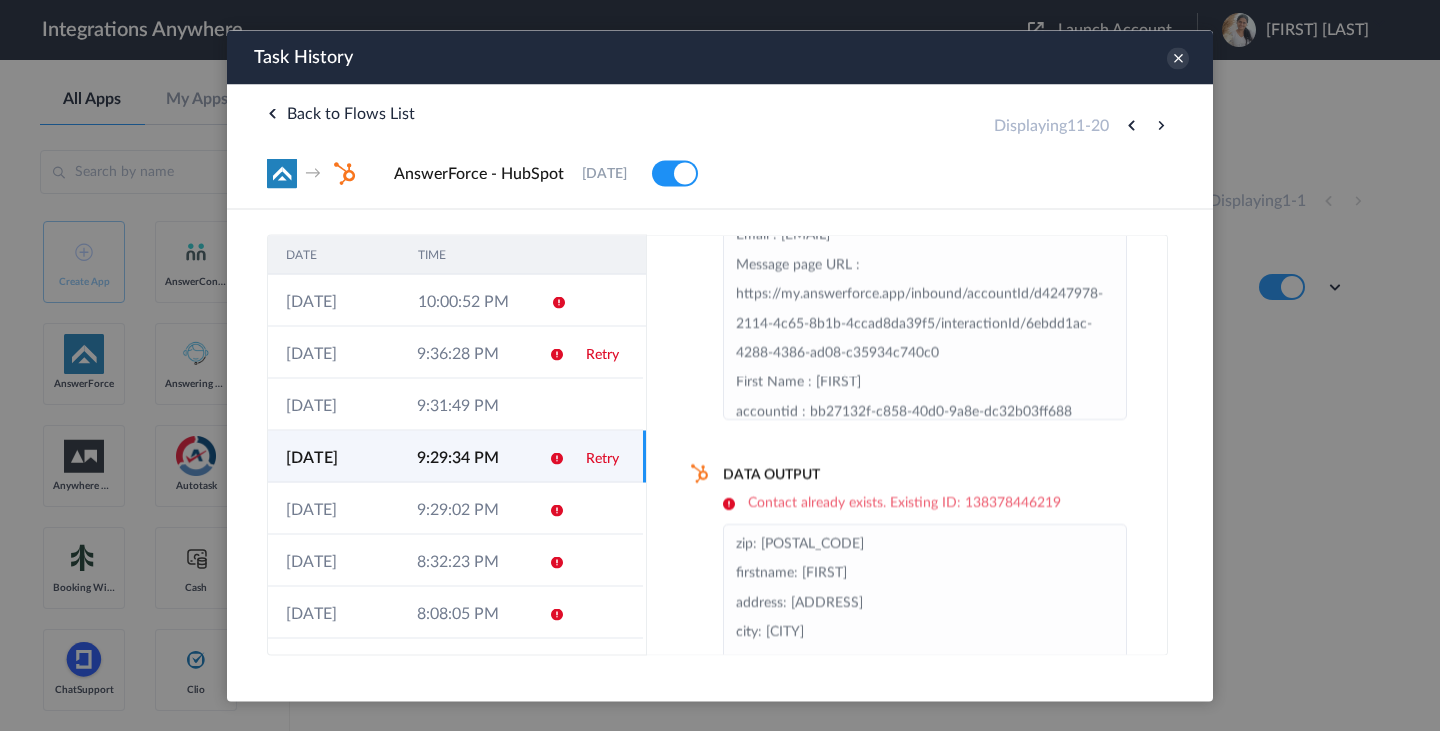 click on "→ AnswerForce - HubSpot [DATE]" at bounding box center (720, 173) 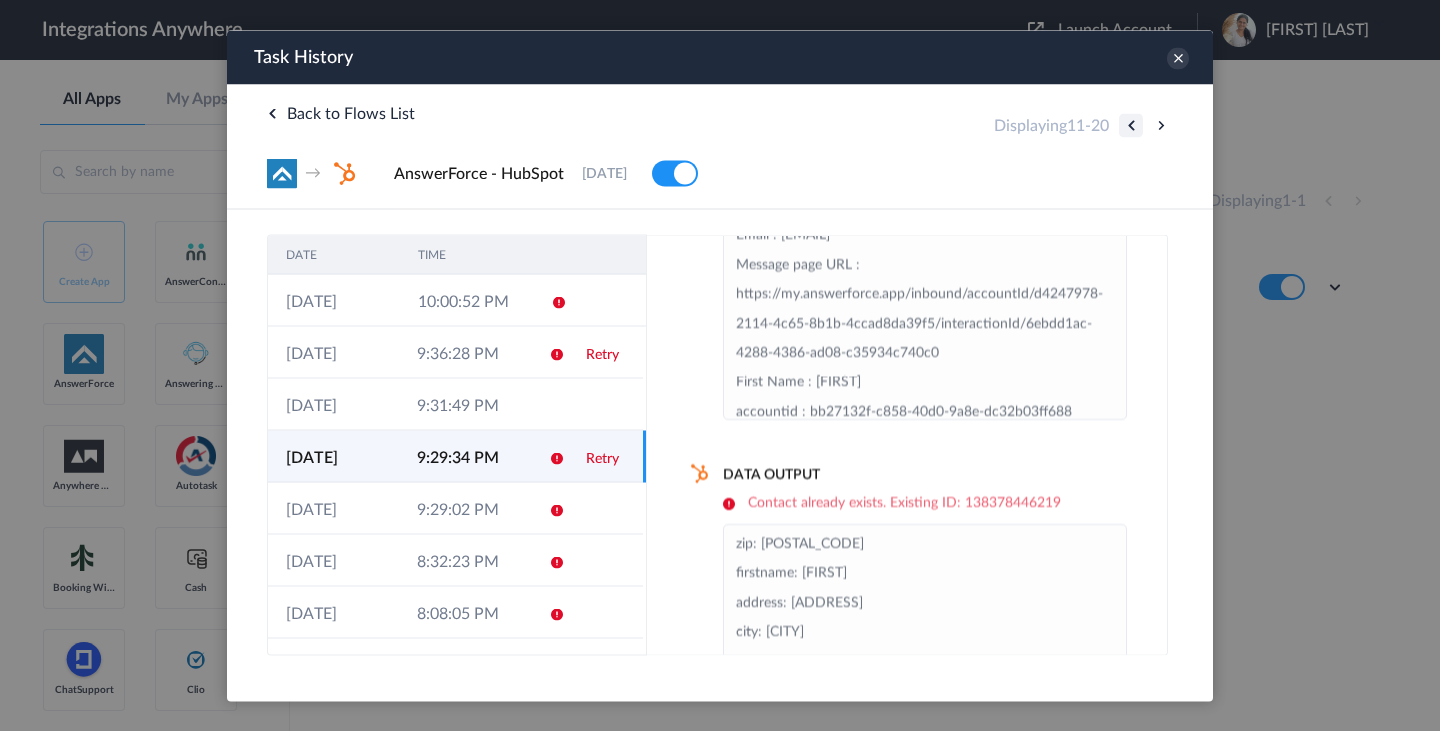 click at bounding box center [1131, 125] 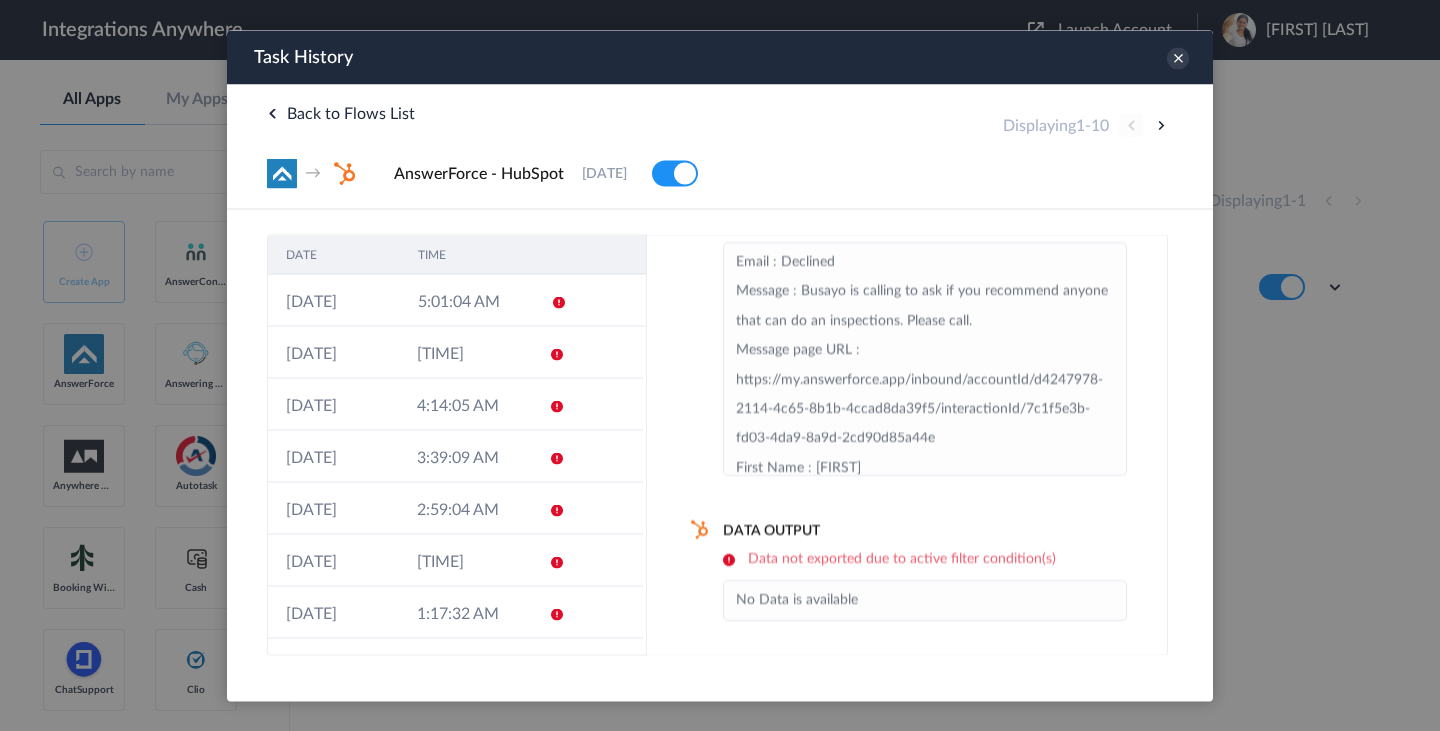 scroll, scrollTop: 60, scrollLeft: 0, axis: vertical 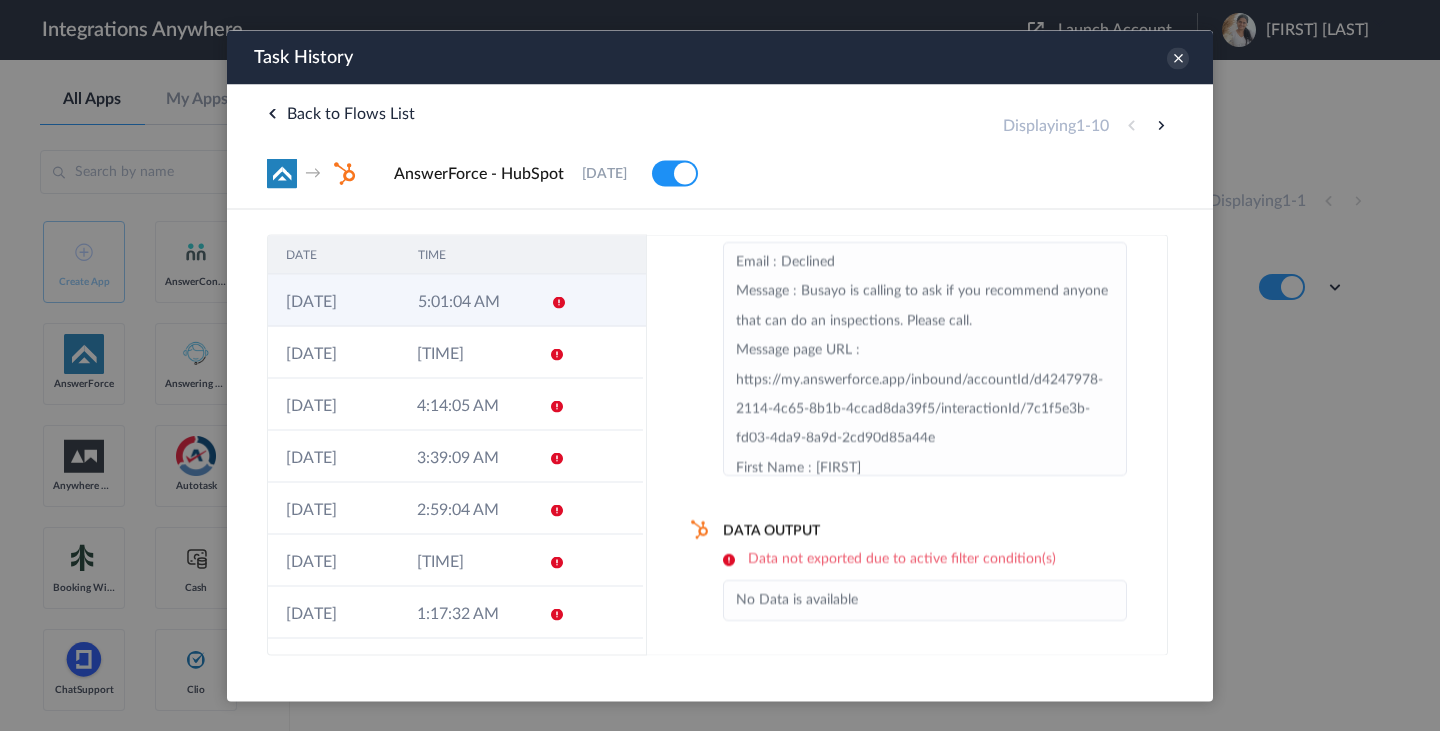 click on "5:01:04 AM" at bounding box center (466, 300) 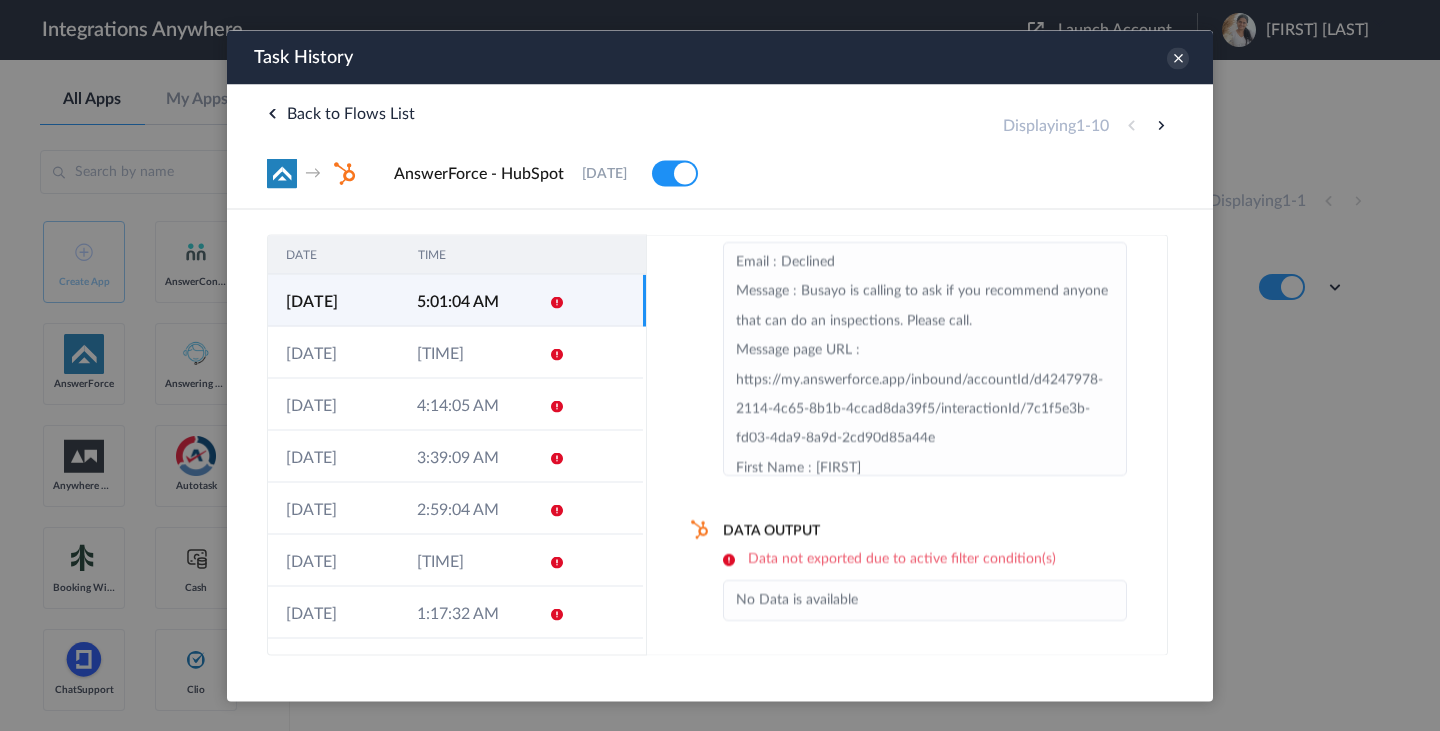 click on "Data Input  Email : Declined  Message : [FIRST] is calling to ask if you recommend anyone that can do an inspections. Please call.   Message page URL : https://my.answerforce.app/inbound/accountId/d4247978-2114-4c65-8b1b-4ccad8da39f5/interactionId/7c1f5e3b-fd03-4da9-8a9d-2cd90d85a44e  First Name : [FIRST]  accountid : bb27132f-c858-40d0-9a8e-dc32b03ff688  Phone : [PHONE]  Date stamp : 01-08-2025 5:01:04 AM  Caller ID : [PHONE]  staffid : e712ae26-7b74-4ad7-963b-d4d7a9d94c10  Sales/Solicitation : No  callStartTime : 01-08-2025 4:58:30 AM  messageTakenTime : 01-08-2025 5:00:59 AM  Account number : 9373102044  Call Type : All Else  connectionId : 69072c05-ad58-44d7-8bd1-82487bb4eb70  Last Name : [LAST]
Data Output Data not exported due to active filter condition(s) No Data is available" at bounding box center [907, 444] 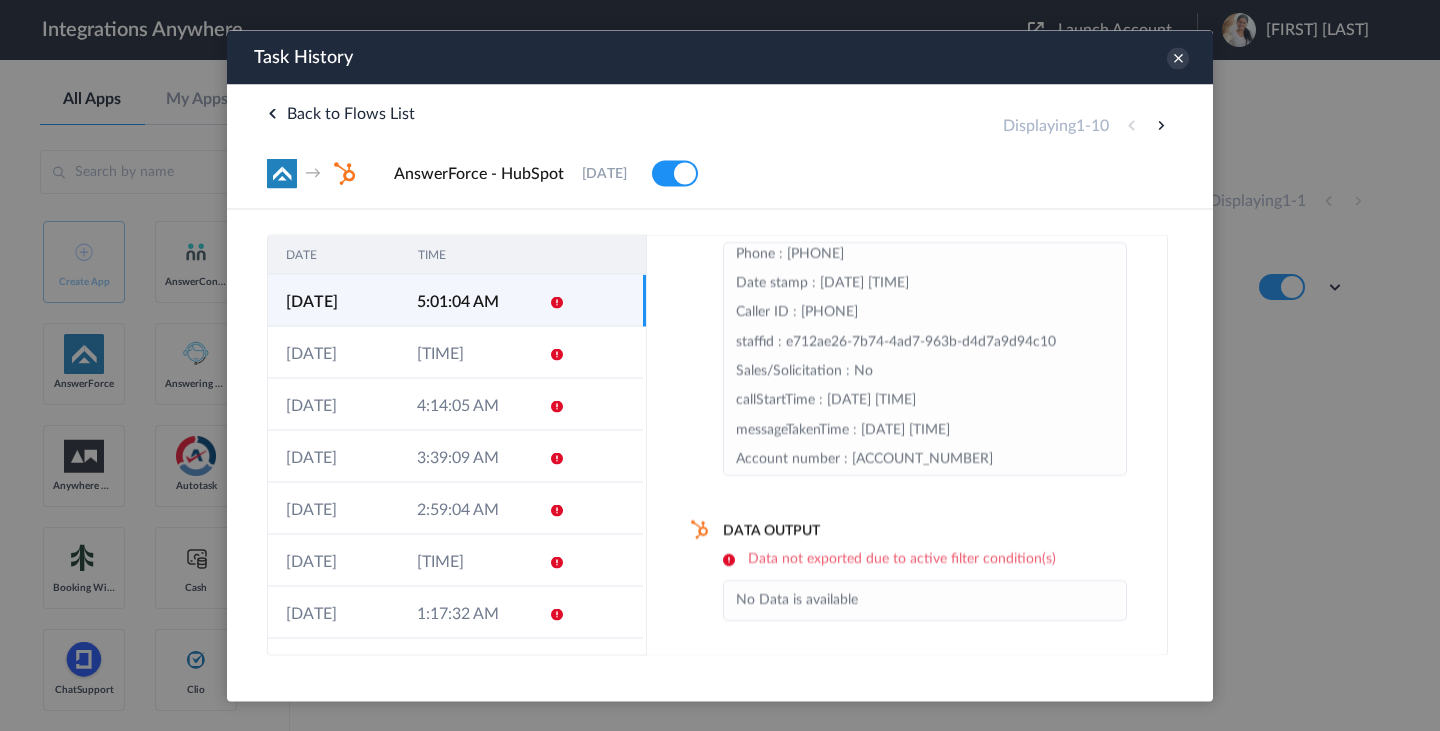 scroll, scrollTop: 395, scrollLeft: 0, axis: vertical 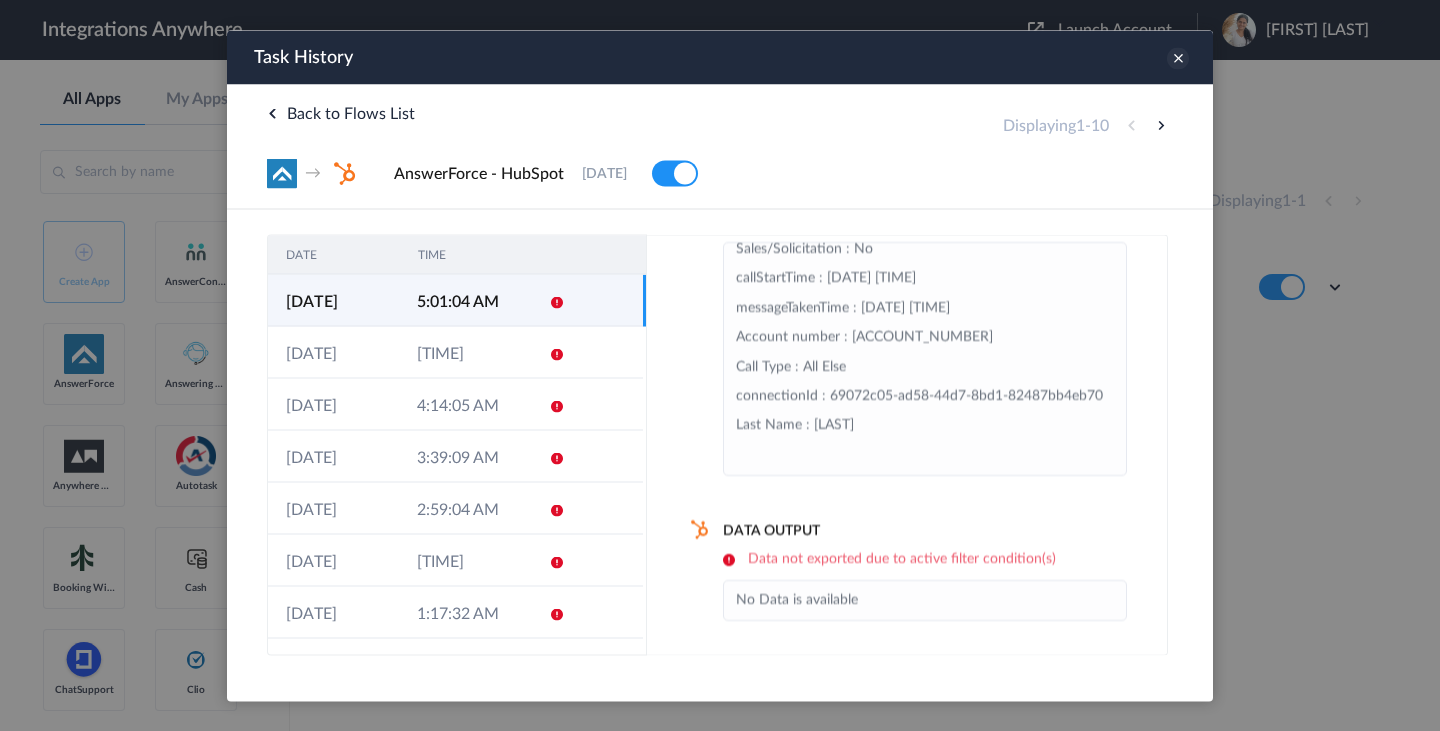 click at bounding box center [1178, 58] 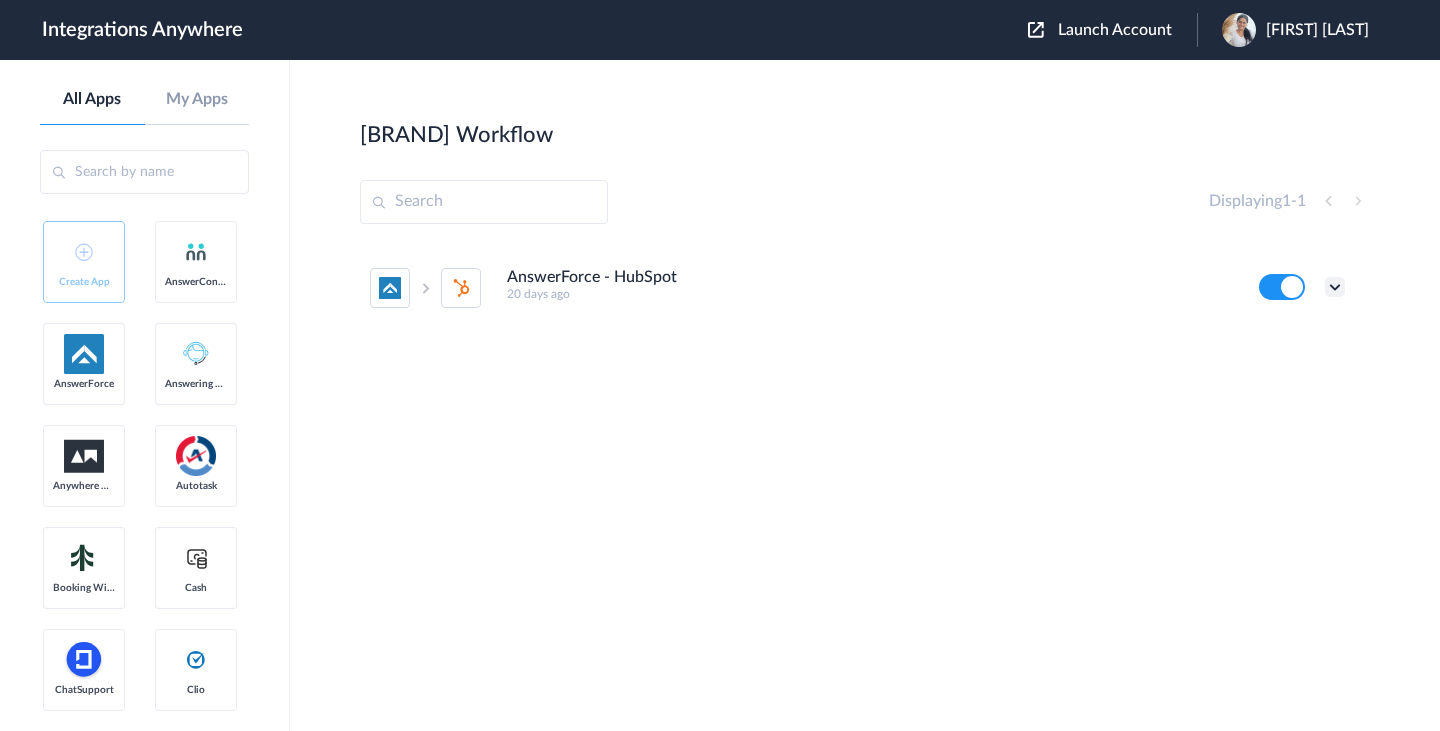 click at bounding box center (1335, 287) 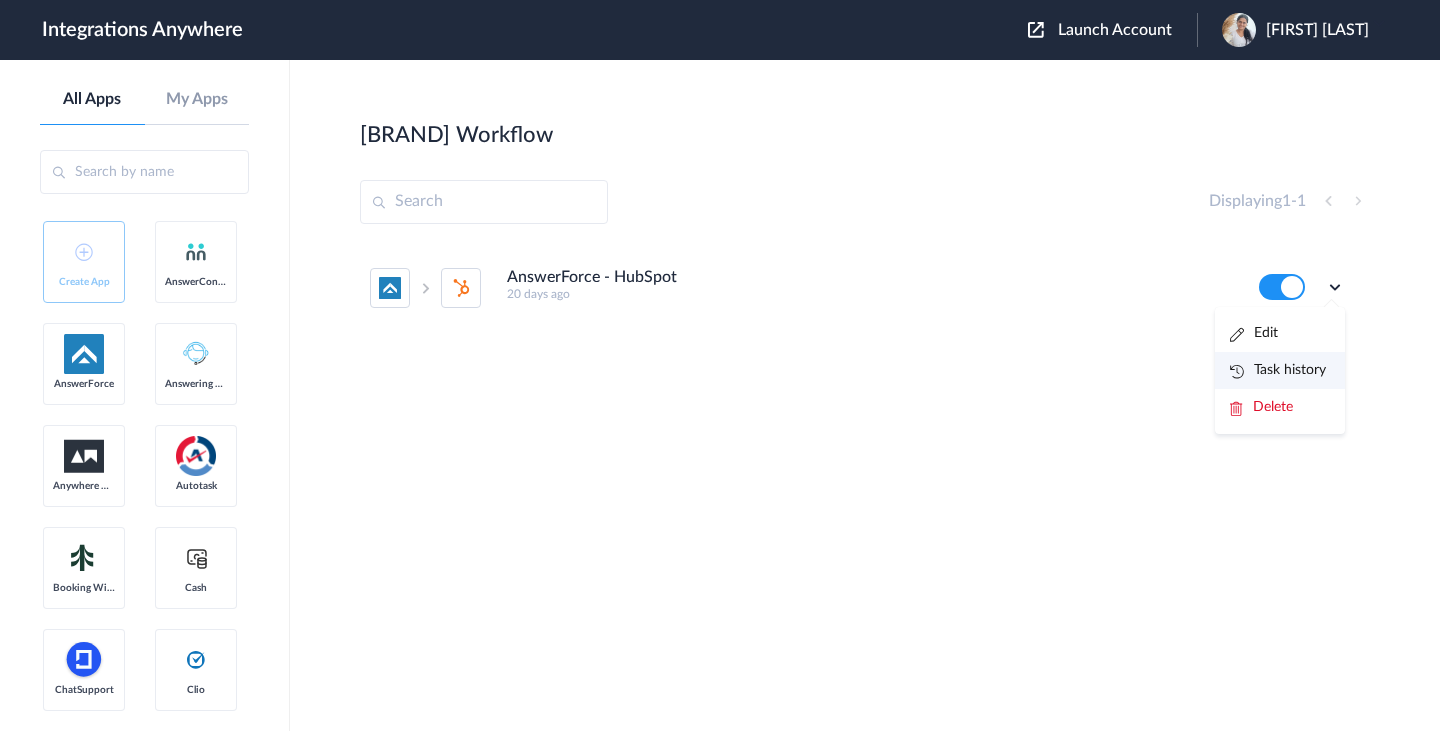 click on "Task history" at bounding box center [1278, 370] 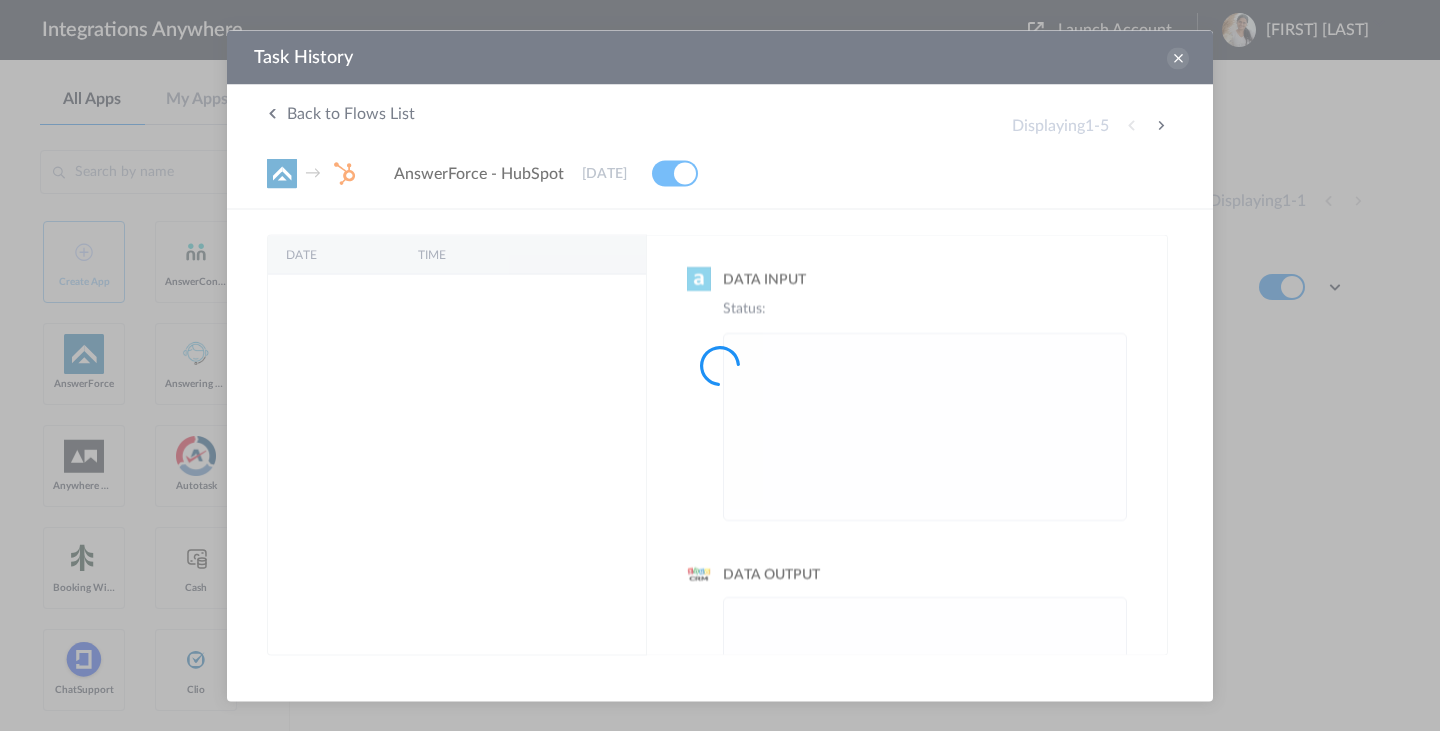 scroll, scrollTop: 0, scrollLeft: 0, axis: both 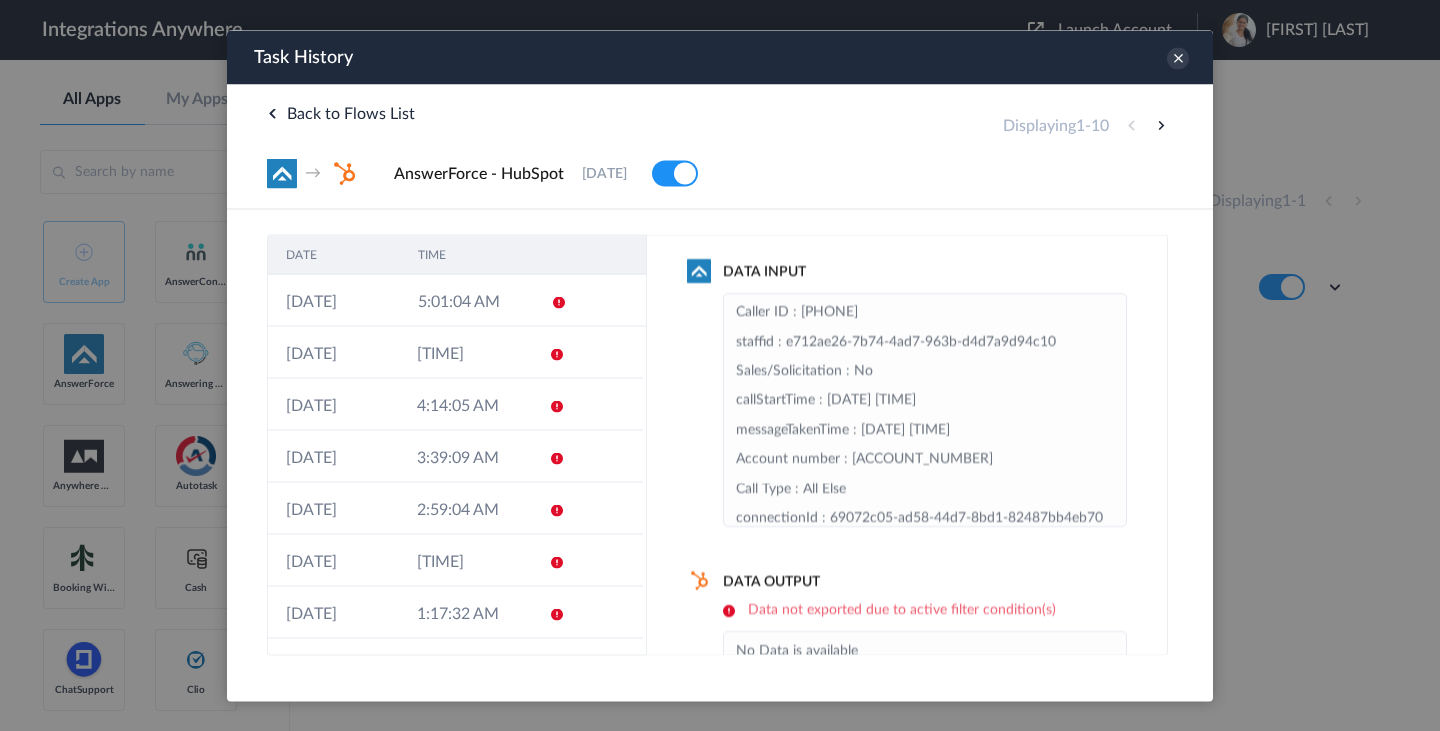 drag, startPoint x: 862, startPoint y: 432, endPoint x: 1029, endPoint y: 422, distance: 167.29913 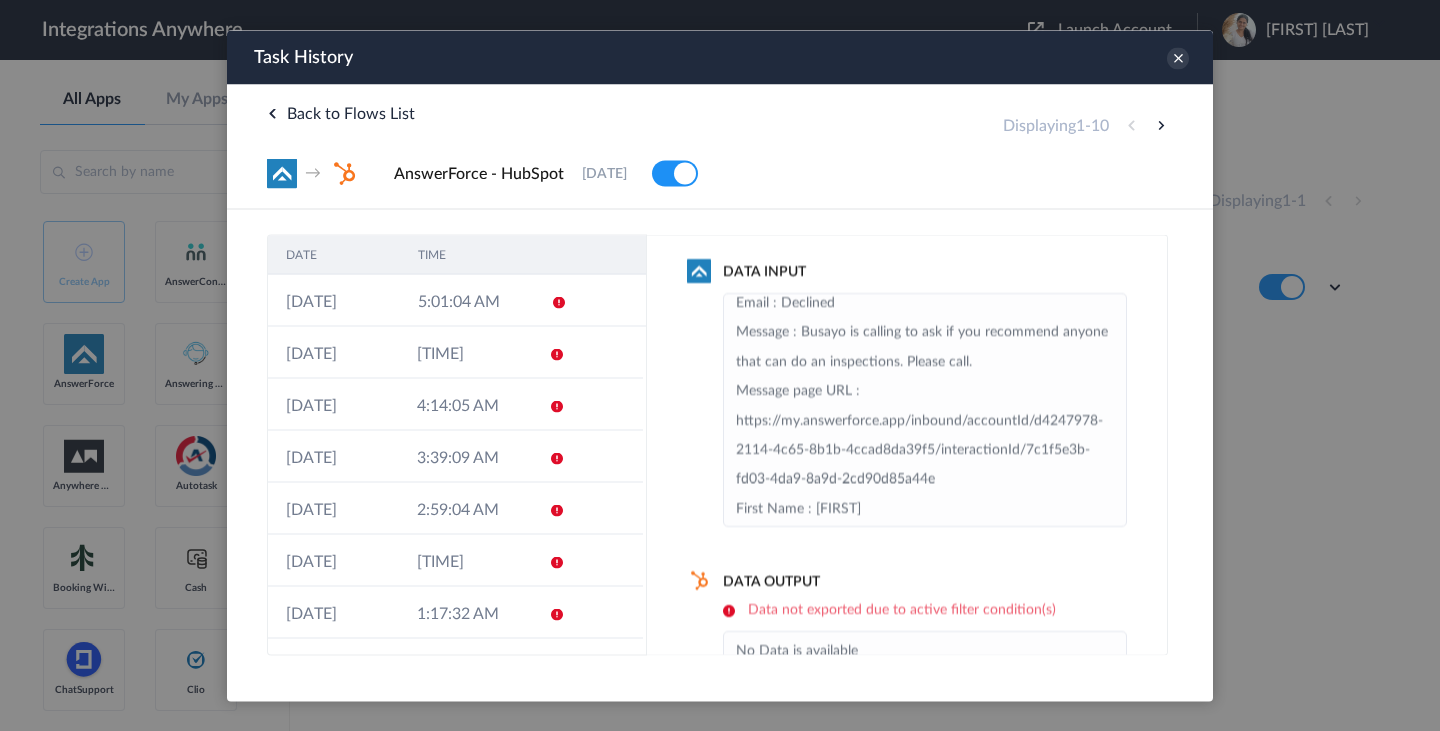 scroll, scrollTop: 0, scrollLeft: 0, axis: both 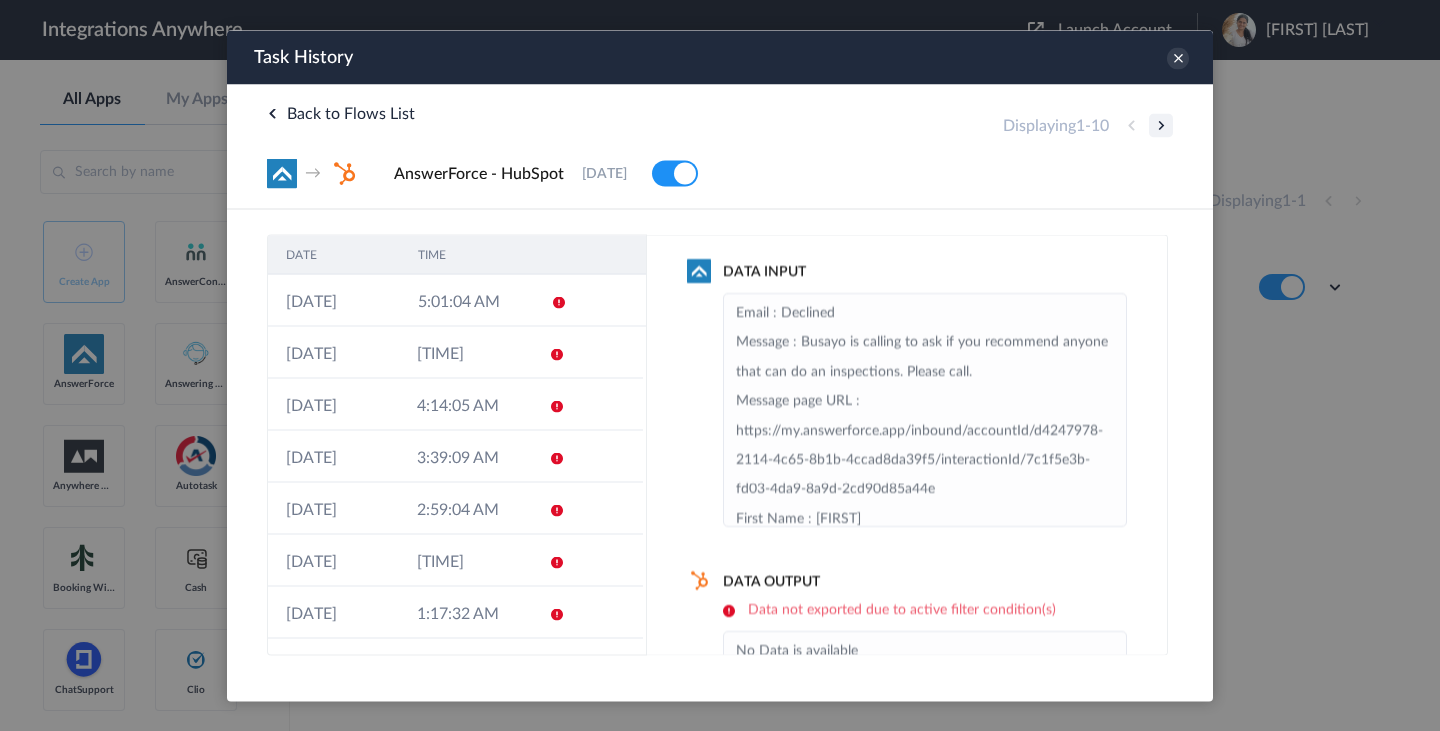 click at bounding box center (1161, 125) 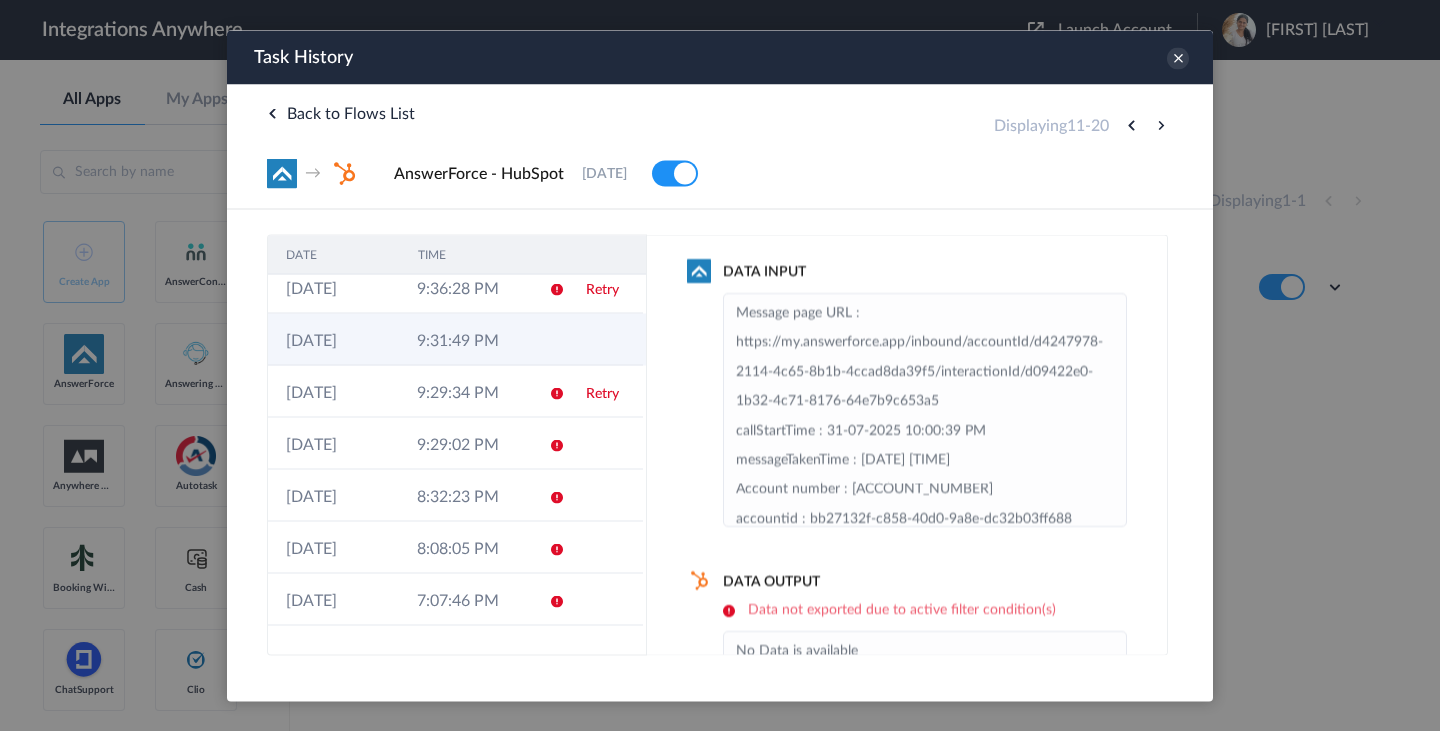 scroll, scrollTop: 0, scrollLeft: 0, axis: both 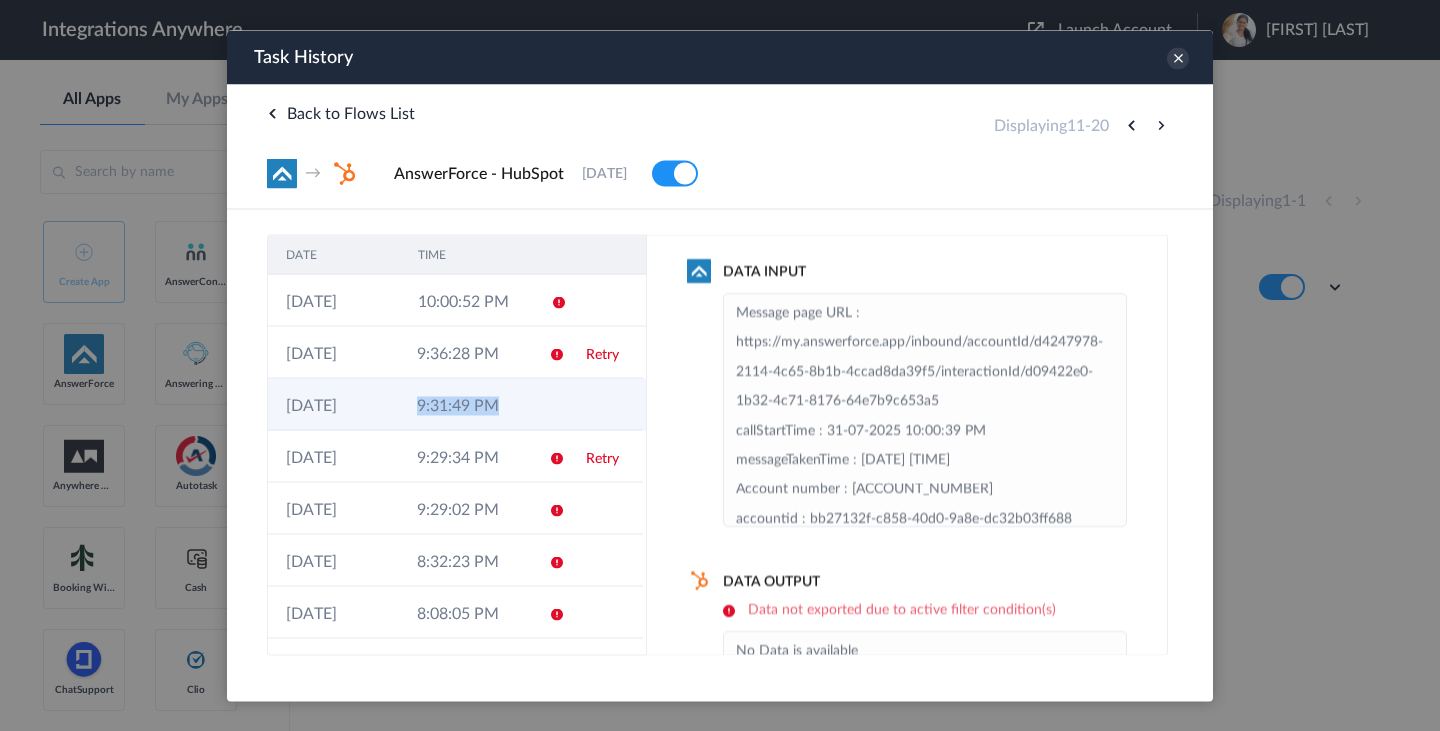 drag, startPoint x: 413, startPoint y: 409, endPoint x: 513, endPoint y: 405, distance: 100.07997 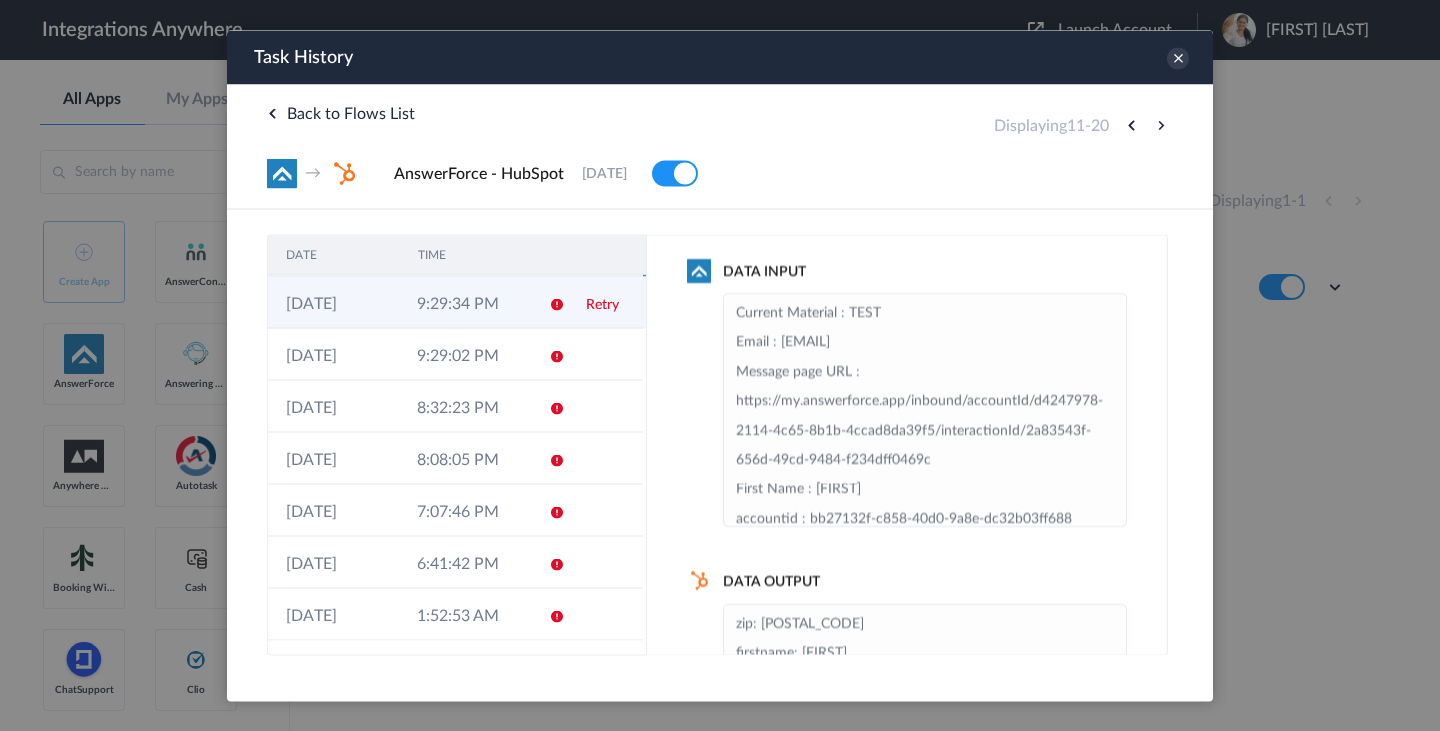 scroll, scrollTop: 0, scrollLeft: 0, axis: both 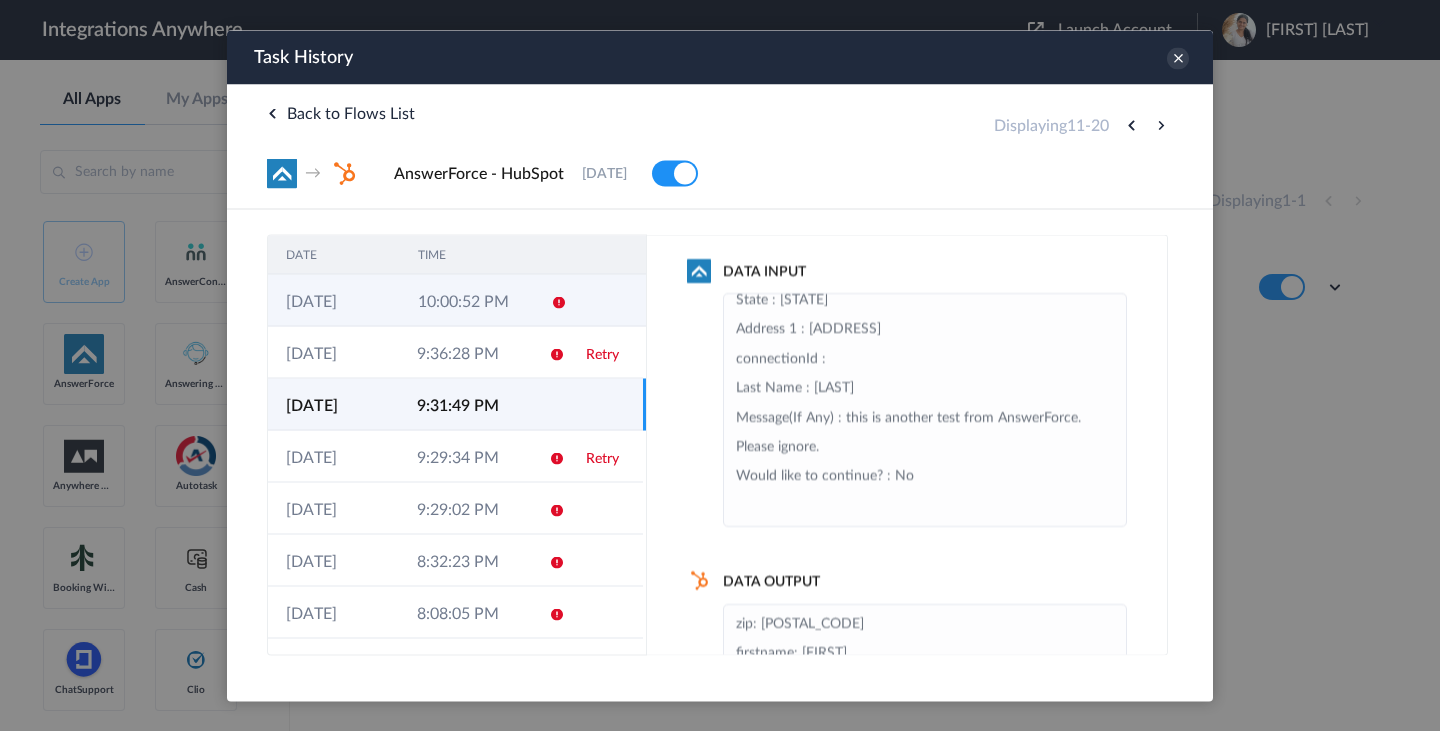 click on "10:00:52 PM" at bounding box center (466, 300) 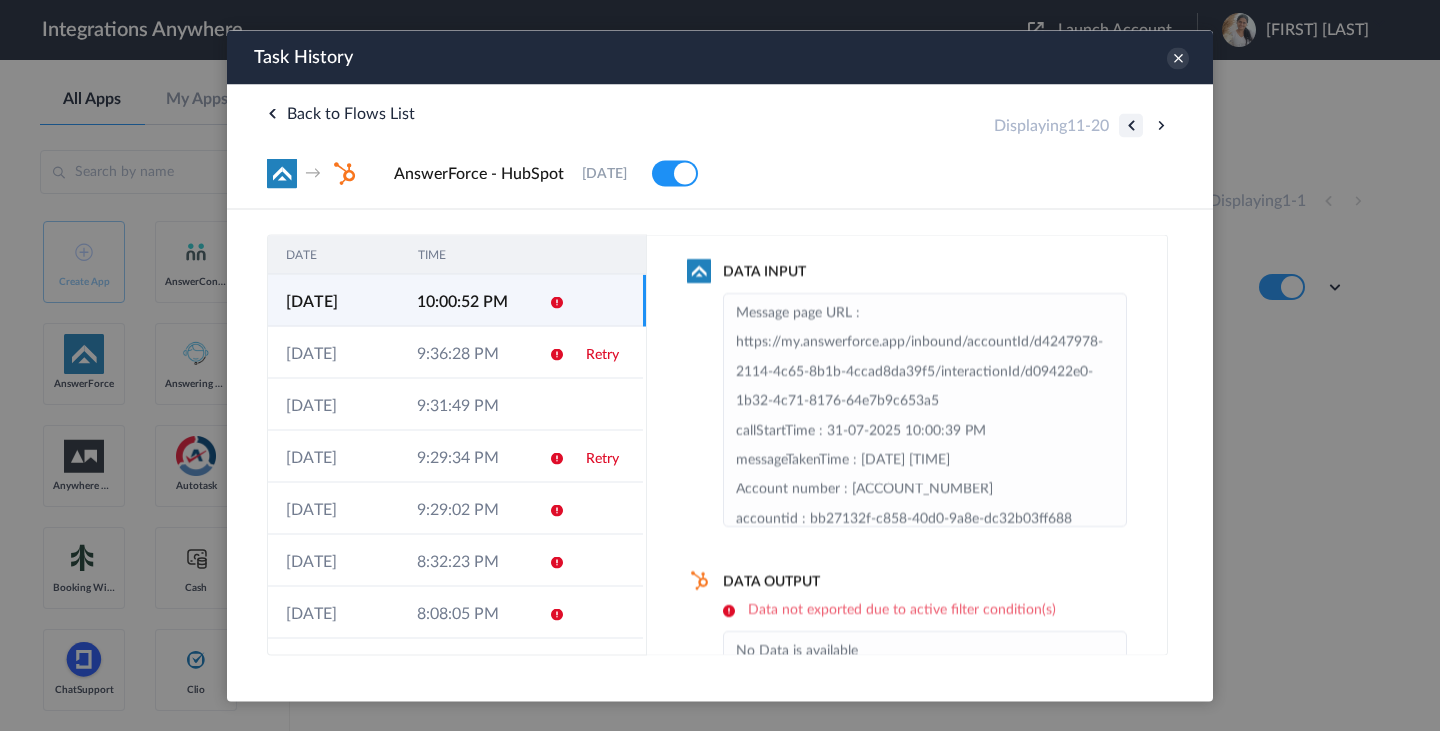 click at bounding box center (1131, 125) 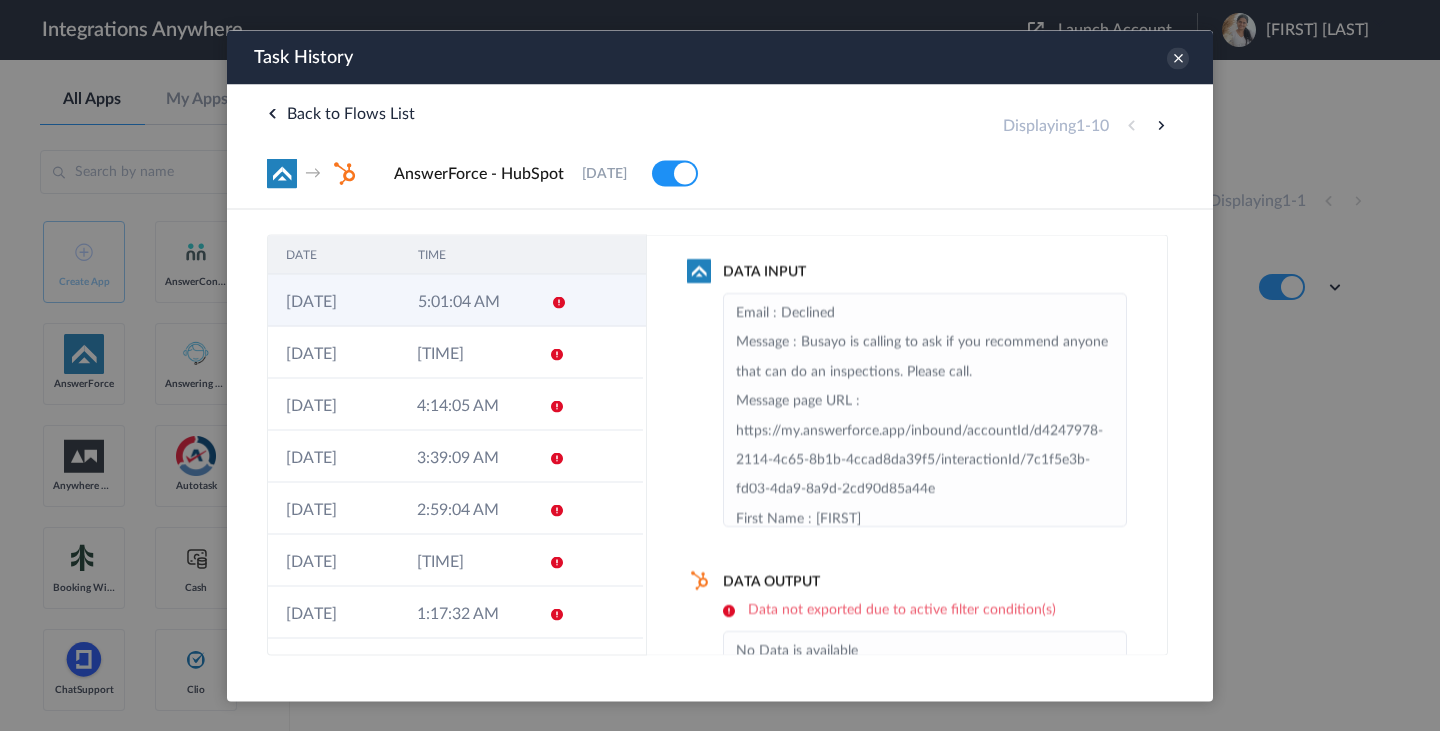 click on "5:01:04 AM" at bounding box center [466, 300] 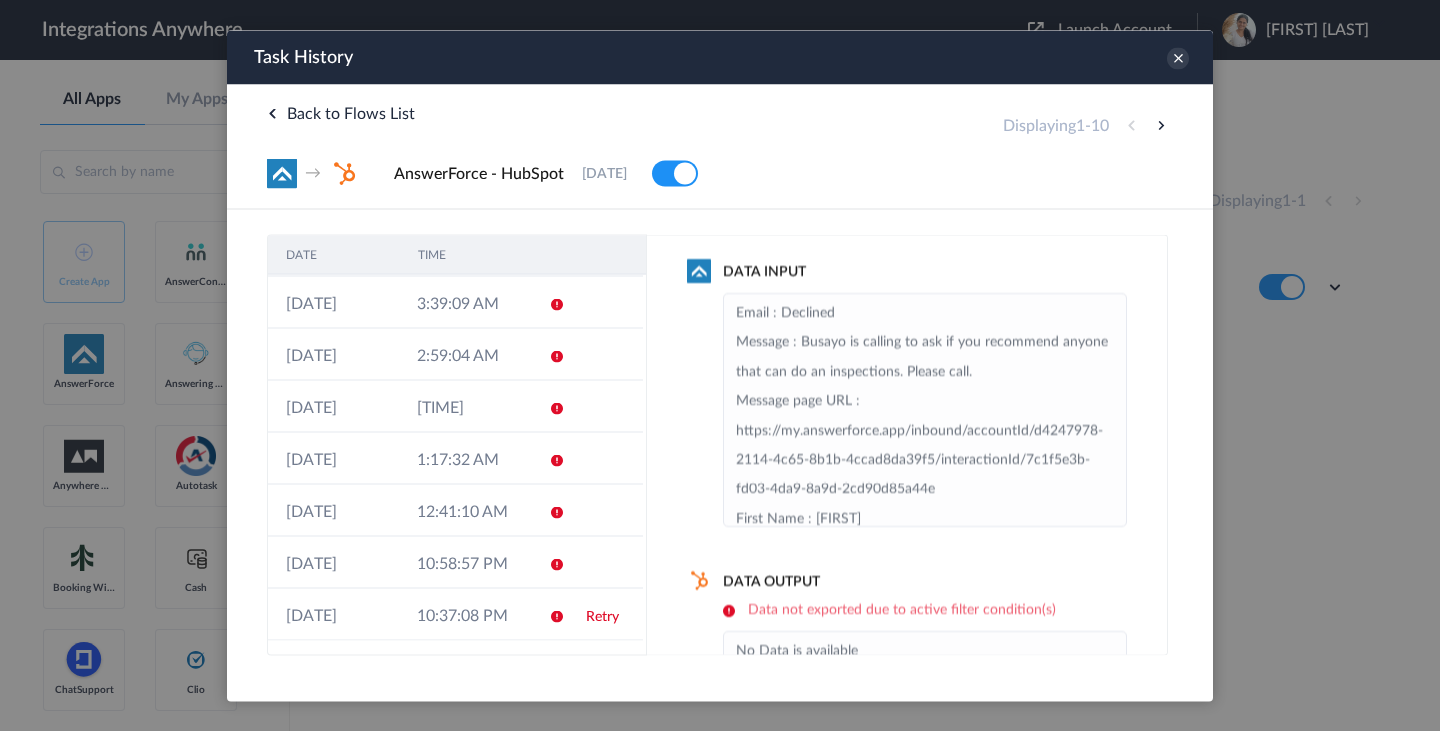 scroll, scrollTop: 0, scrollLeft: 0, axis: both 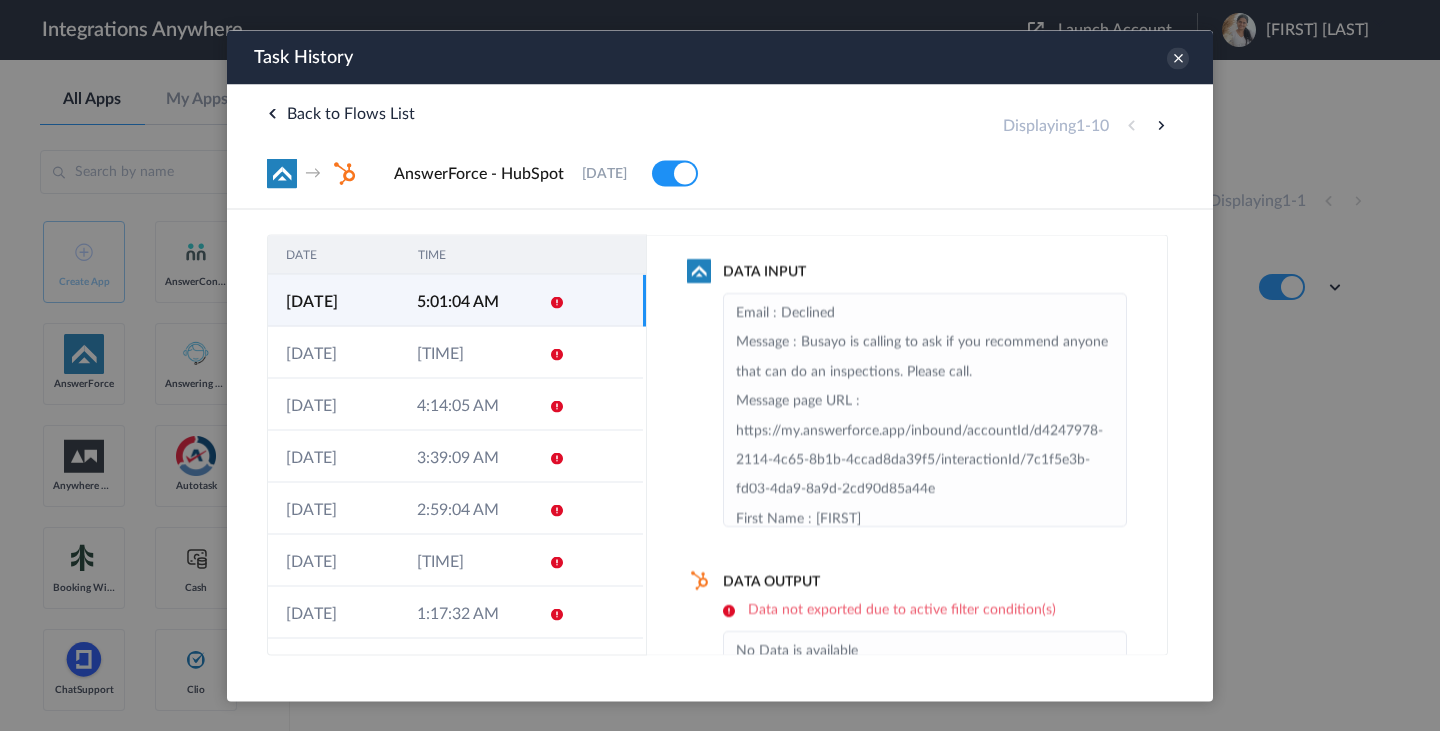 click on "Data not exported due to active filter condition(s)" at bounding box center (925, 609) 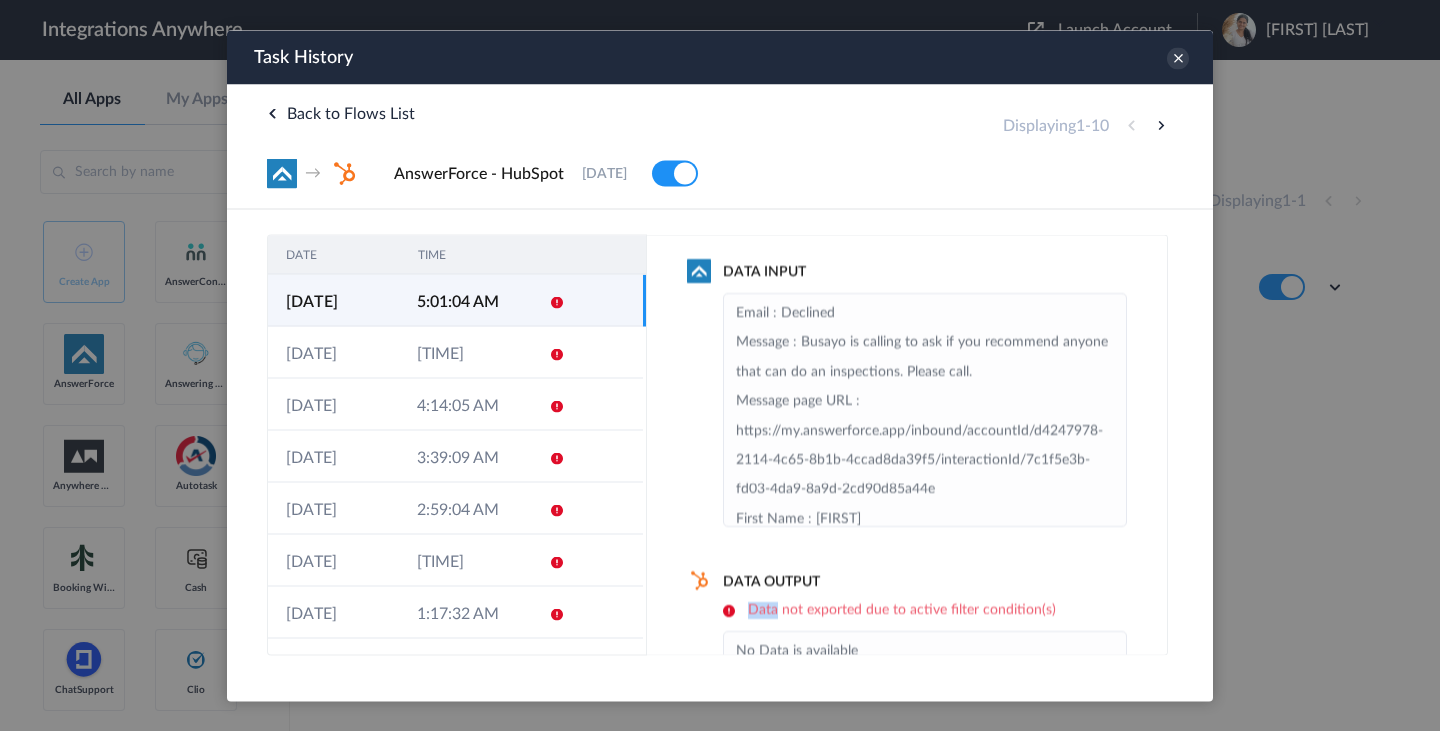 click on "Data not exported due to active filter condition(s)" at bounding box center [925, 609] 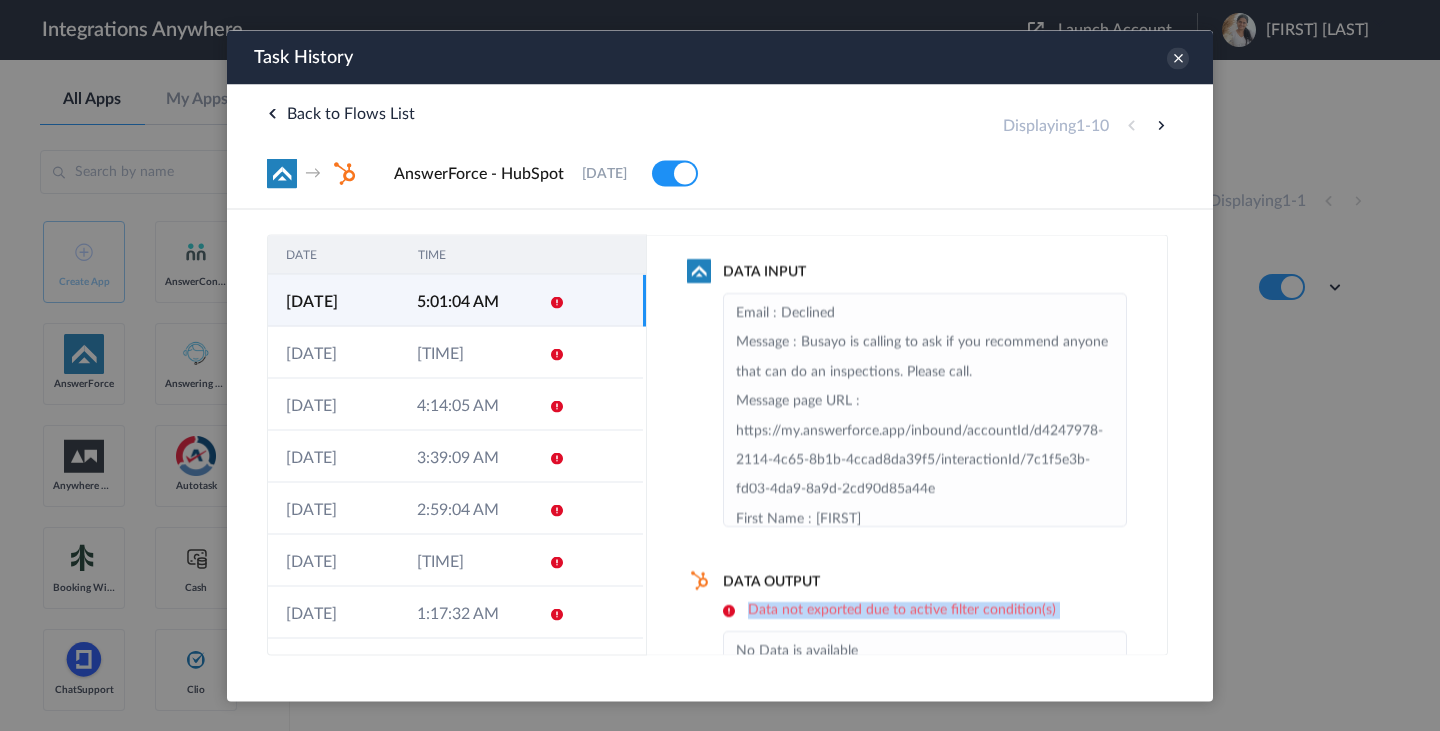 click on "Data not exported due to active filter condition(s)" at bounding box center [925, 609] 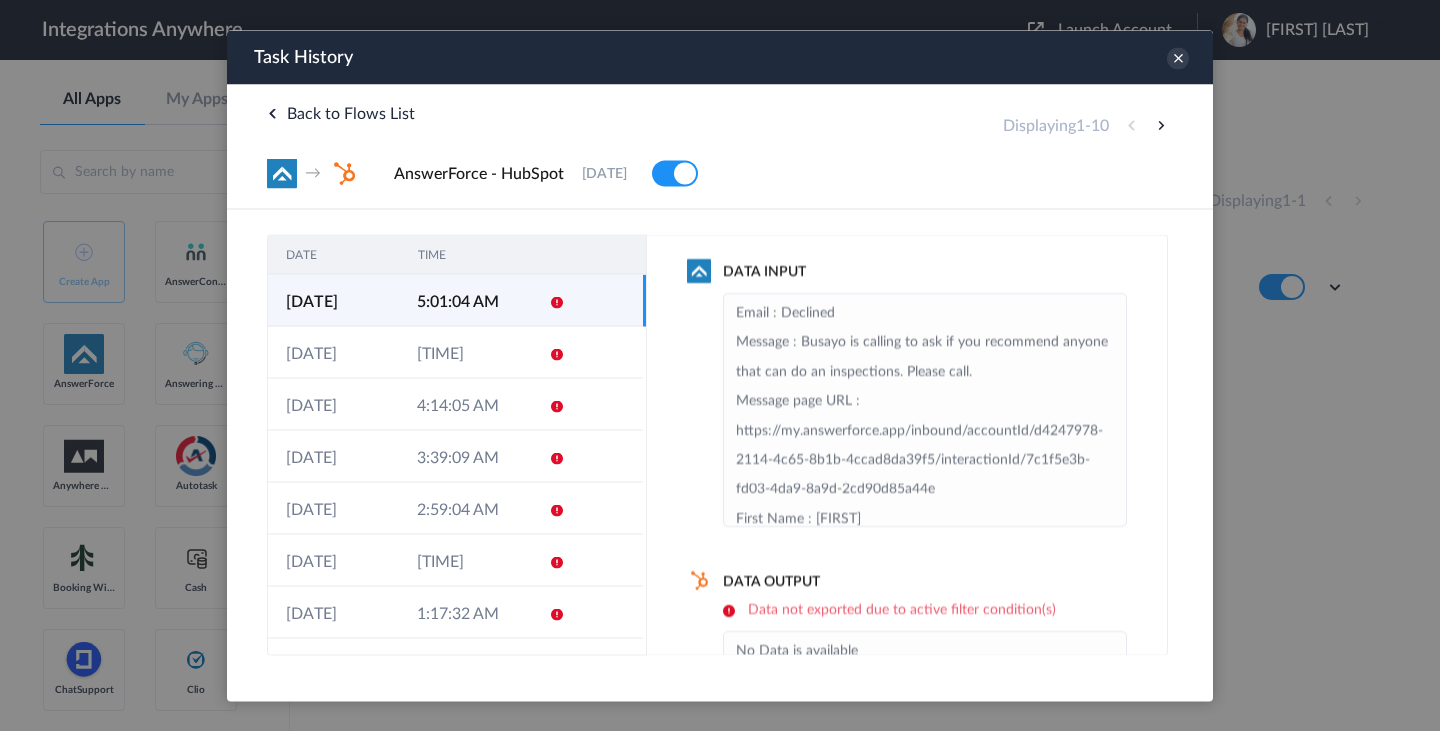 click on "Data not exported due to active filter condition(s)" at bounding box center [925, 609] 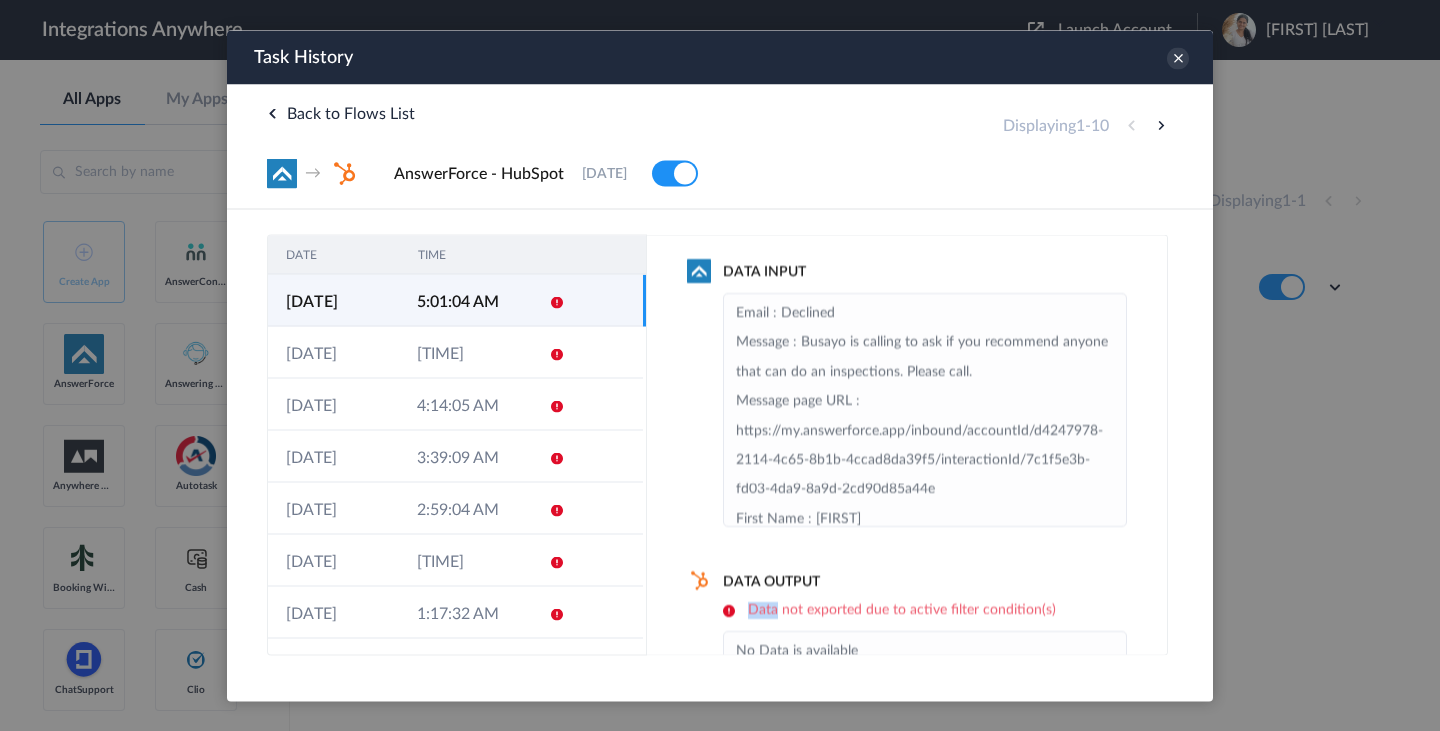 click on "Data not exported due to active filter condition(s)" at bounding box center [925, 609] 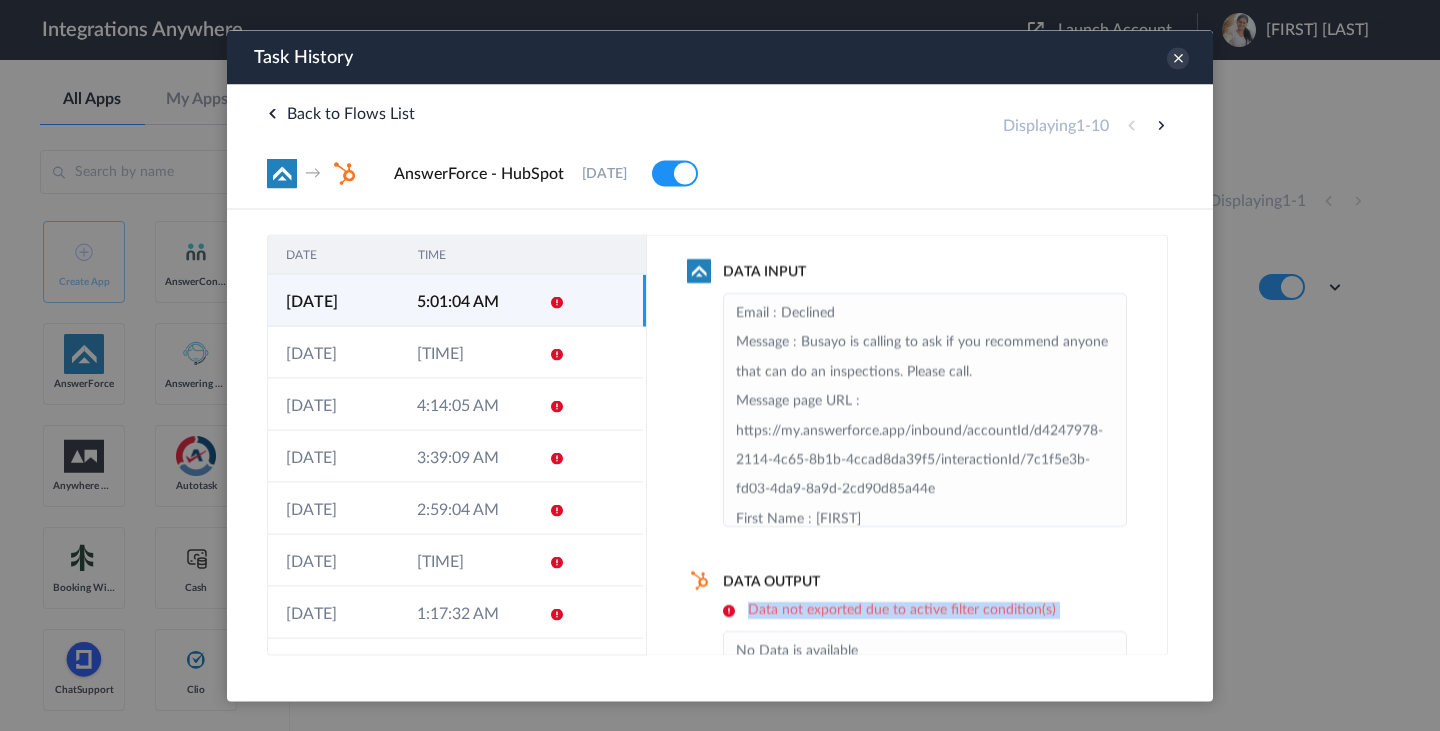 click on "Data not exported due to active filter condition(s)" at bounding box center (925, 609) 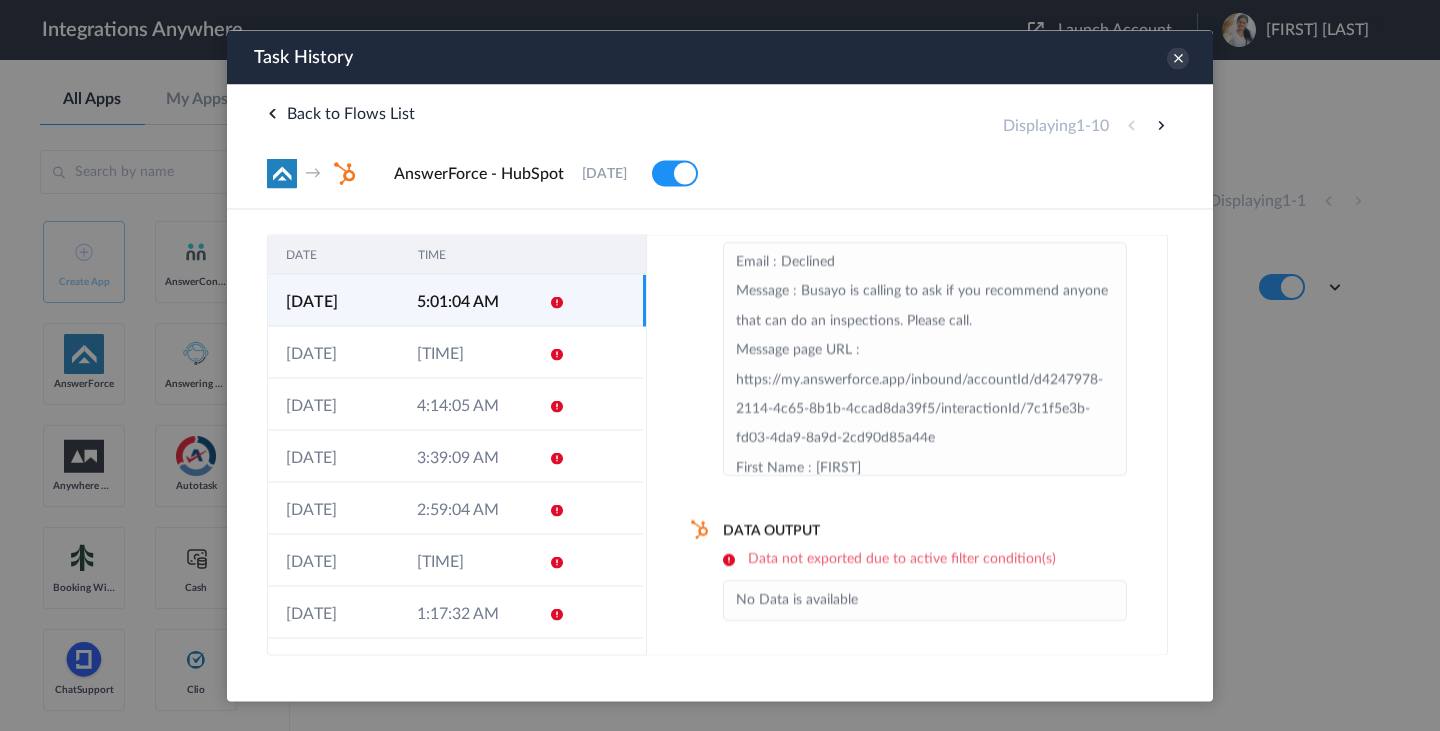 scroll, scrollTop: 0, scrollLeft: 0, axis: both 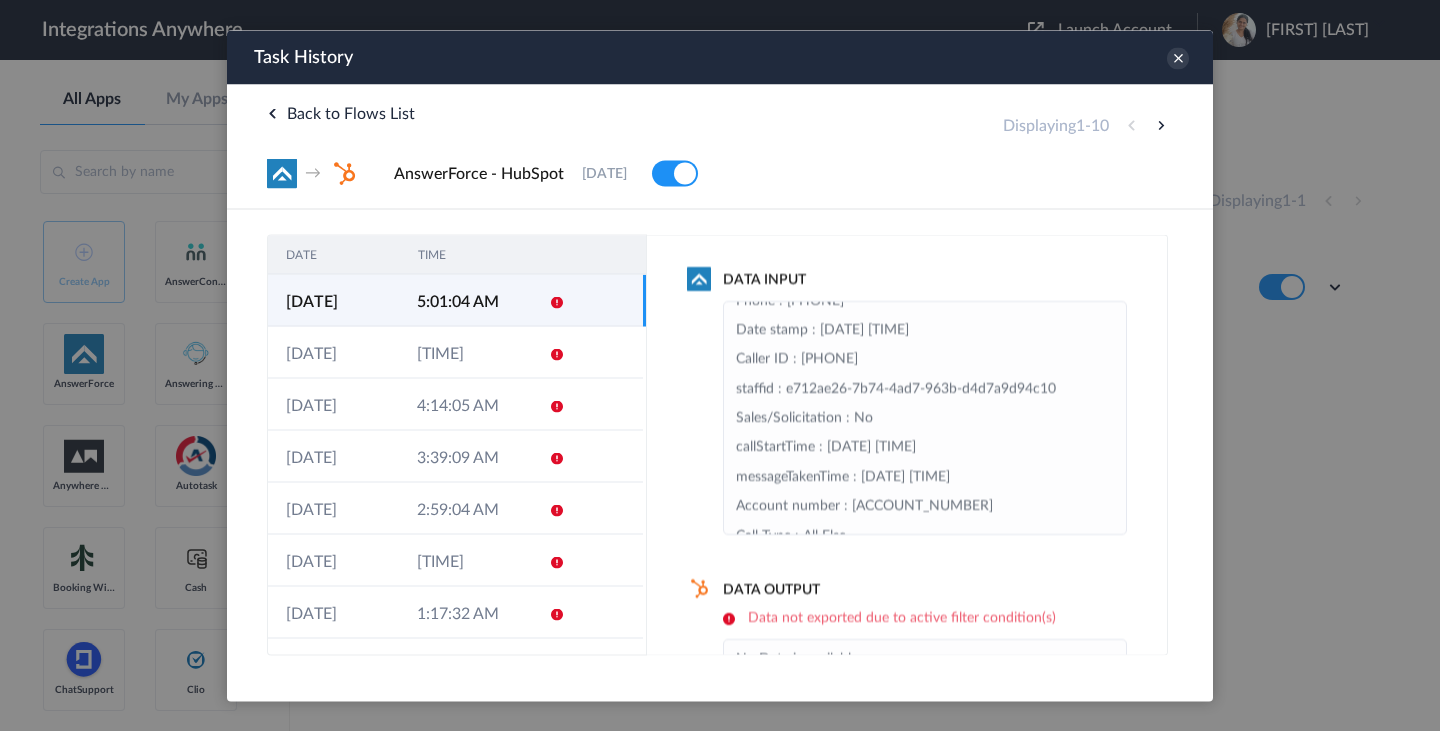 drag, startPoint x: 740, startPoint y: 419, endPoint x: 936, endPoint y: 418, distance: 196.00255 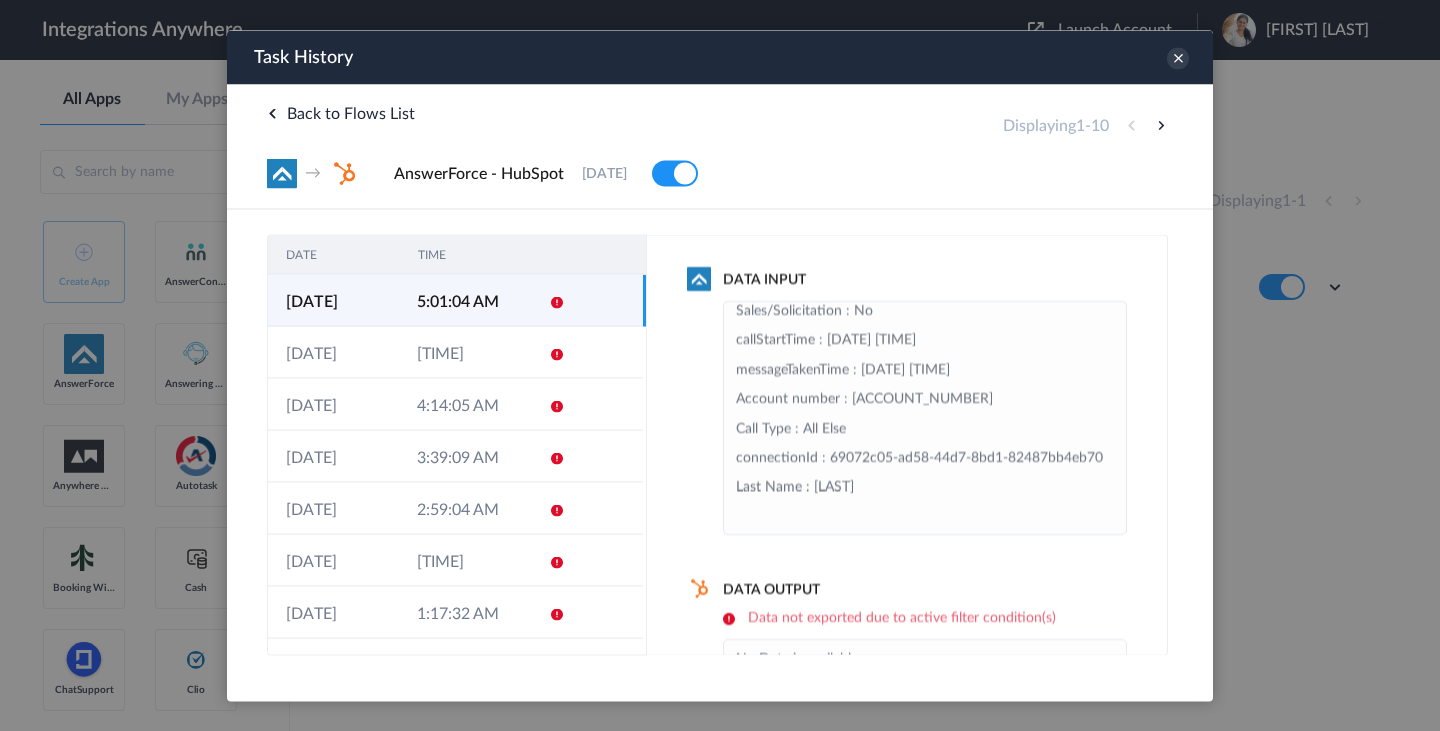 scroll, scrollTop: 395, scrollLeft: 0, axis: vertical 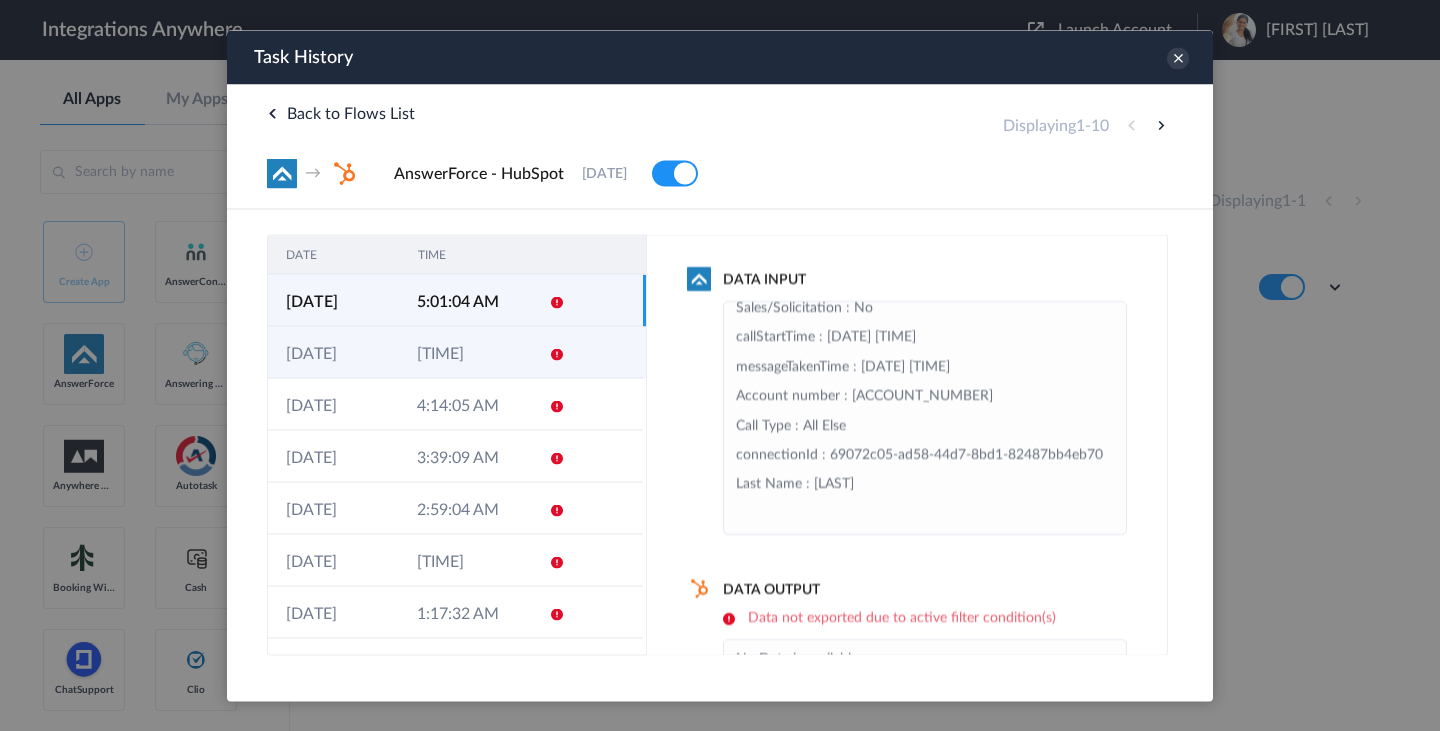 click on "[TIME]" at bounding box center [464, 352] 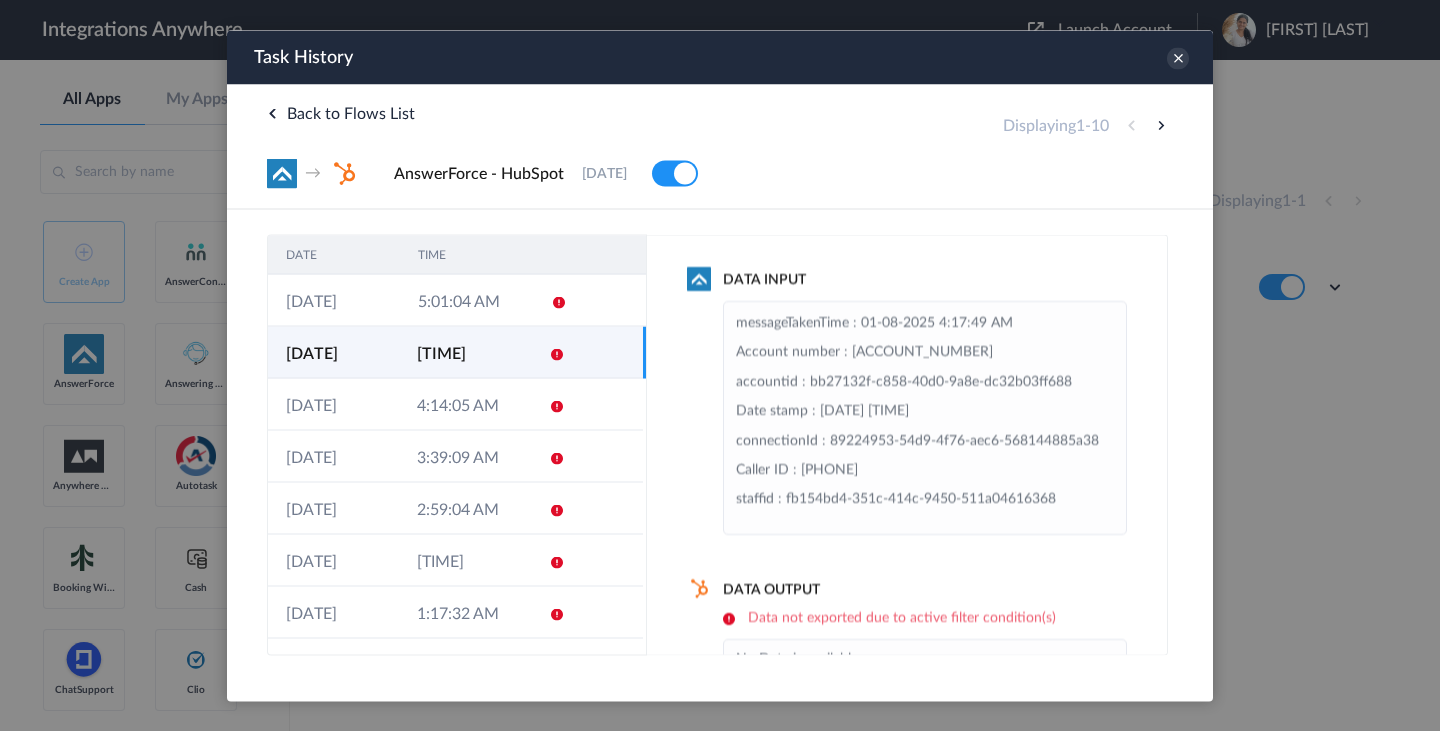 scroll, scrollTop: 160, scrollLeft: 0, axis: vertical 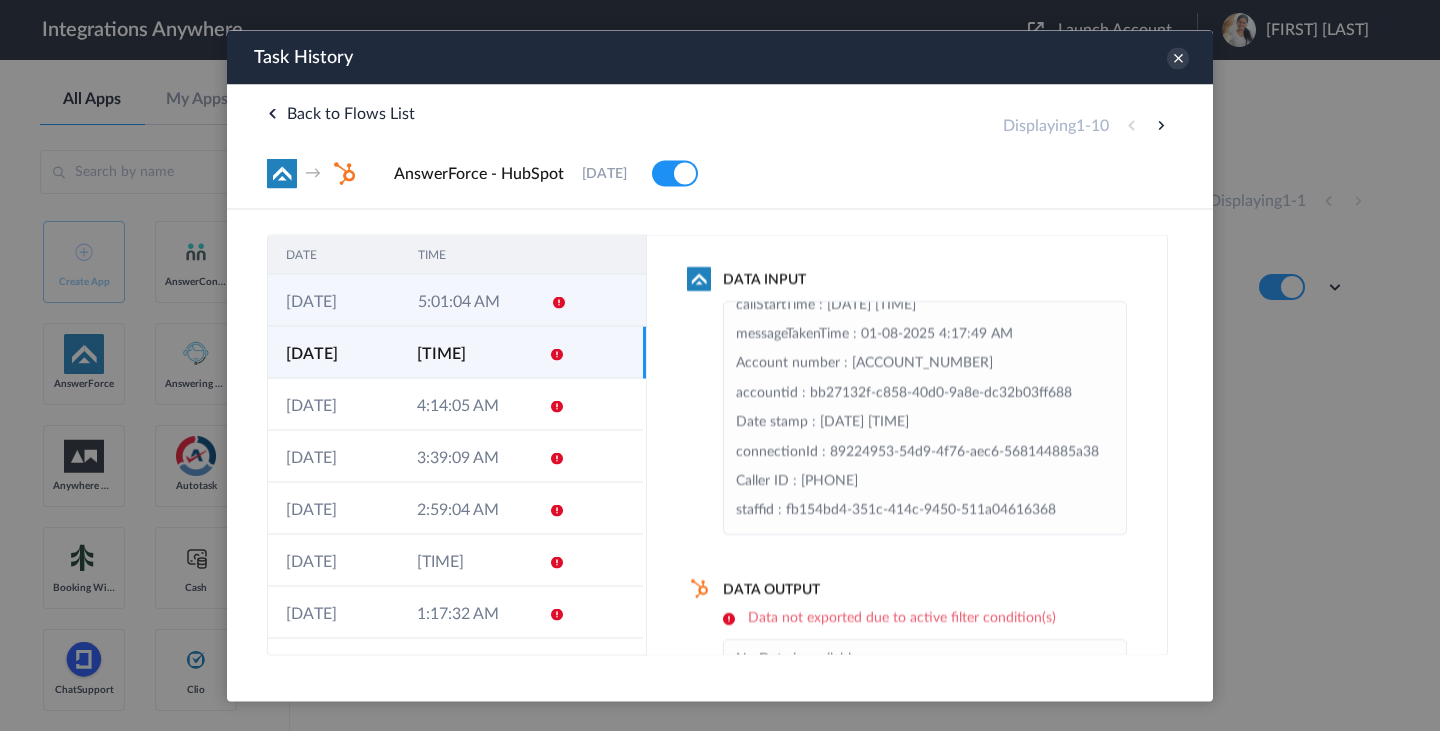 click on "5:01:04 AM" at bounding box center [466, 300] 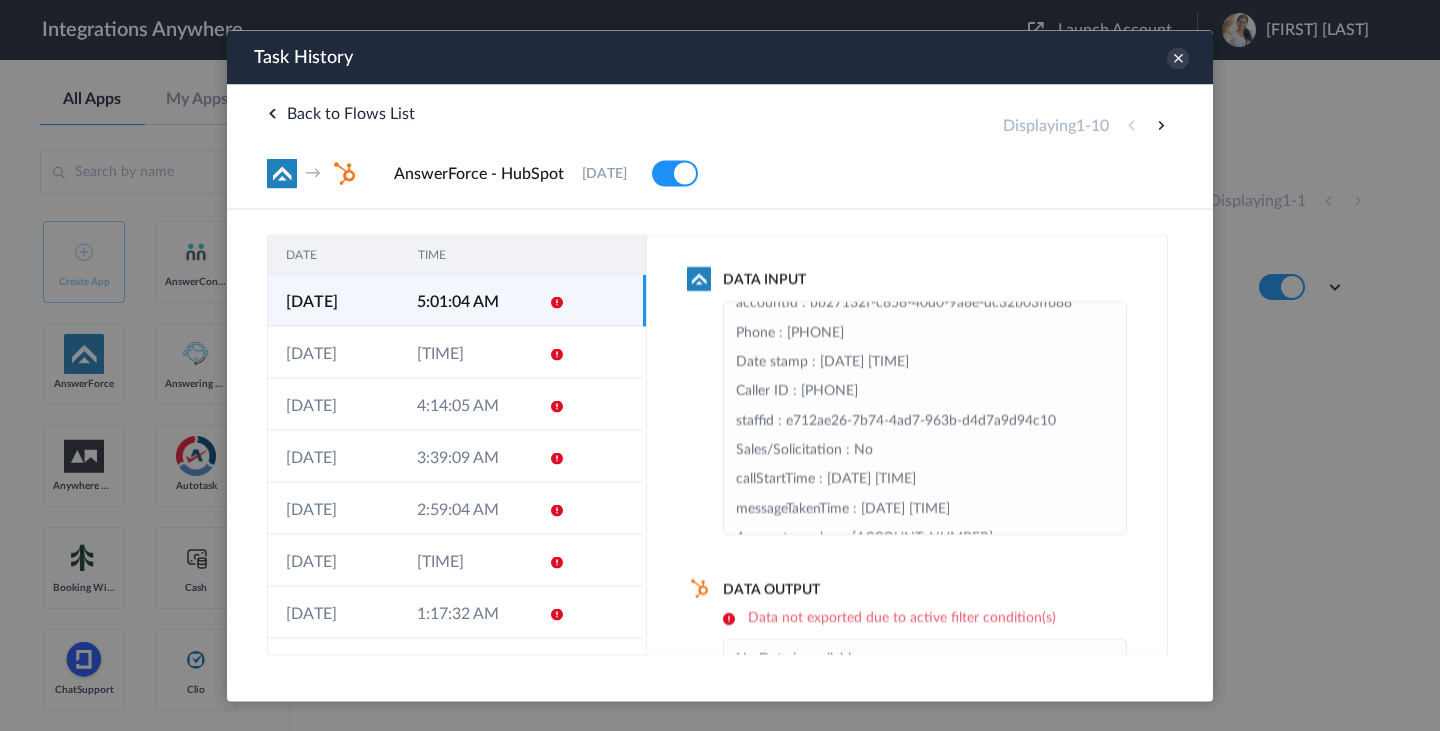 scroll, scrollTop: 395, scrollLeft: 0, axis: vertical 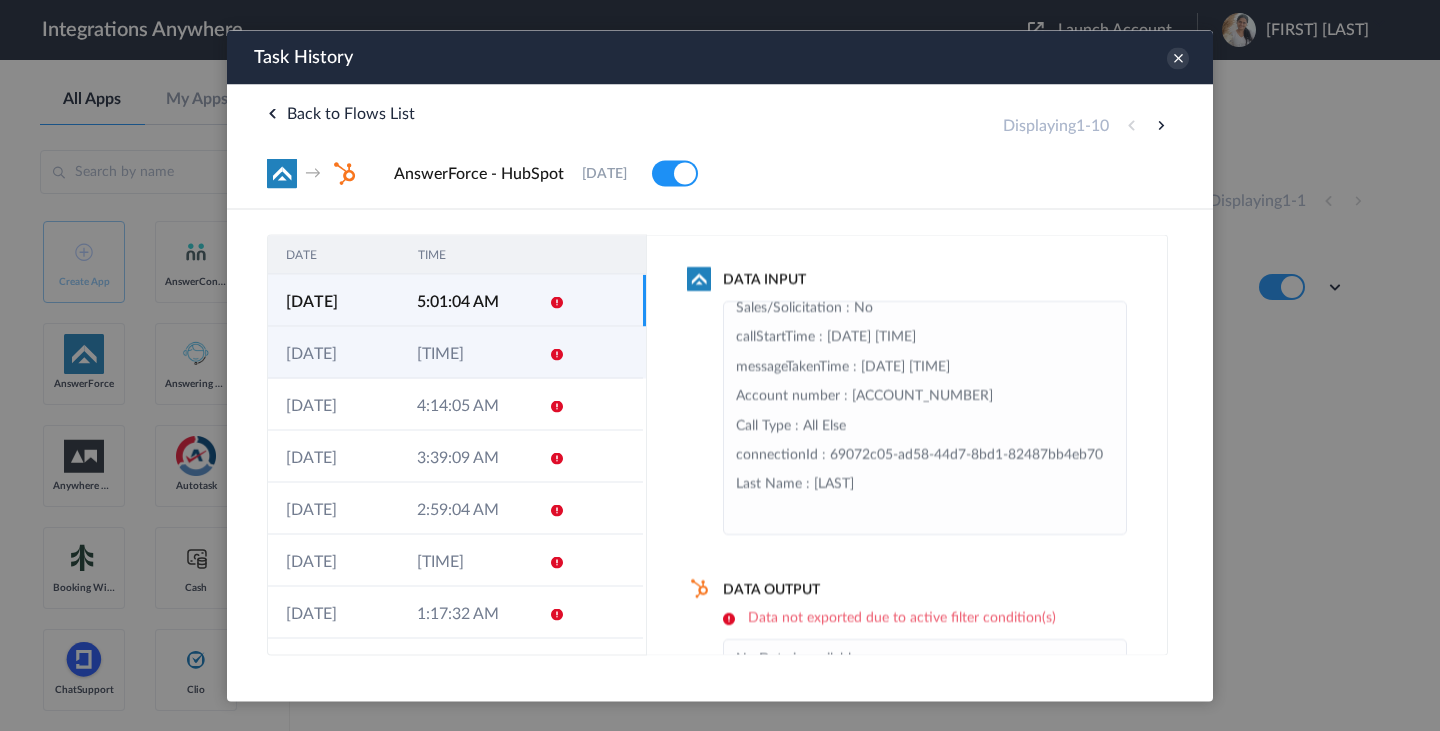 click on "[TIME]" at bounding box center [464, 352] 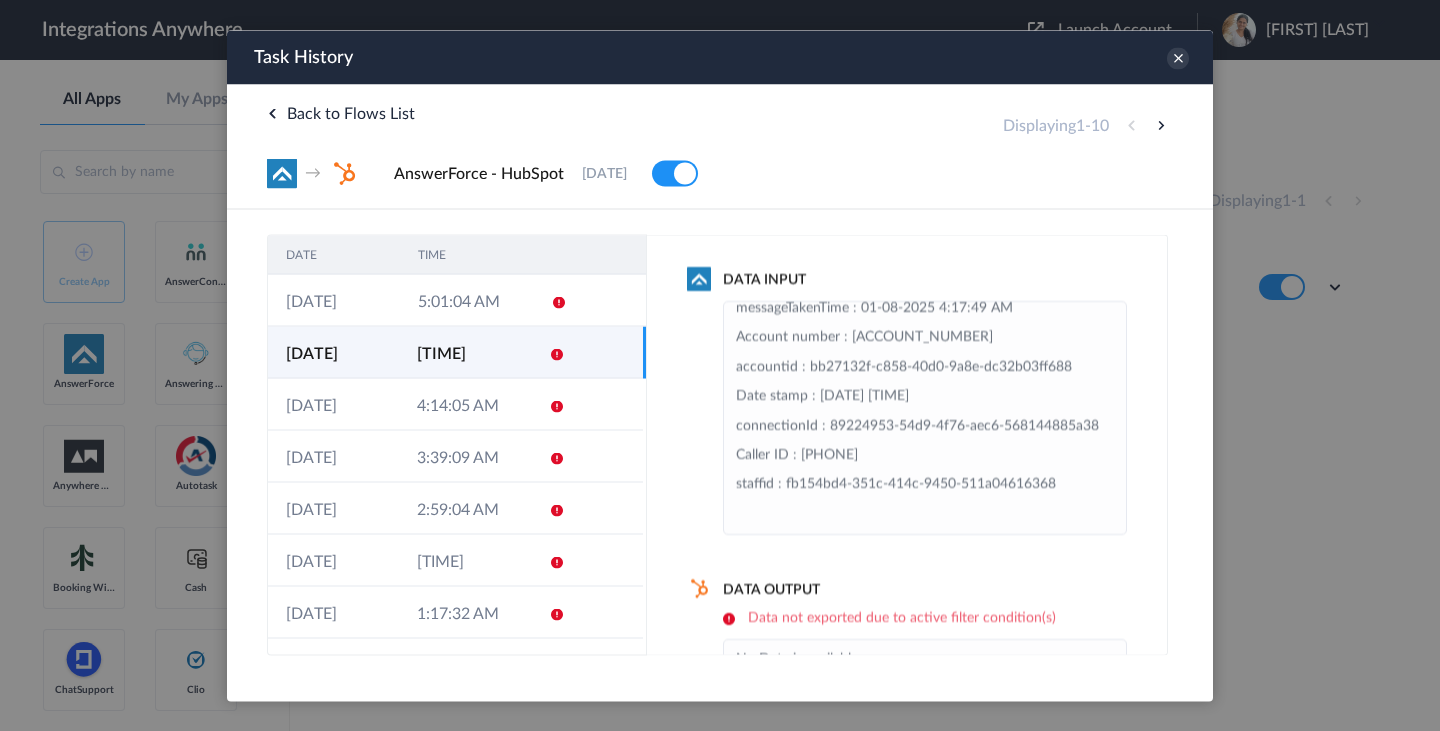 scroll, scrollTop: 0, scrollLeft: 0, axis: both 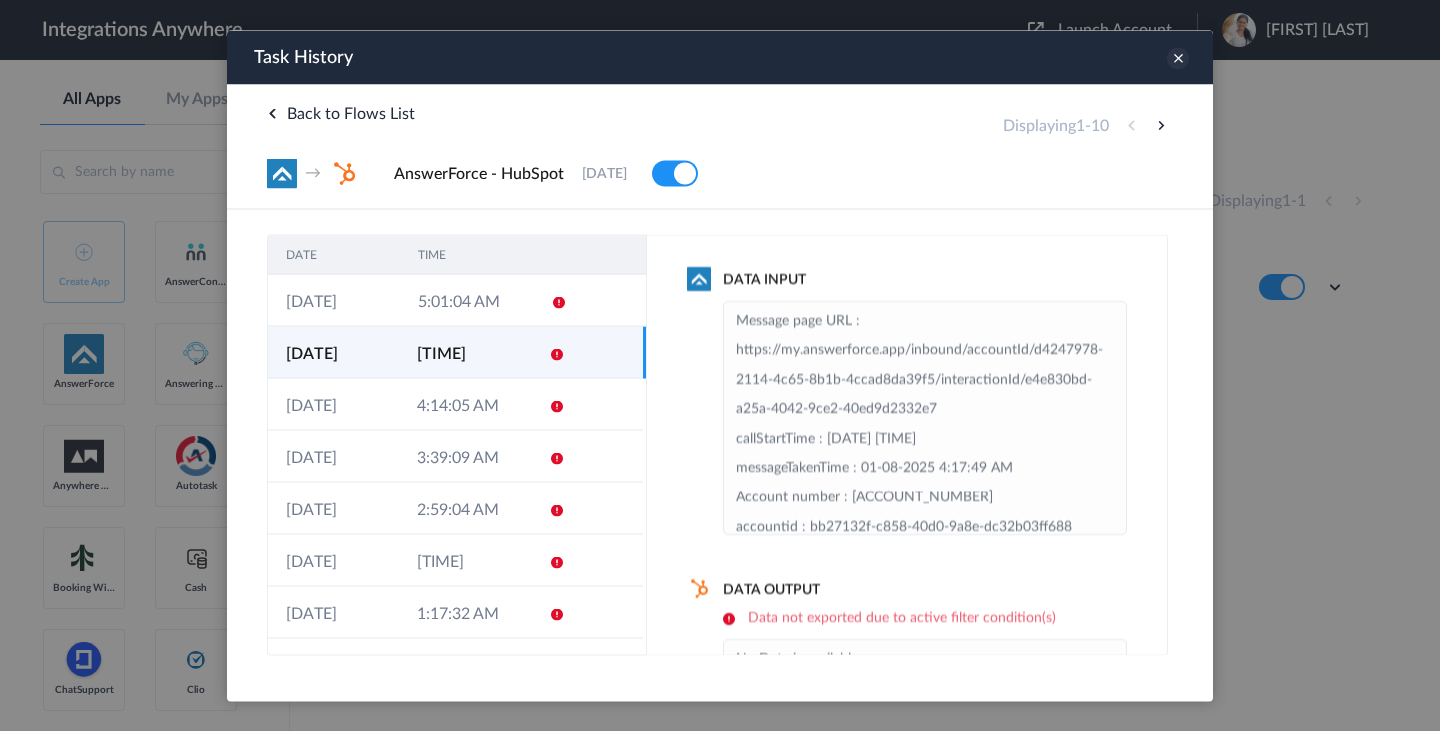 click at bounding box center (1178, 58) 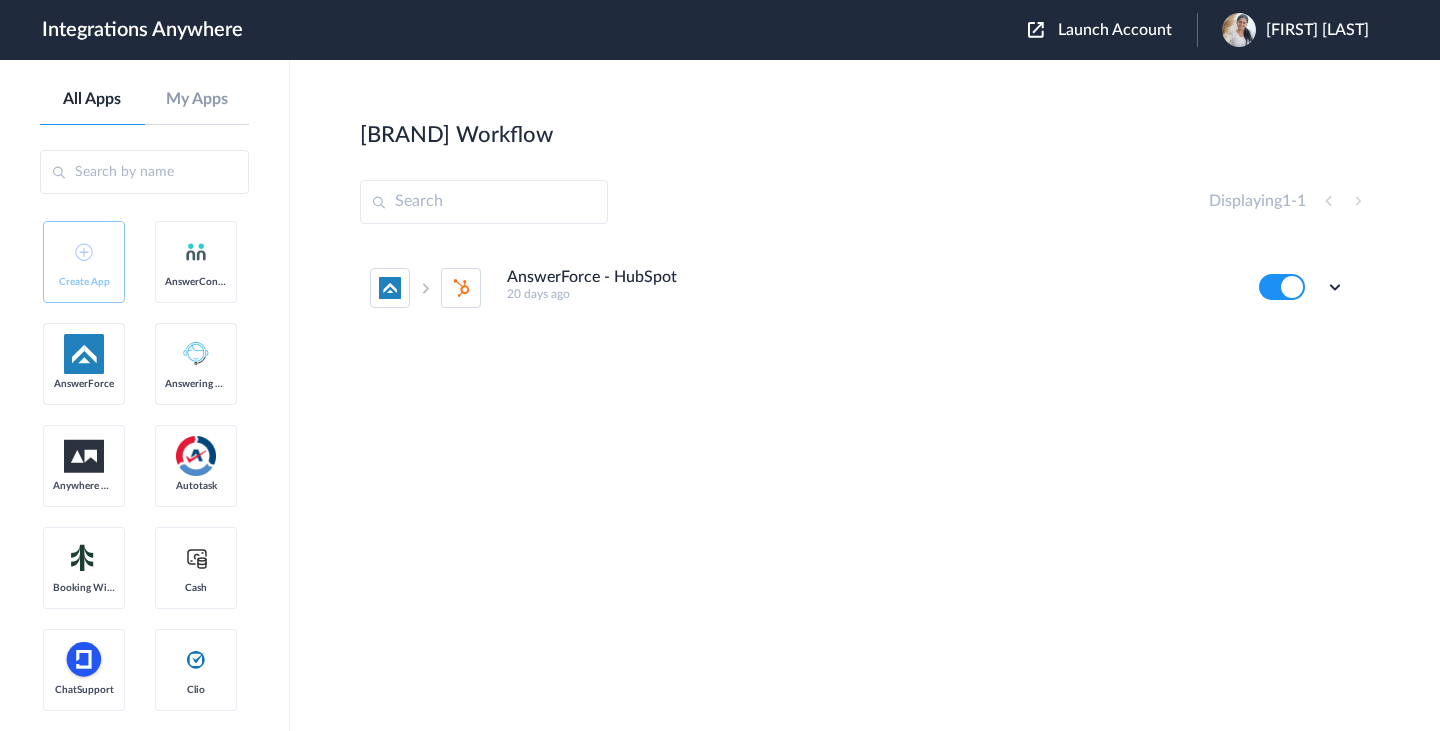click on "Frederick's Workflow Create Displaying 1 - 1 AnswerForce - HubSpot 20 days ago Edit Task history Delete" at bounding box center (865, 395) 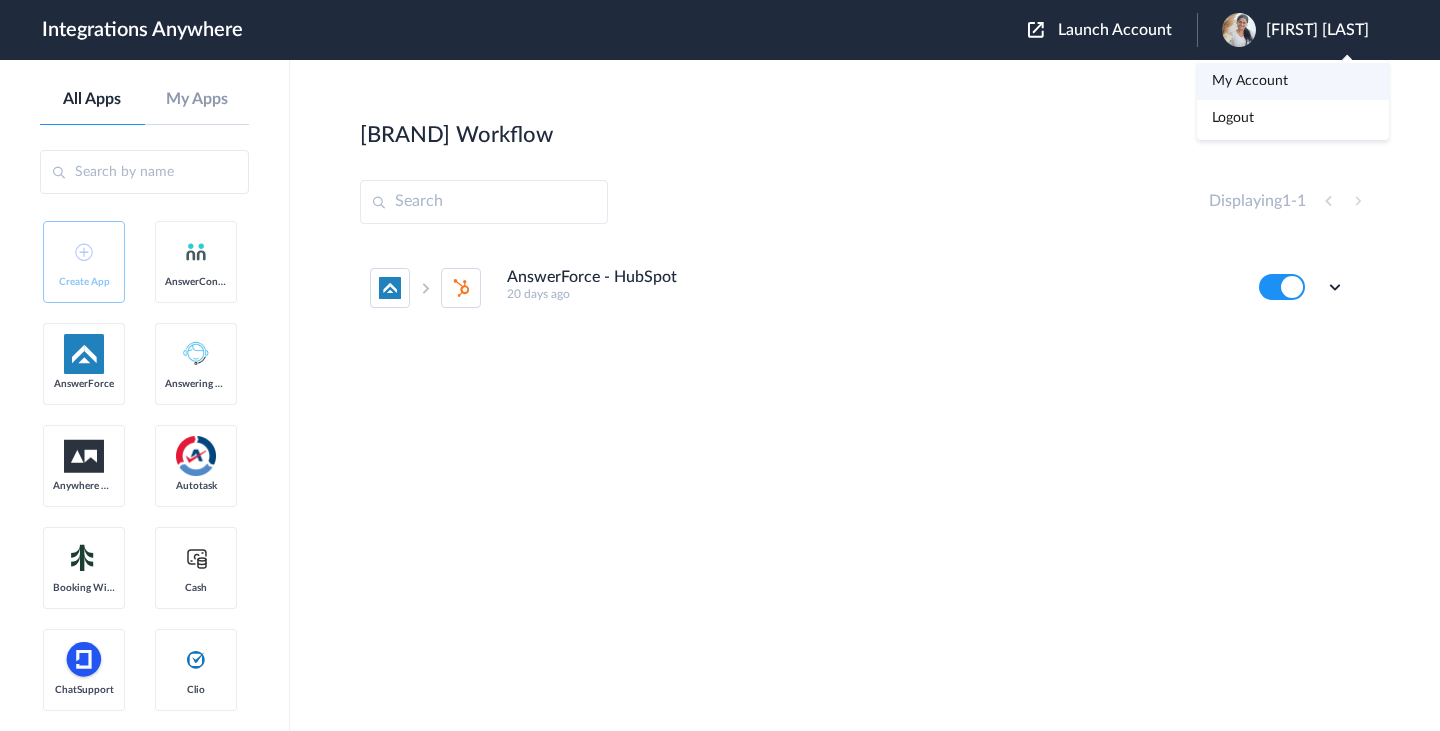 click on "My Account" at bounding box center (1250, 81) 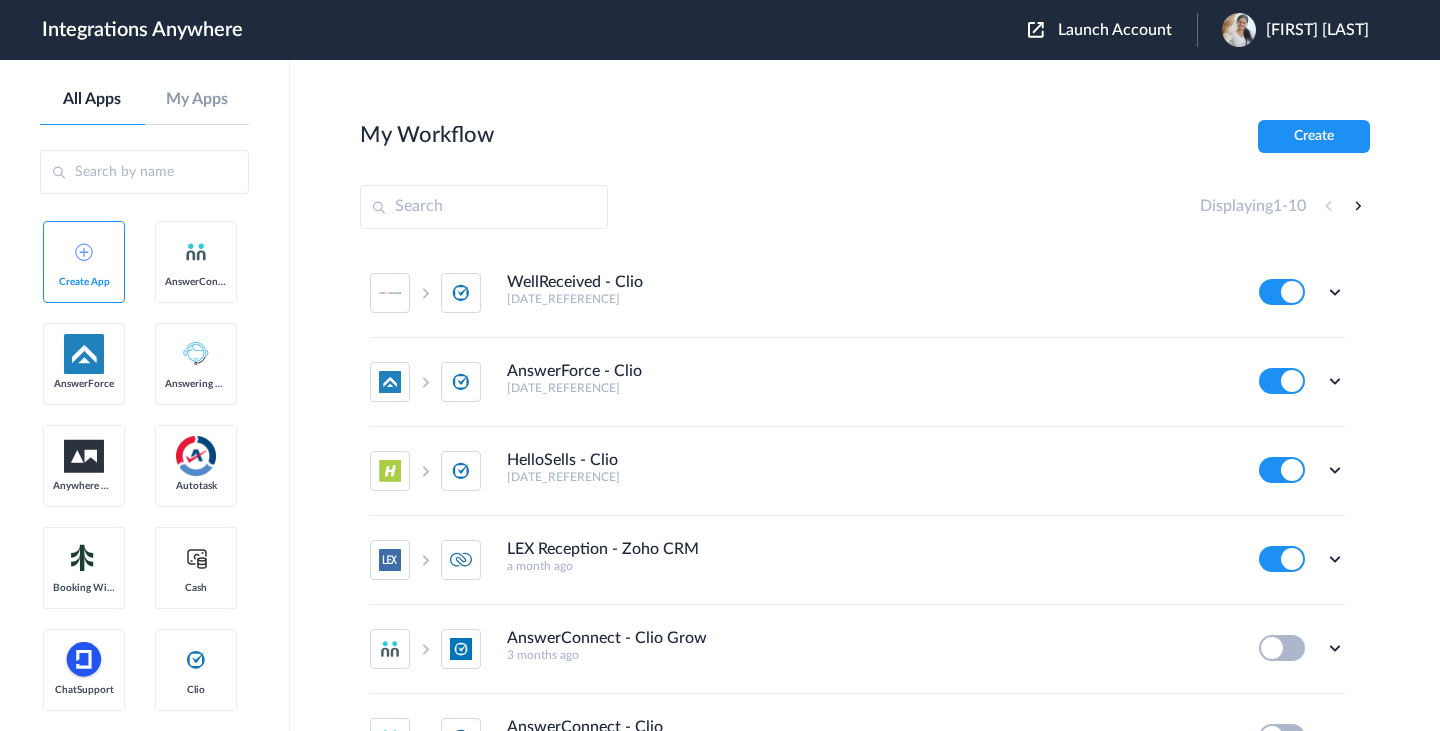 click on "[FIRST] [LAST]" at bounding box center (1317, 30) 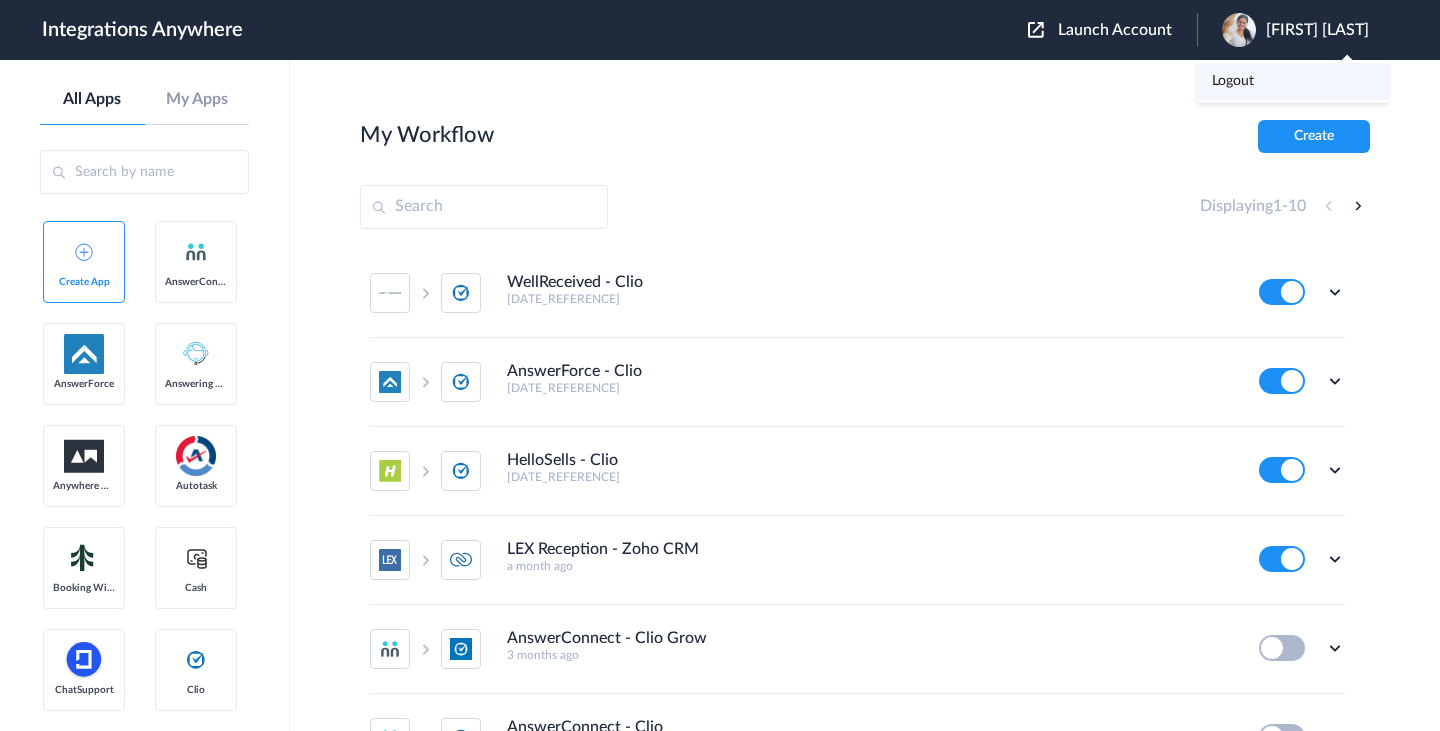 click on "Logout" at bounding box center [1293, 81] 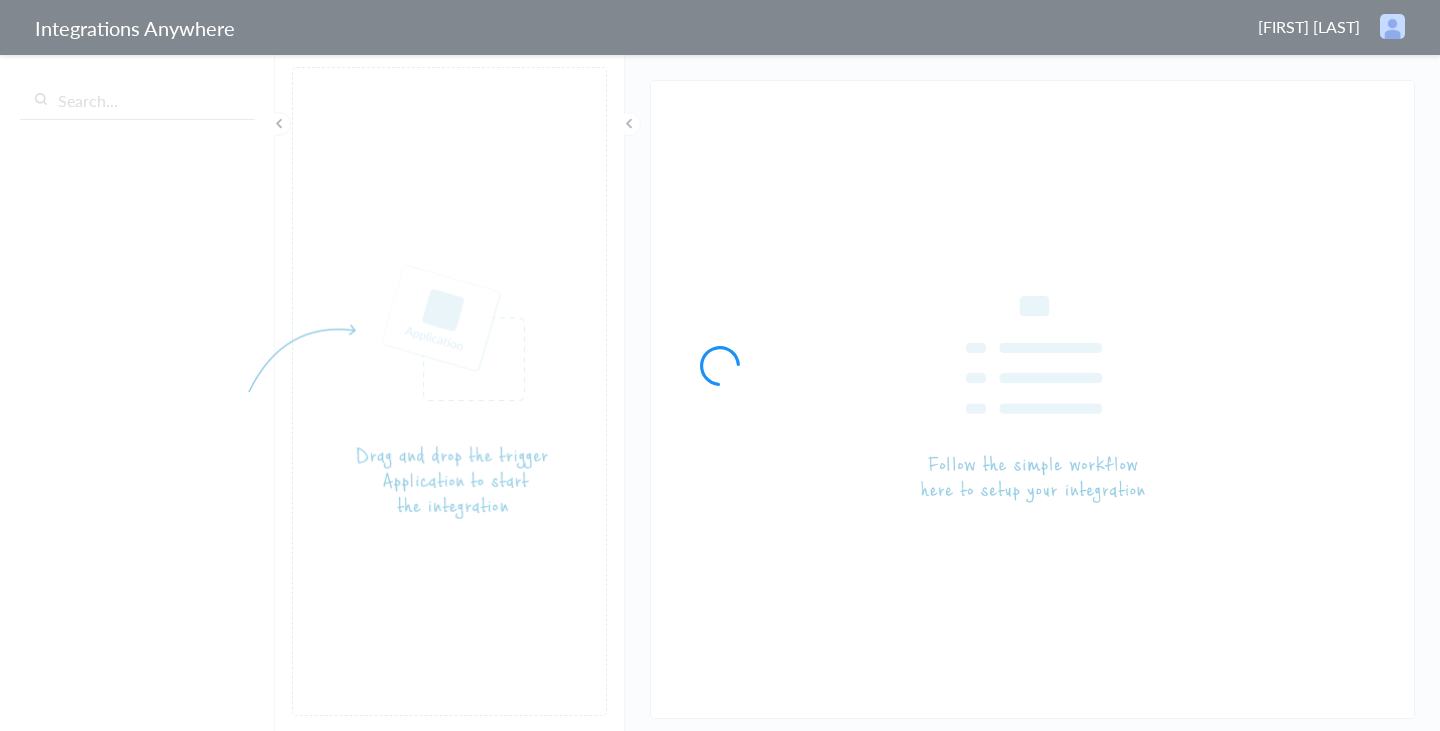 scroll, scrollTop: 0, scrollLeft: 0, axis: both 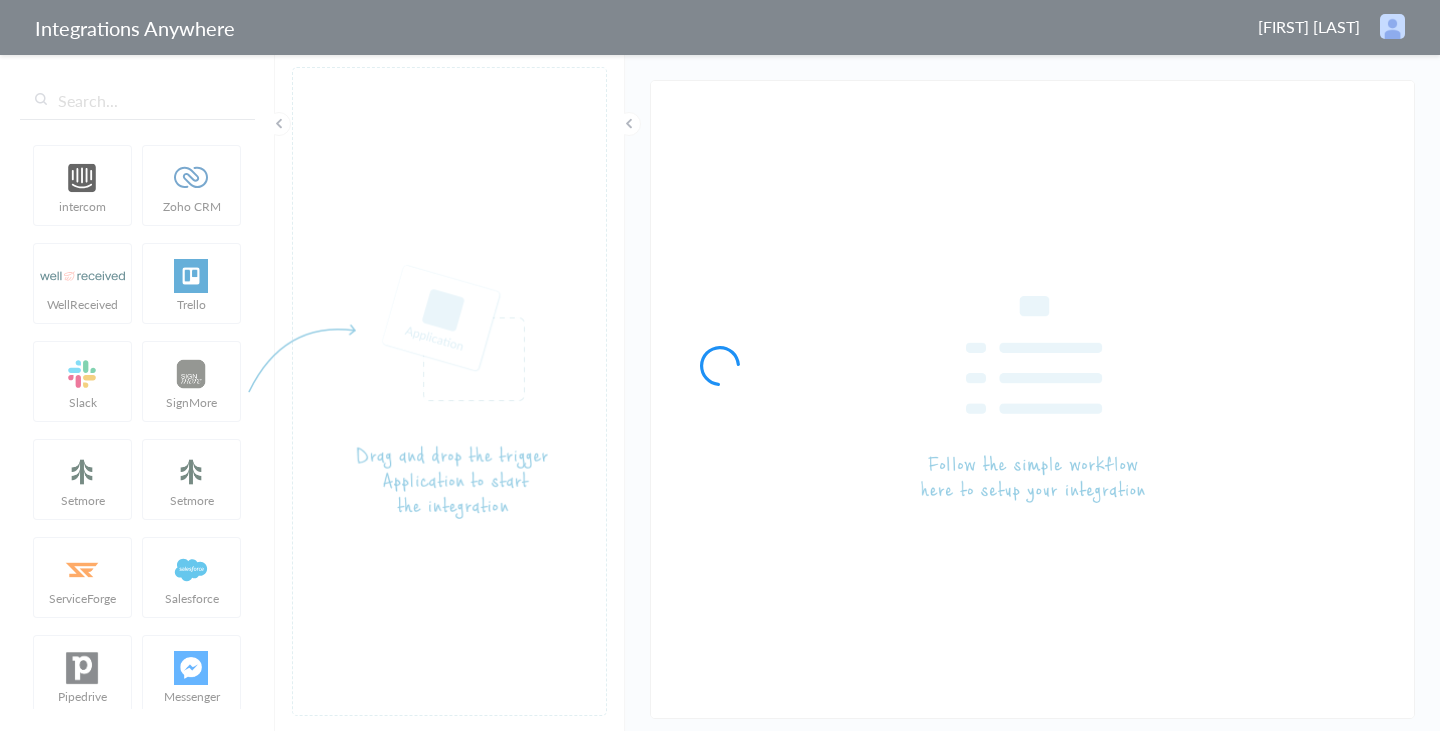 type on "AnswerForce - HubSpot" 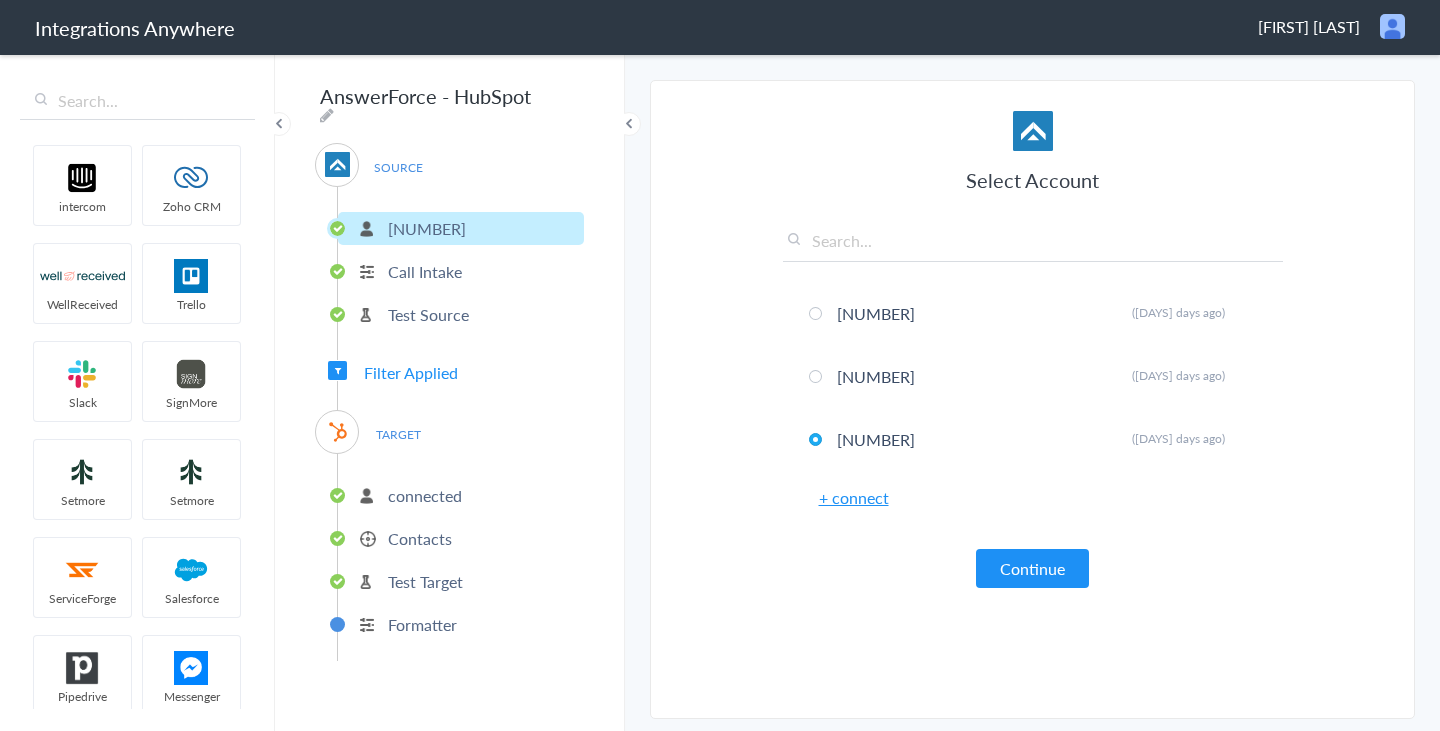 click on "Filter
Applied" at bounding box center (411, 372) 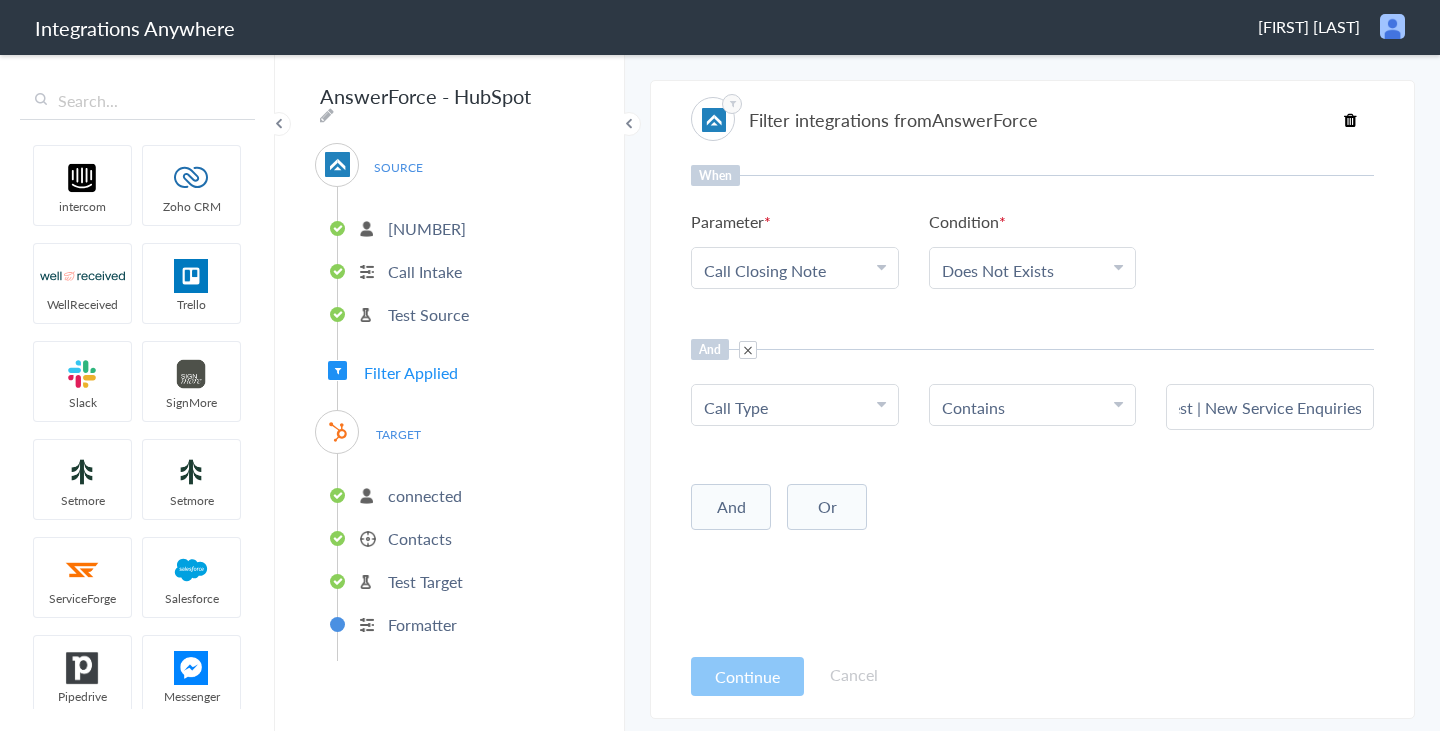 scroll, scrollTop: 0, scrollLeft: 0, axis: both 